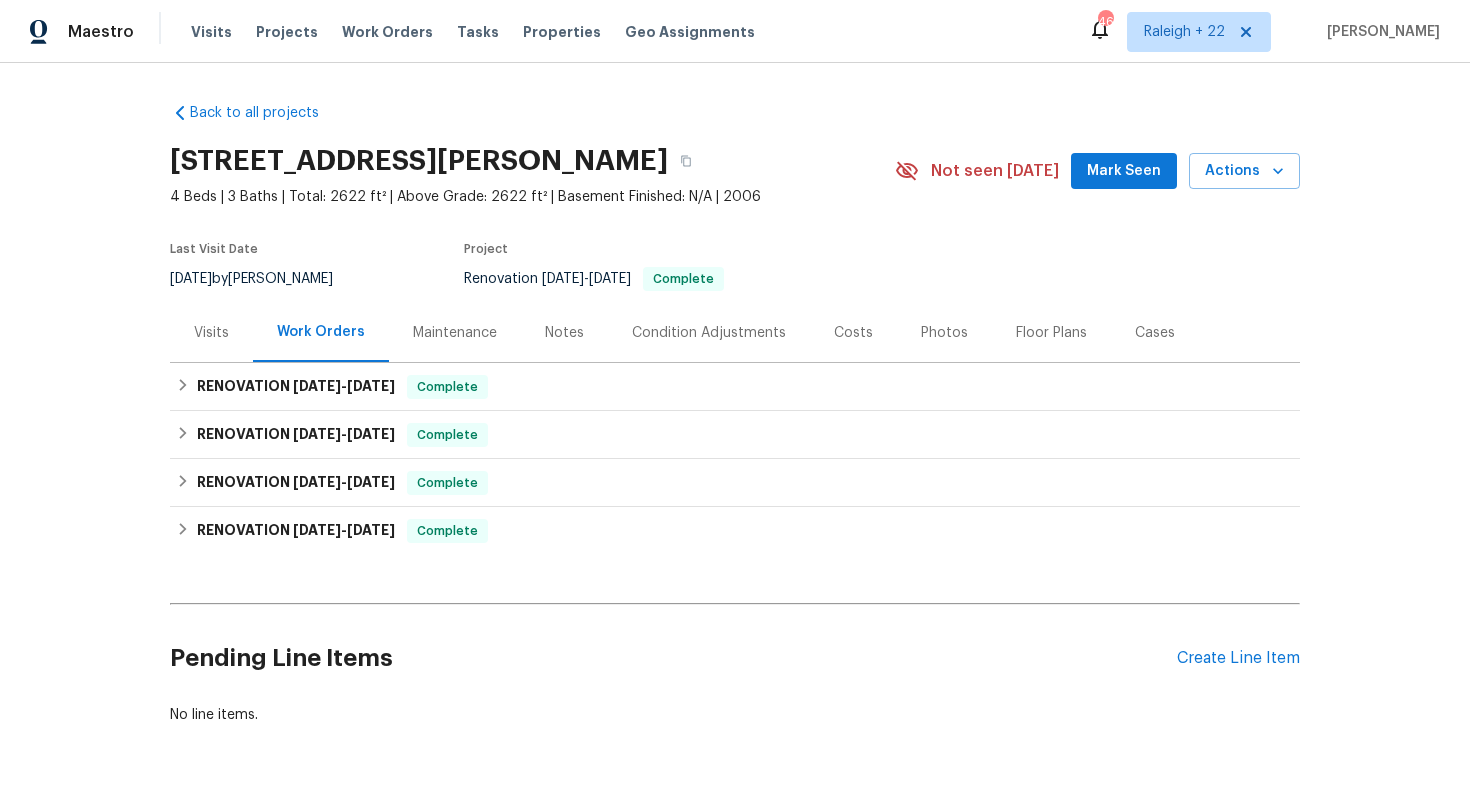 scroll, scrollTop: 0, scrollLeft: 0, axis: both 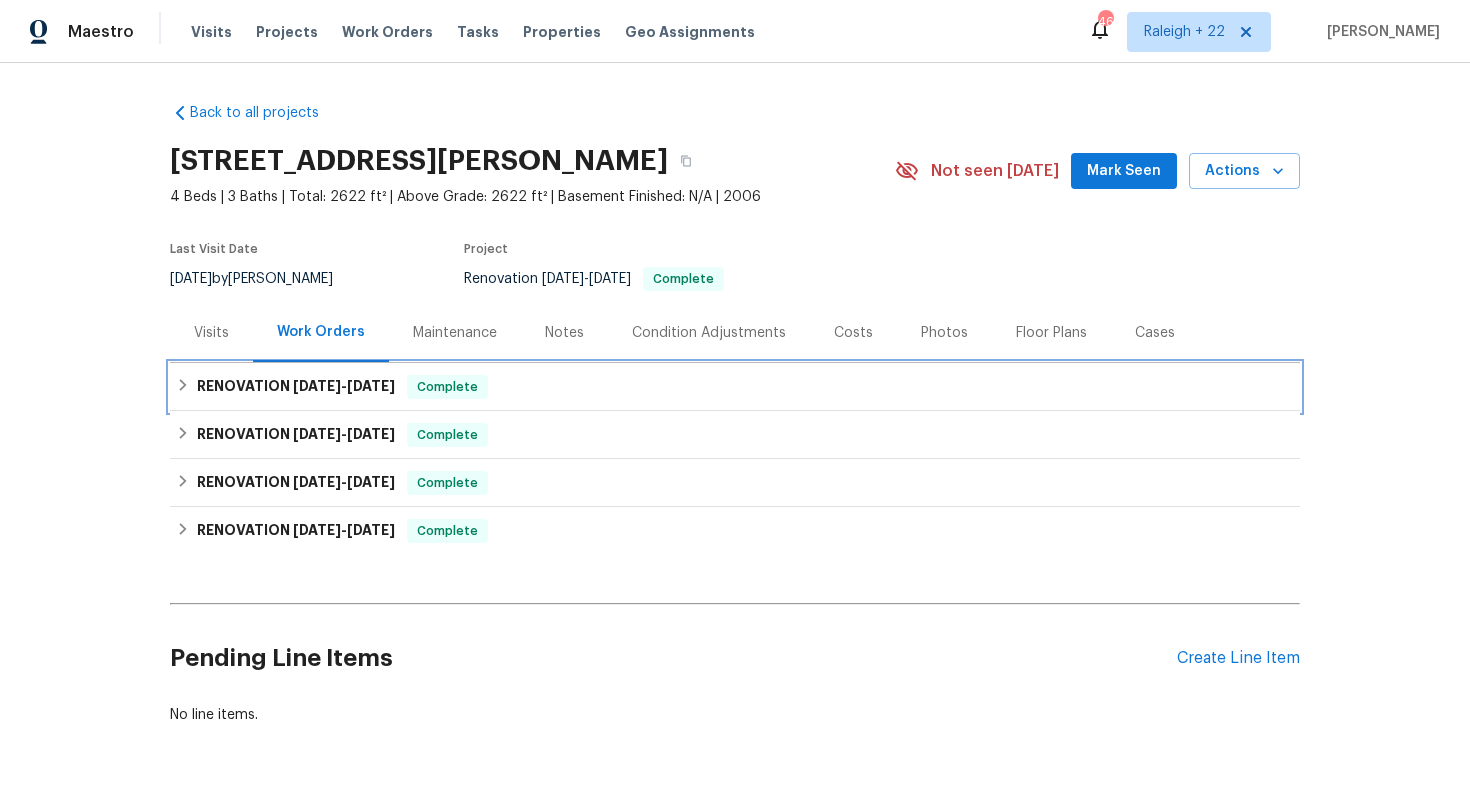 click on "RENOVATION   6/16/25  -  6/16/25 Complete" at bounding box center (735, 387) 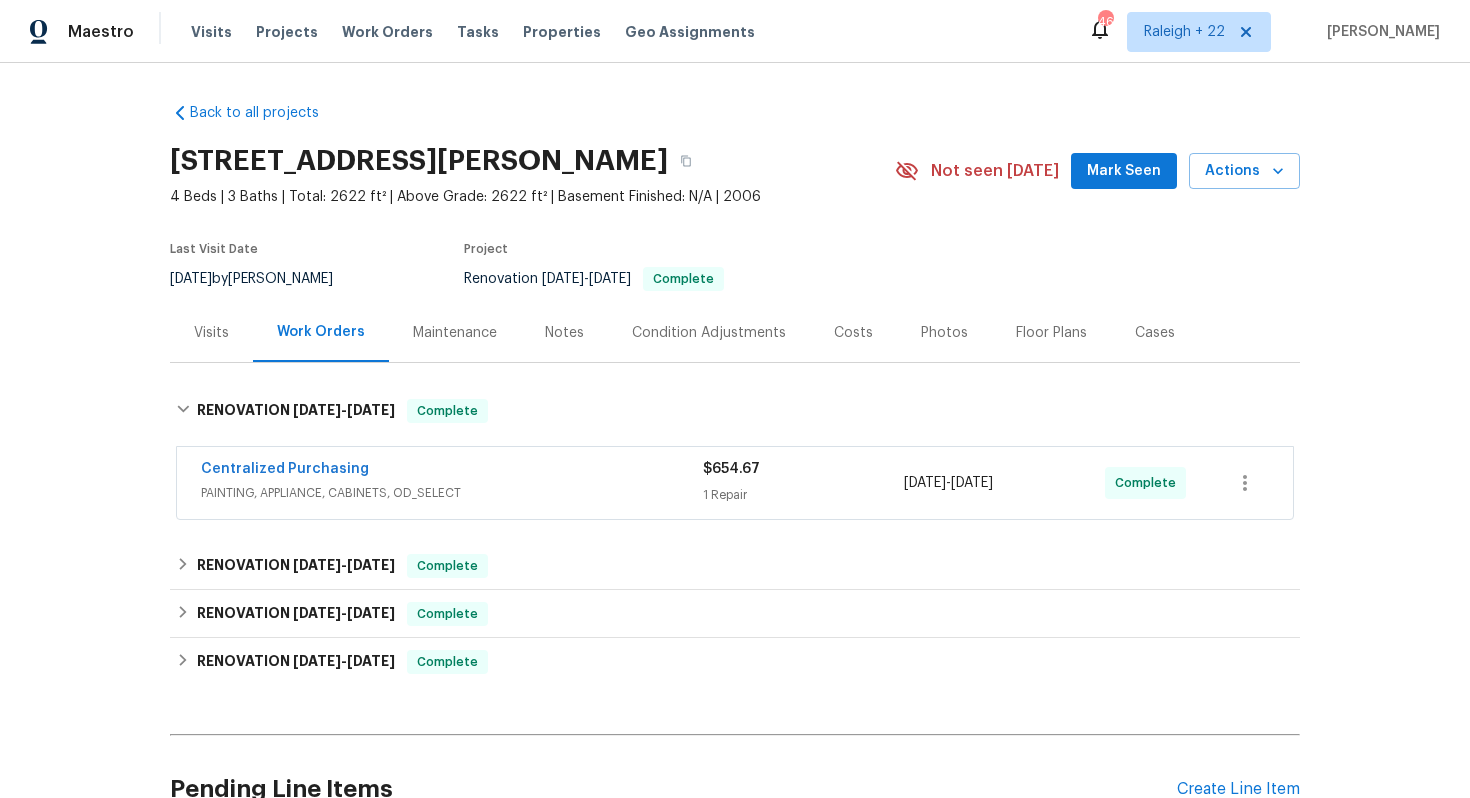 click on "Visits Work Orders Maintenance Notes Condition Adjustments Costs Photos Floor Plans Cases" at bounding box center (735, 333) 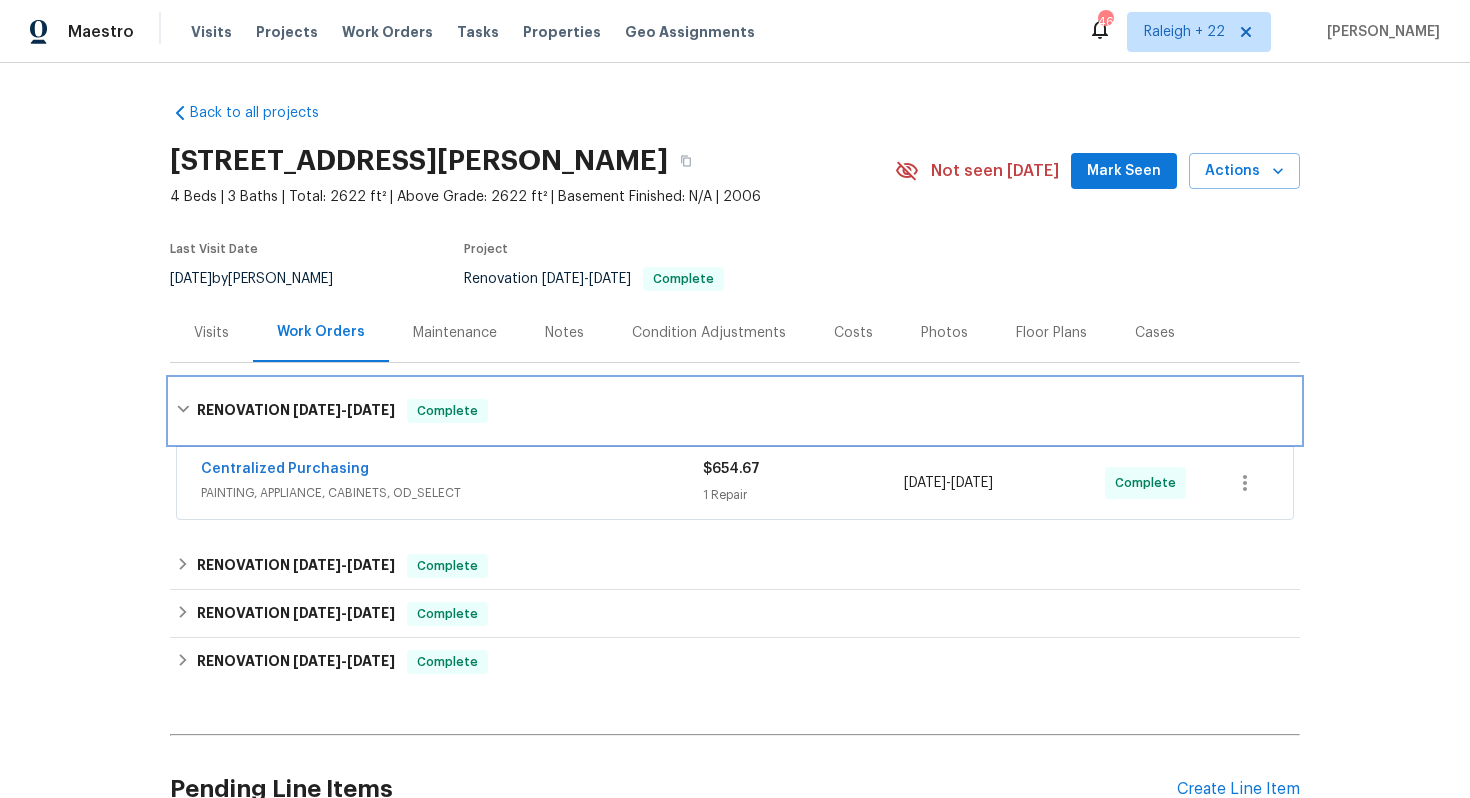 click on "RENOVATION   6/16/25  -  6/16/25 Complete" at bounding box center (735, 411) 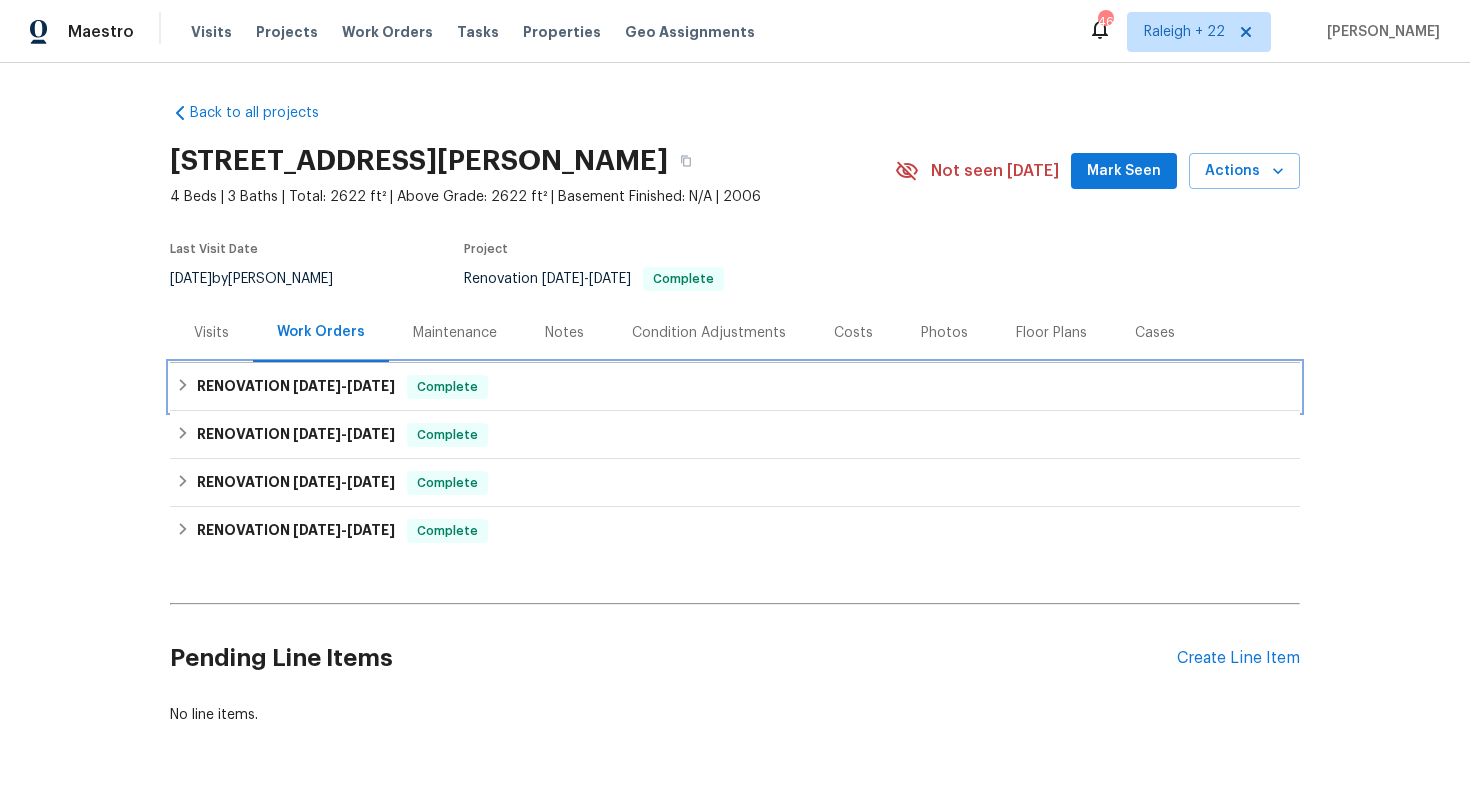 click on "RENOVATION   6/16/25  -  6/16/25 Complete" at bounding box center [735, 387] 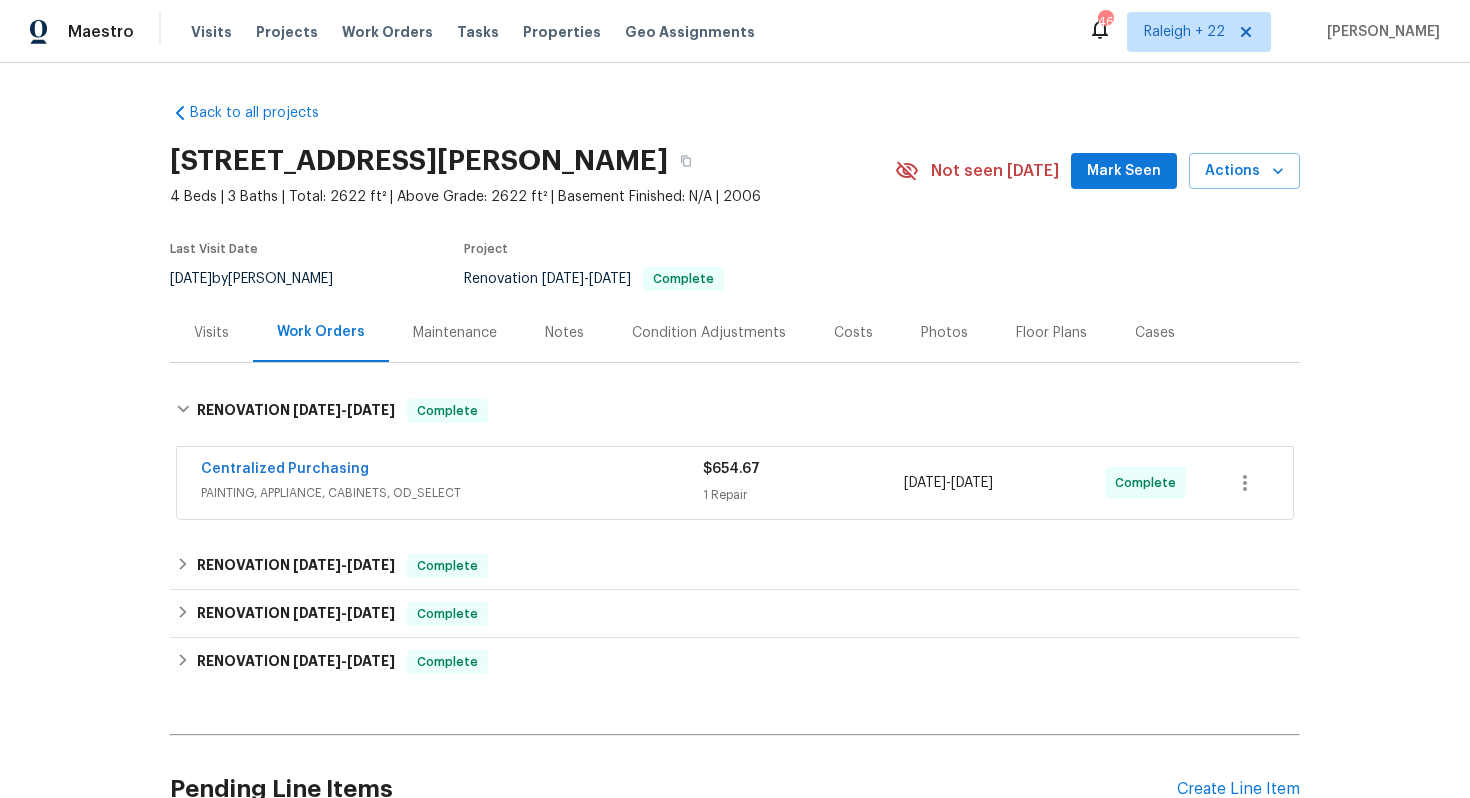 click on "PAINTING, APPLIANCE, CABINETS, OD_SELECT" at bounding box center [452, 493] 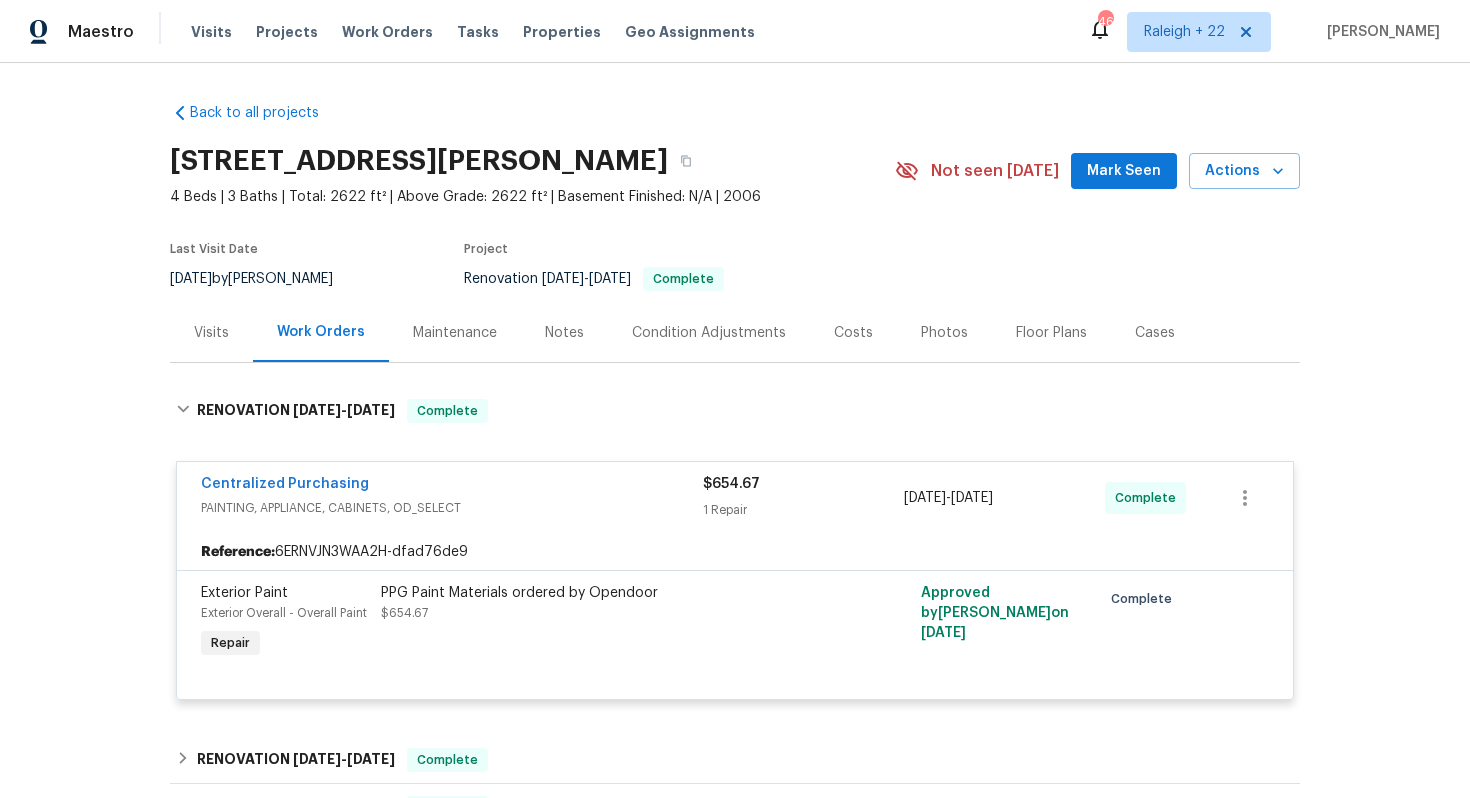 click on "Centralized Purchasing" at bounding box center (452, 486) 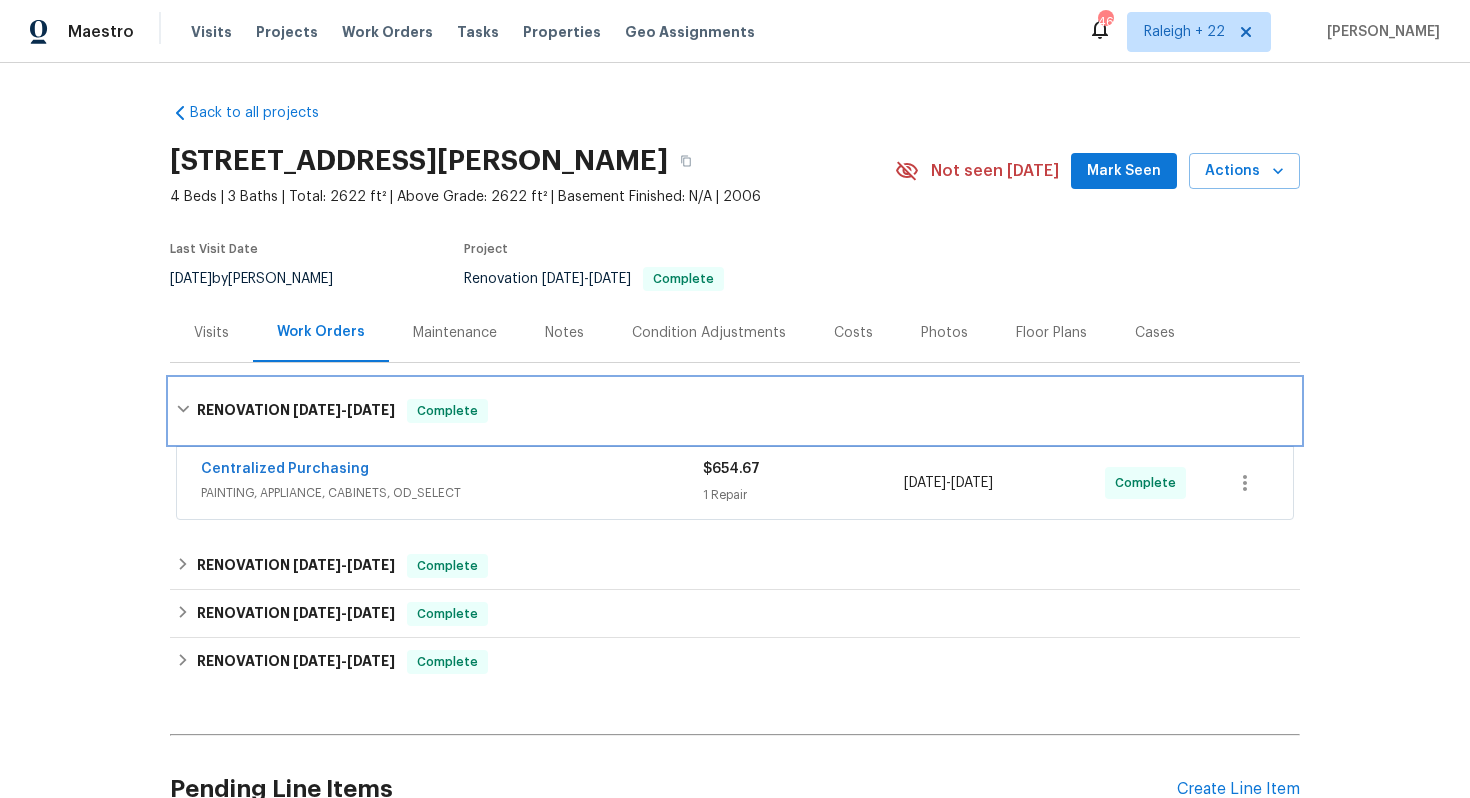 click on "RENOVATION   6/16/25  -  6/16/25 Complete" at bounding box center (735, 411) 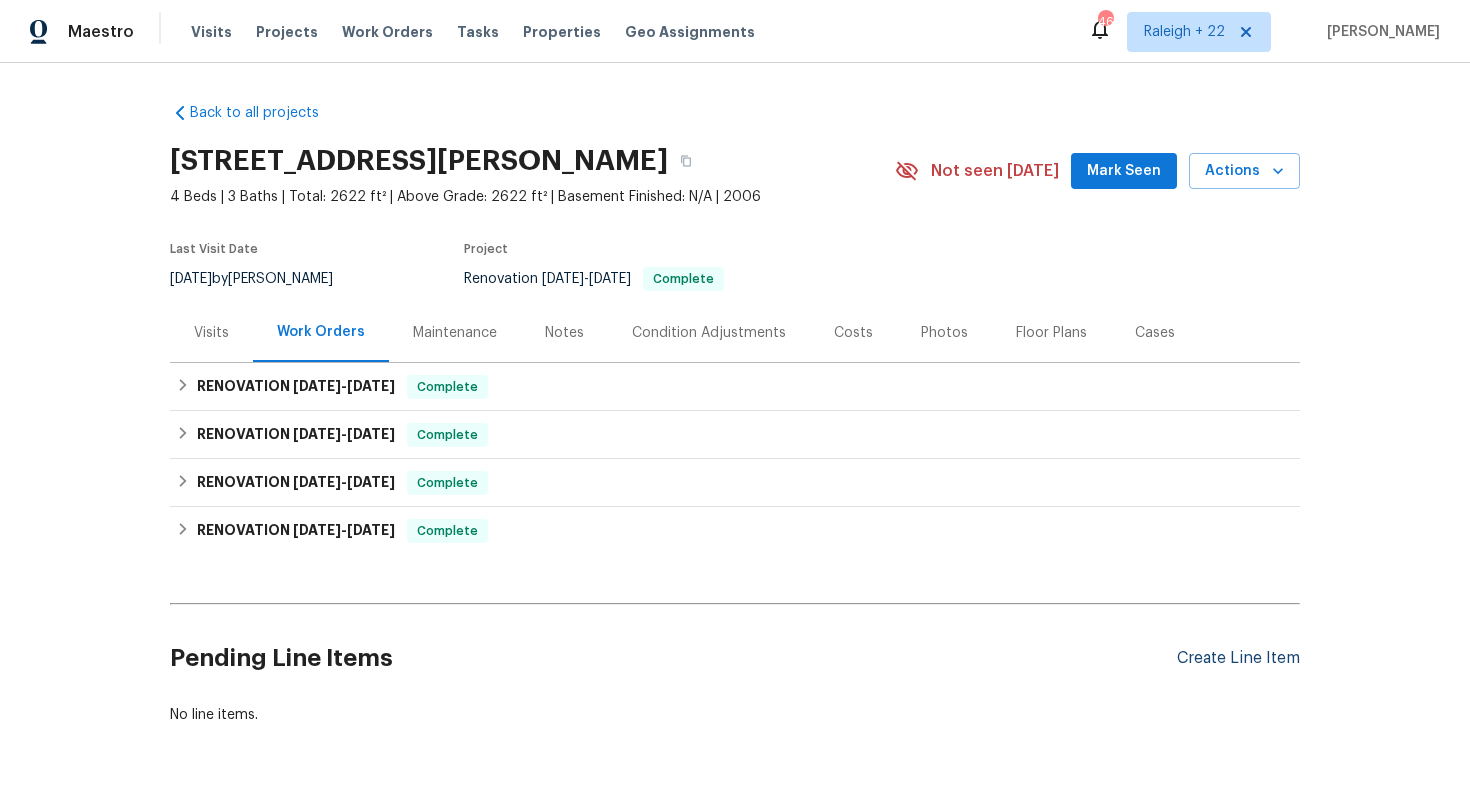click on "Create Line Item" at bounding box center (1238, 658) 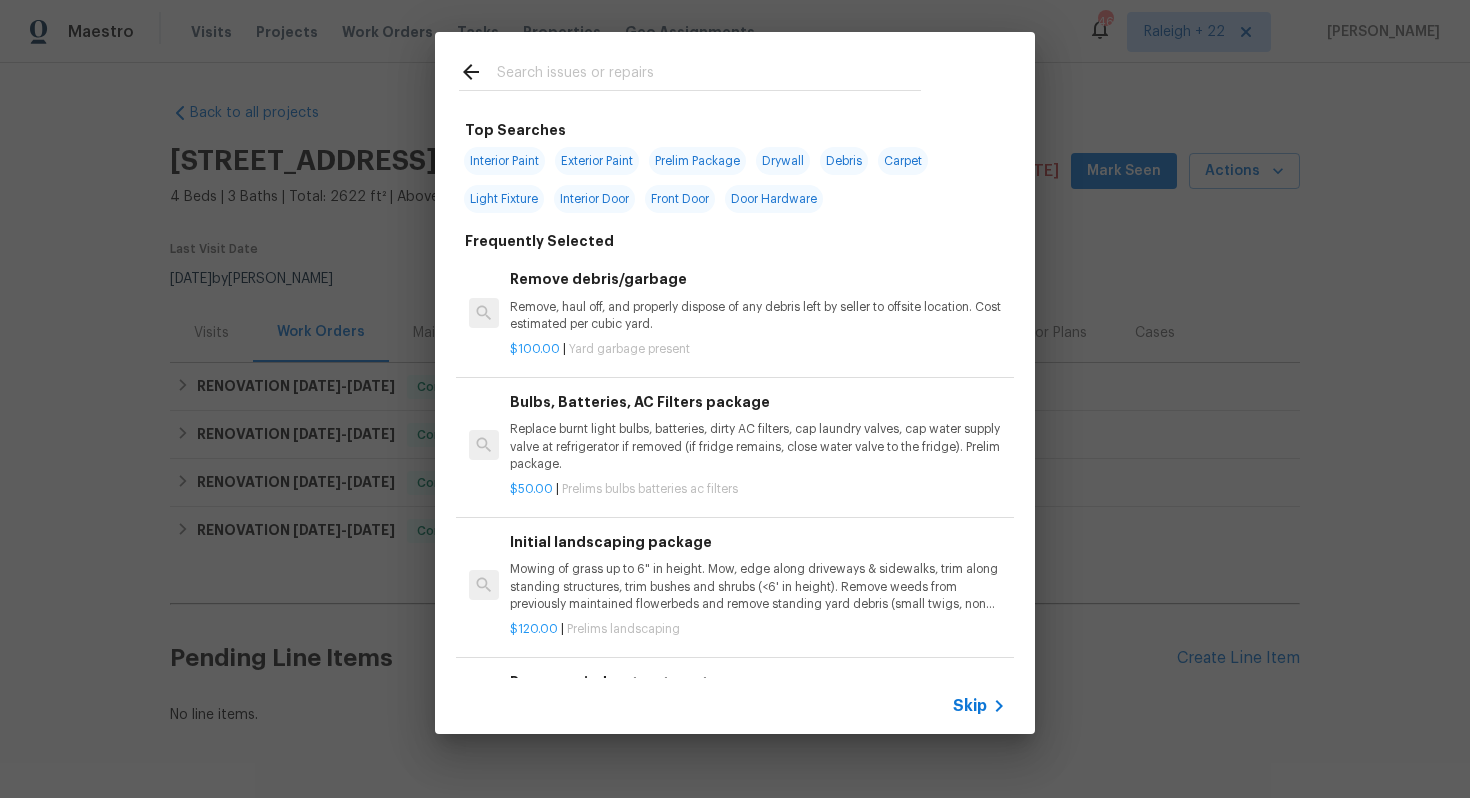 click on "Skip" at bounding box center (970, 706) 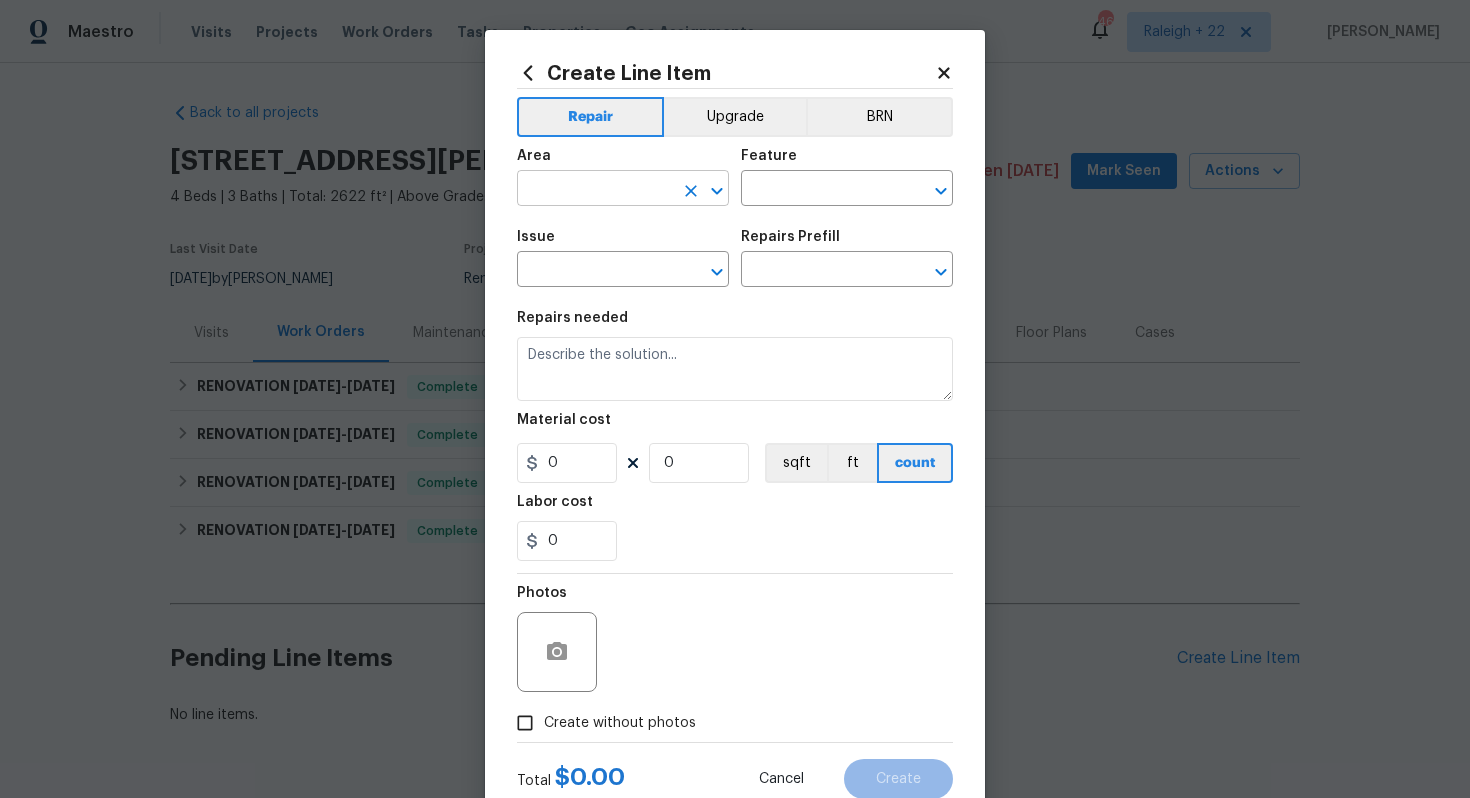 click at bounding box center (595, 190) 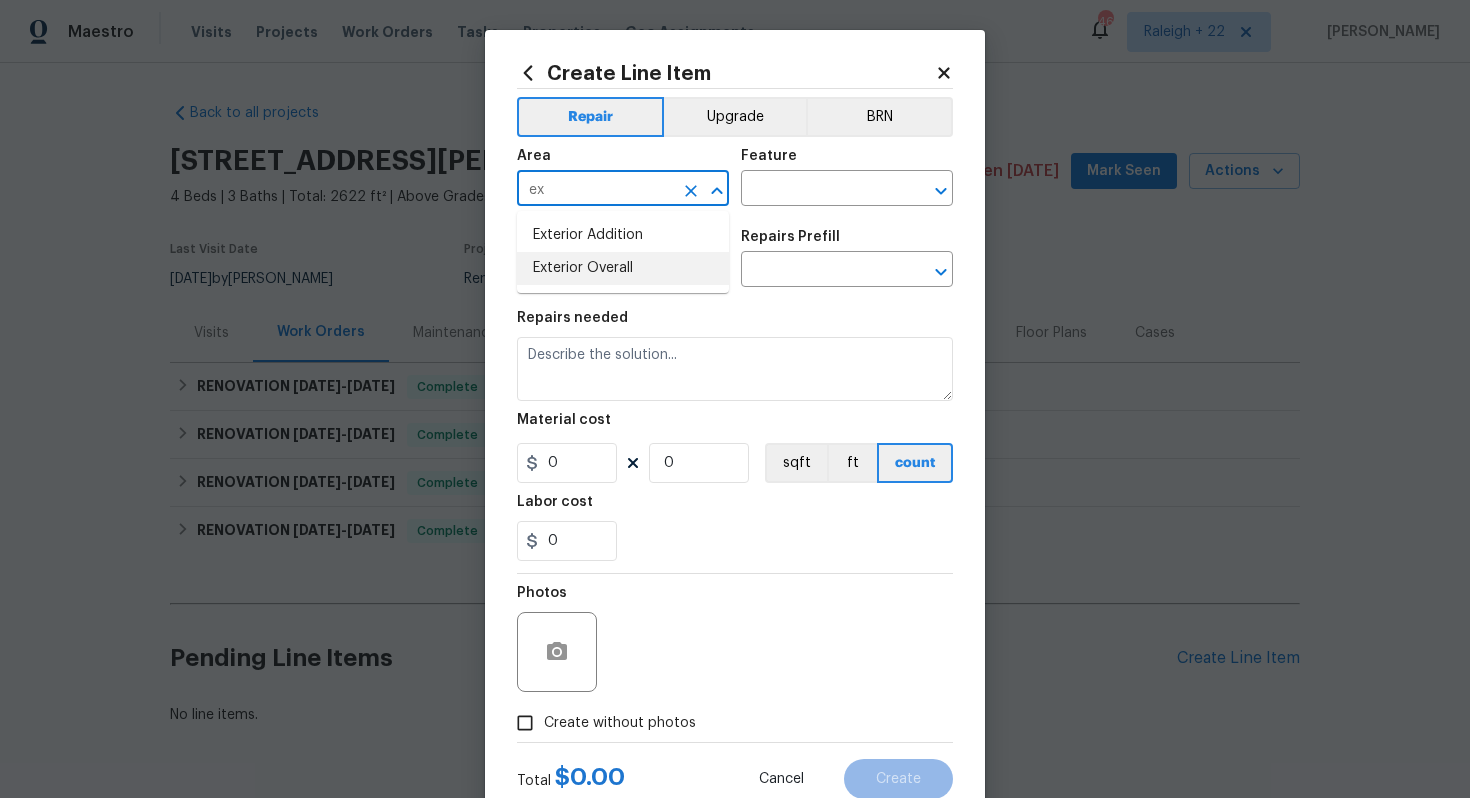click on "Exterior Overall" at bounding box center (623, 268) 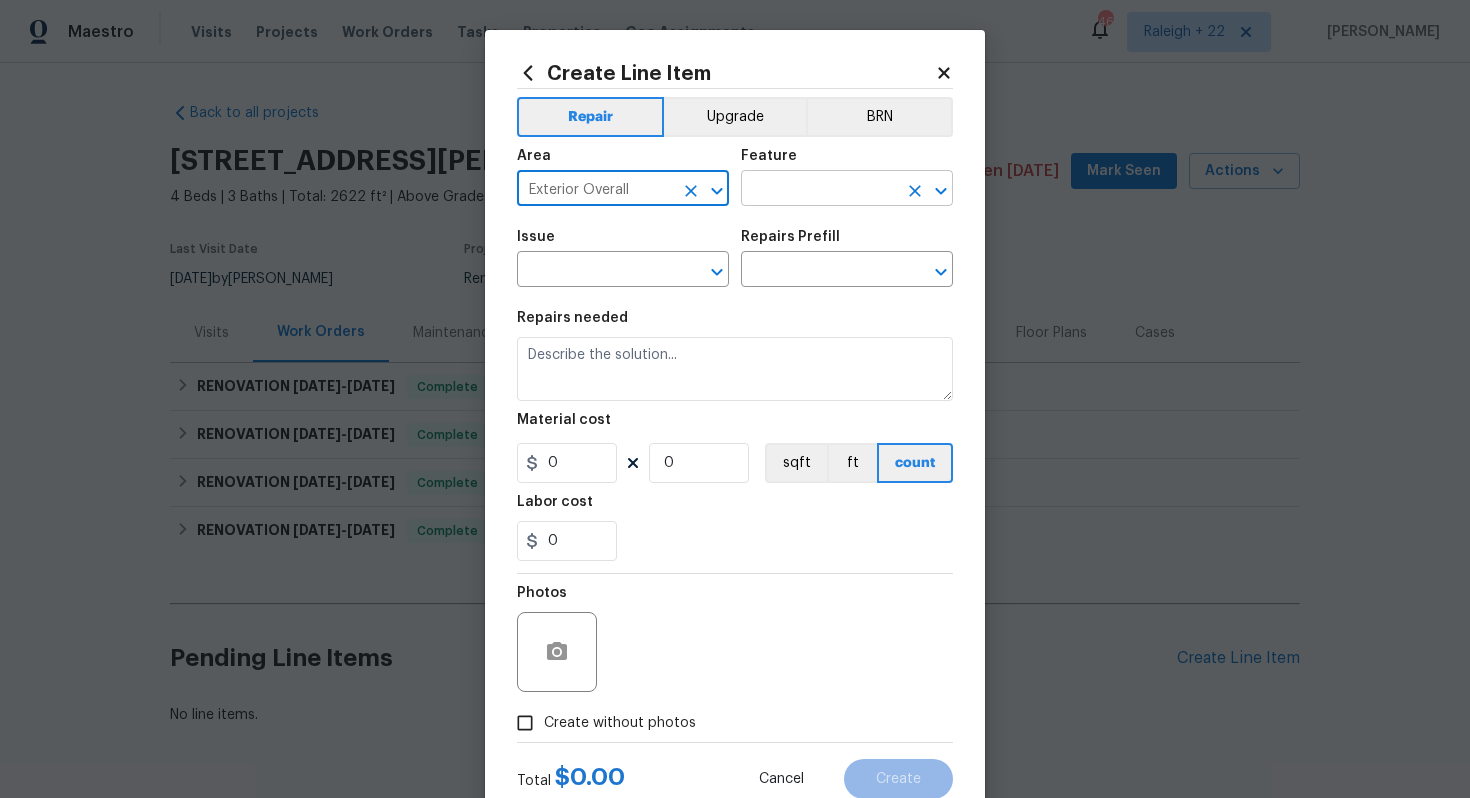 type on "Exterior Overall" 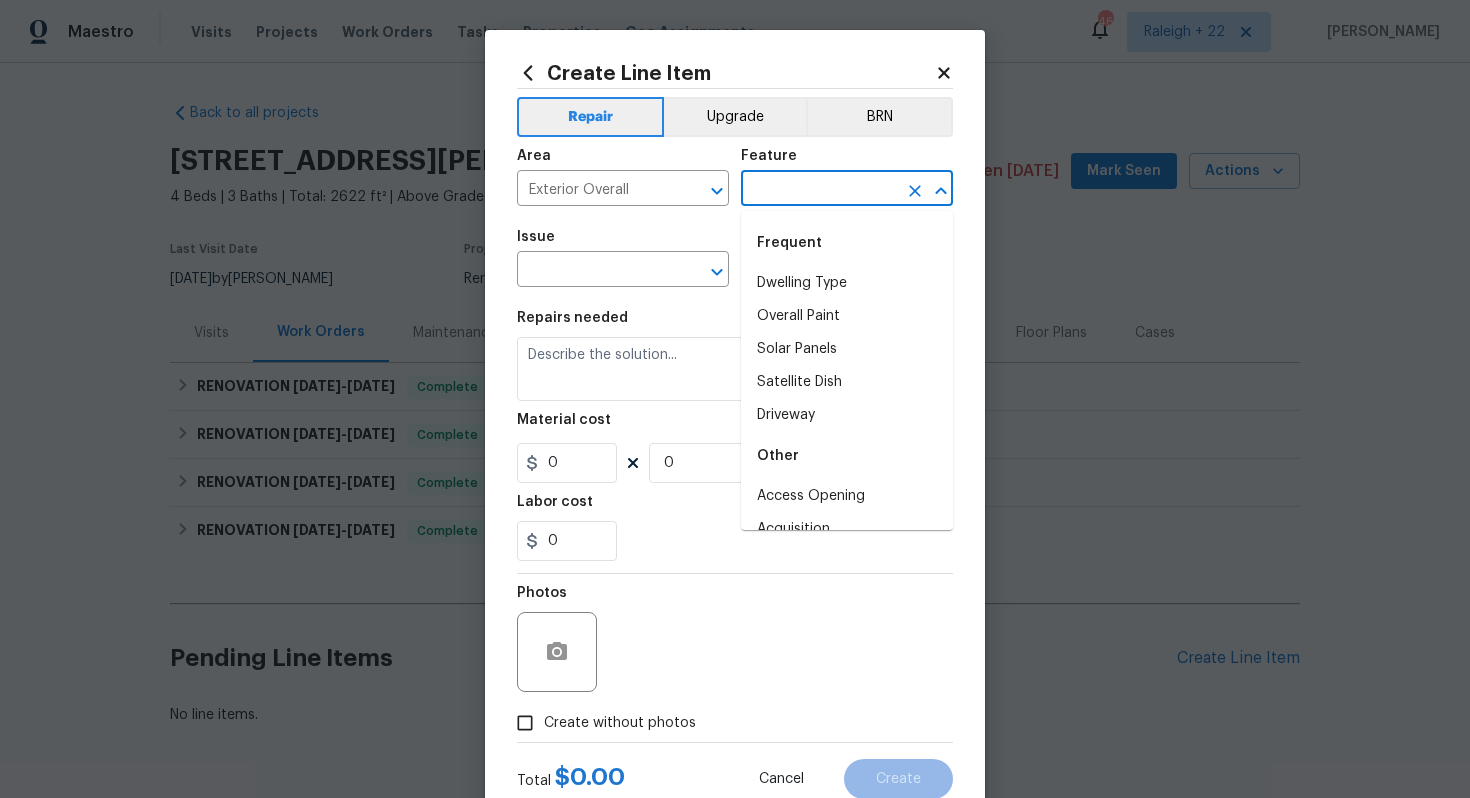 type on "k" 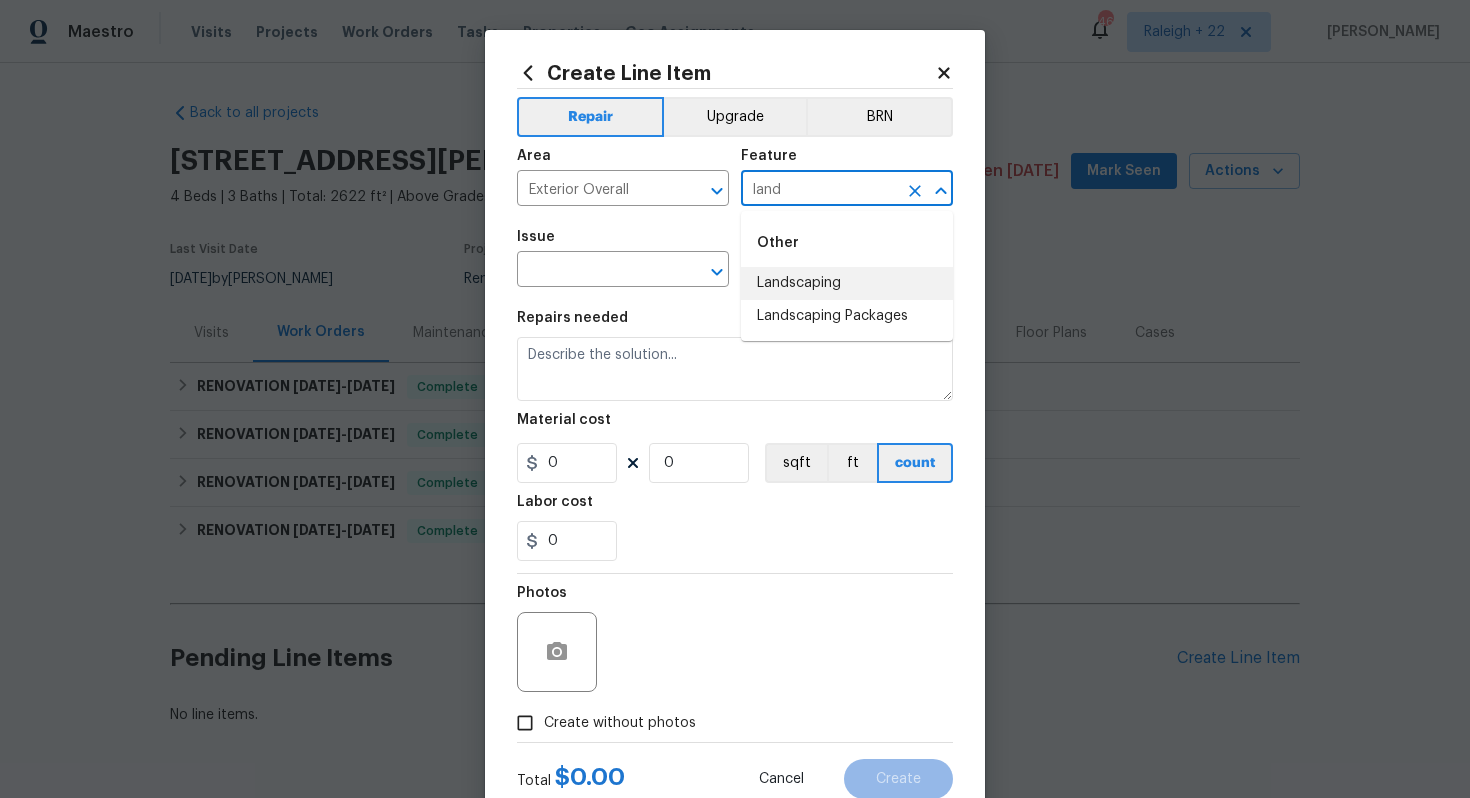 click on "Landscaping" at bounding box center (847, 283) 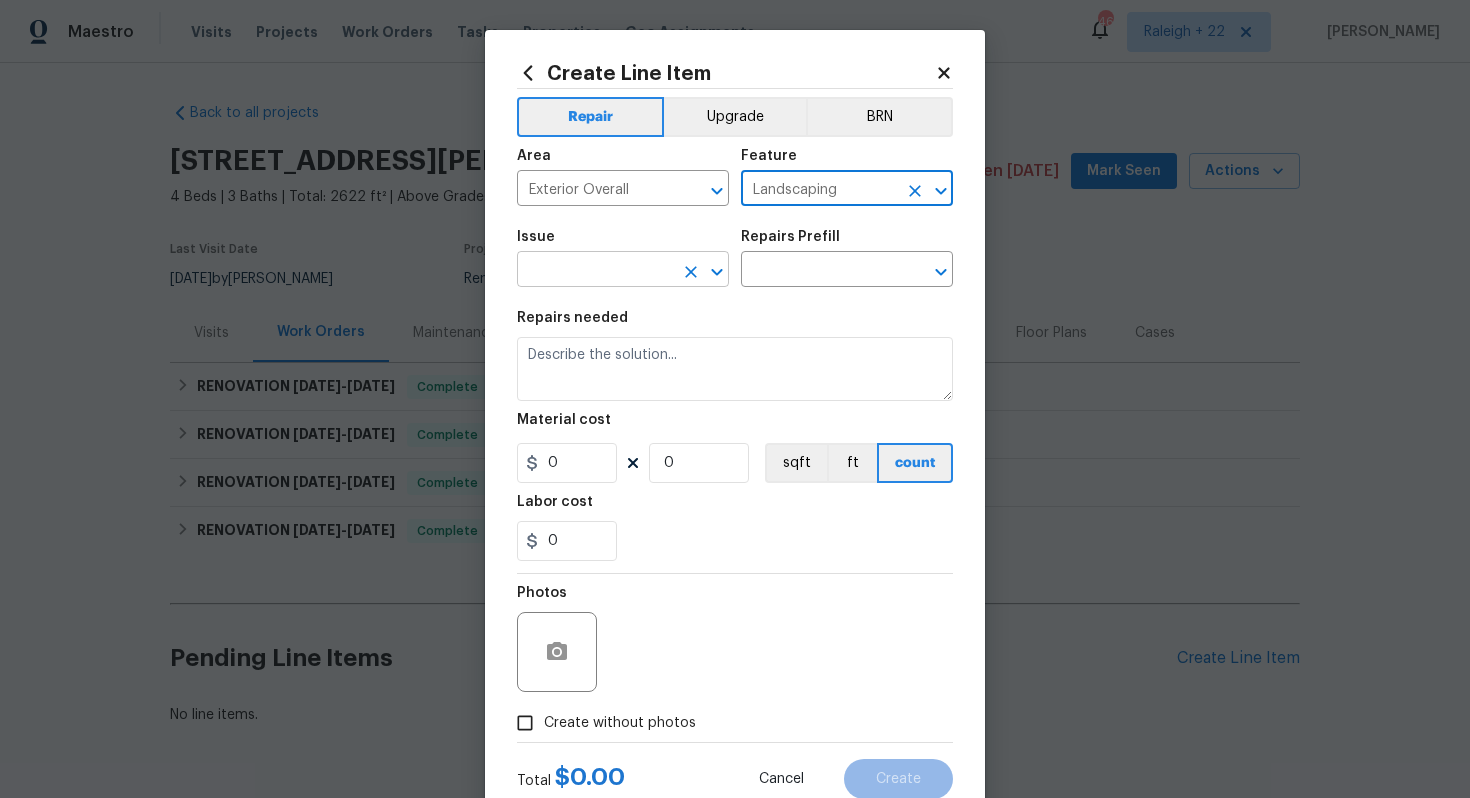 type on "Landscaping" 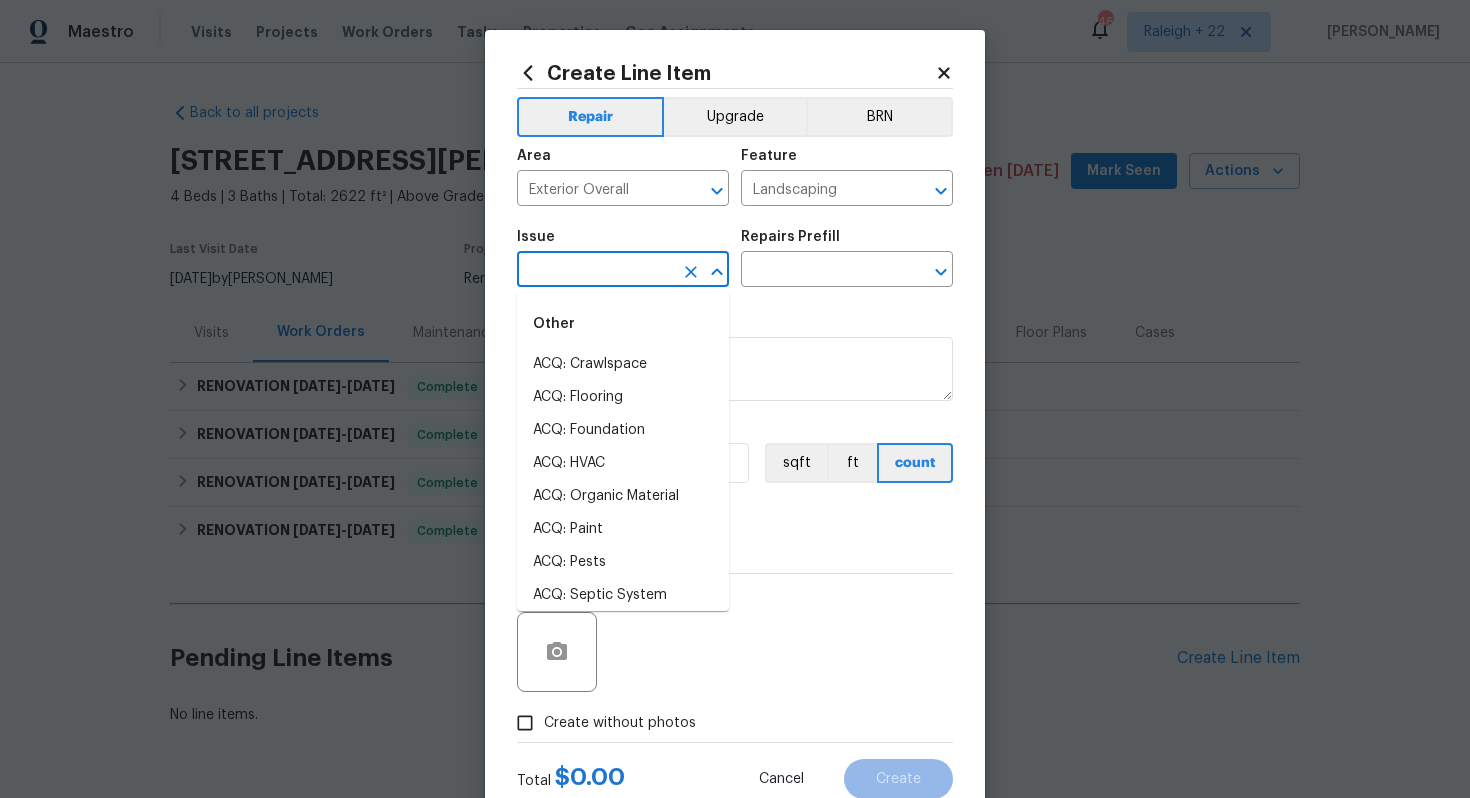 click at bounding box center (595, 271) 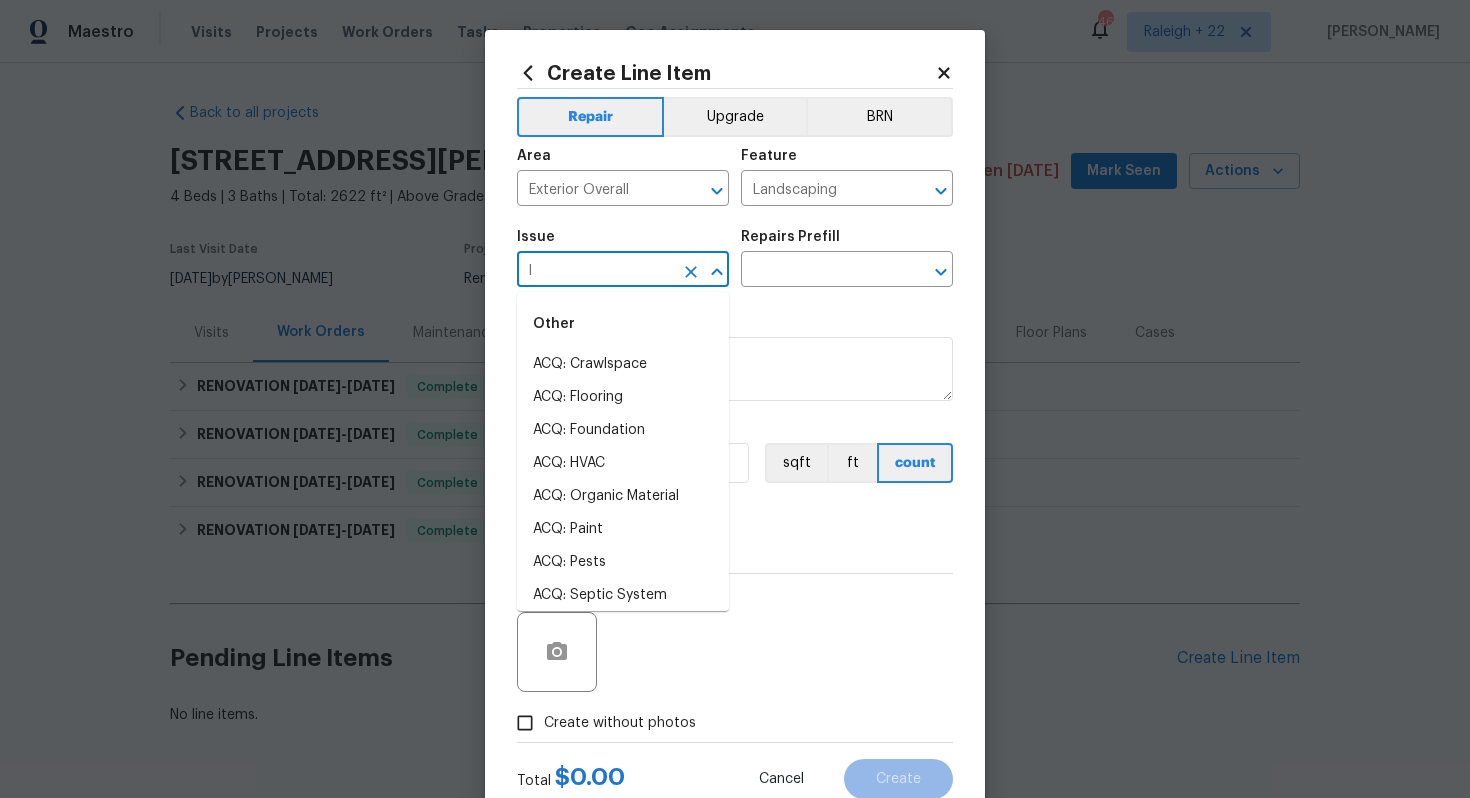 type on "la" 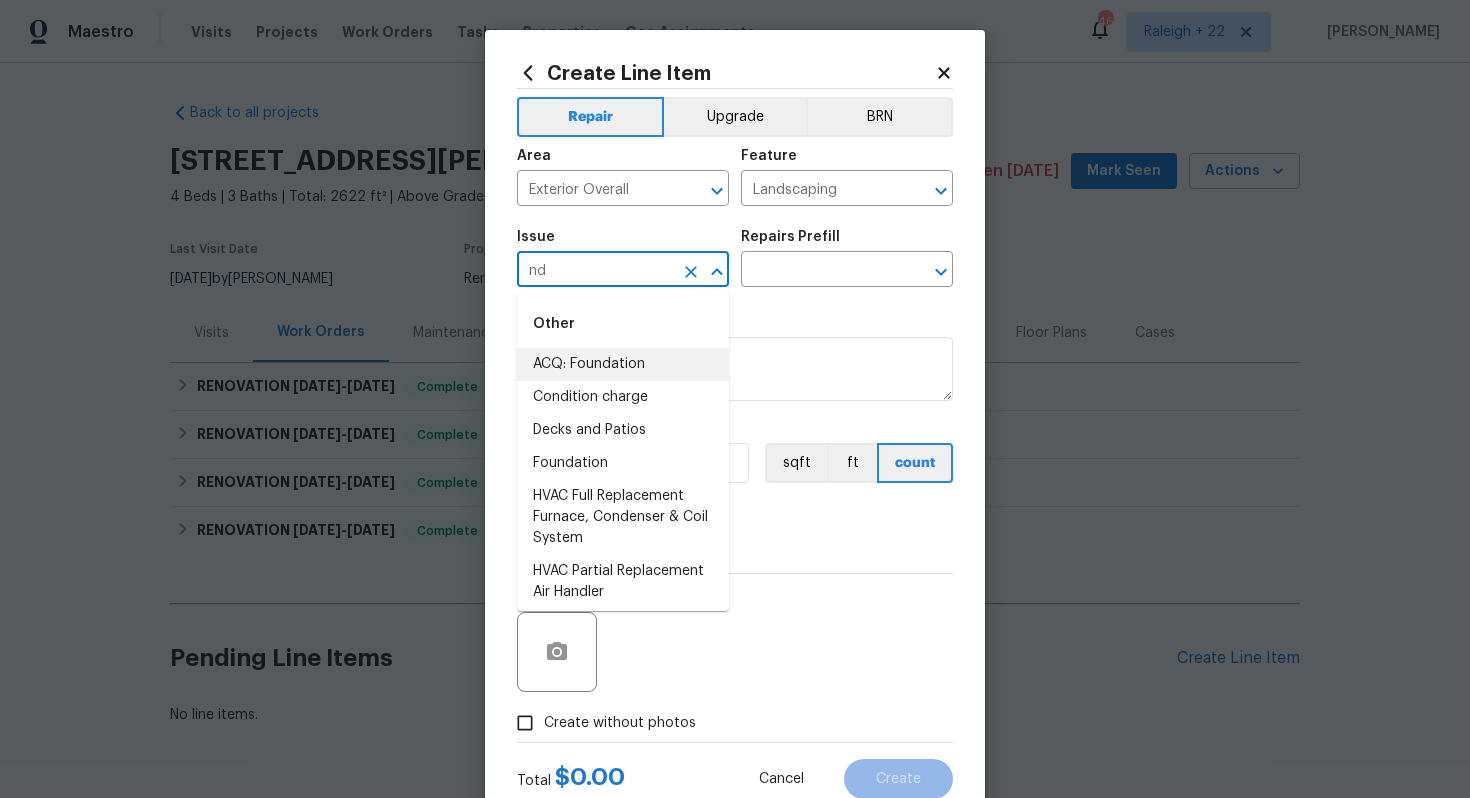type on "n" 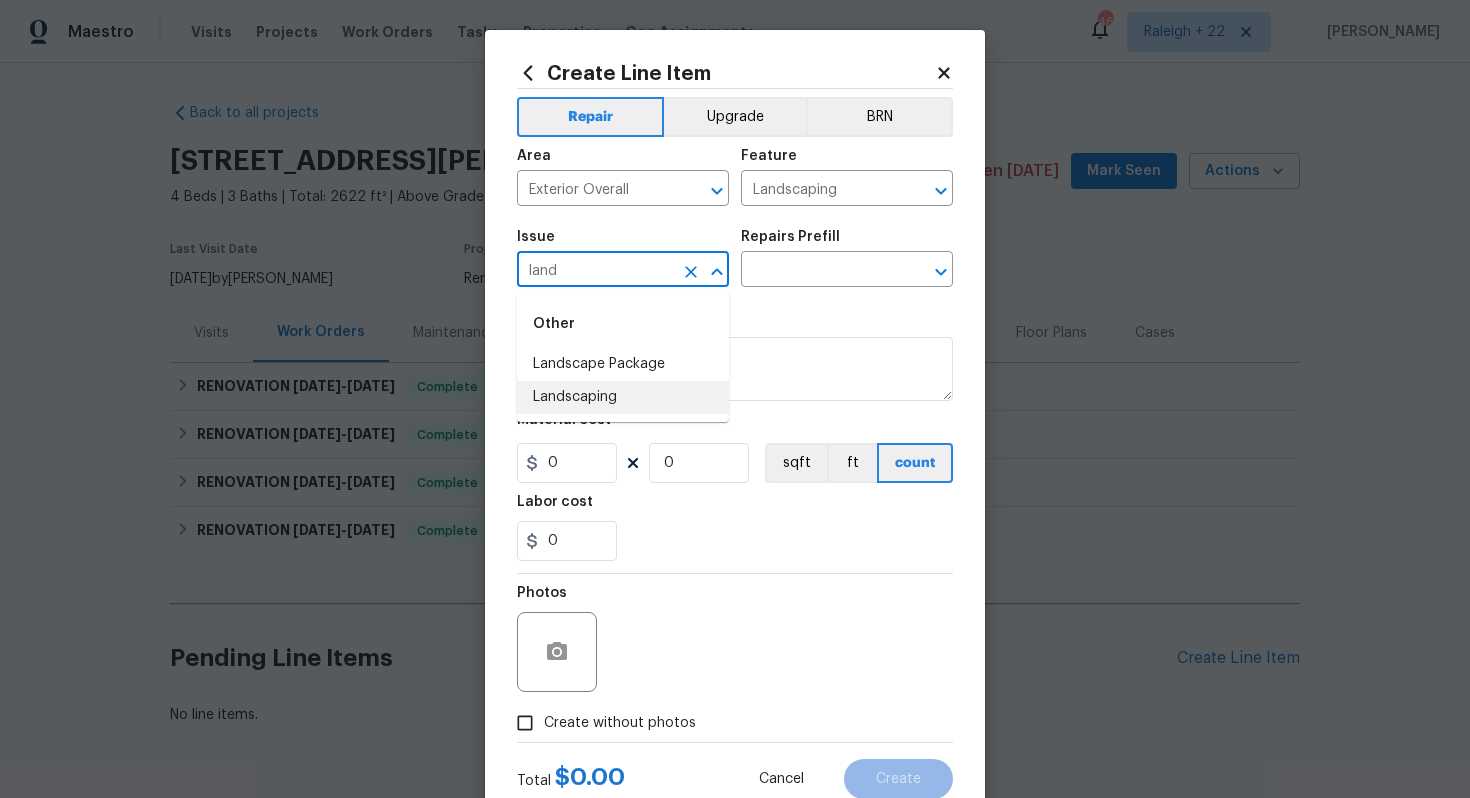 click on "Landscaping" at bounding box center [623, 397] 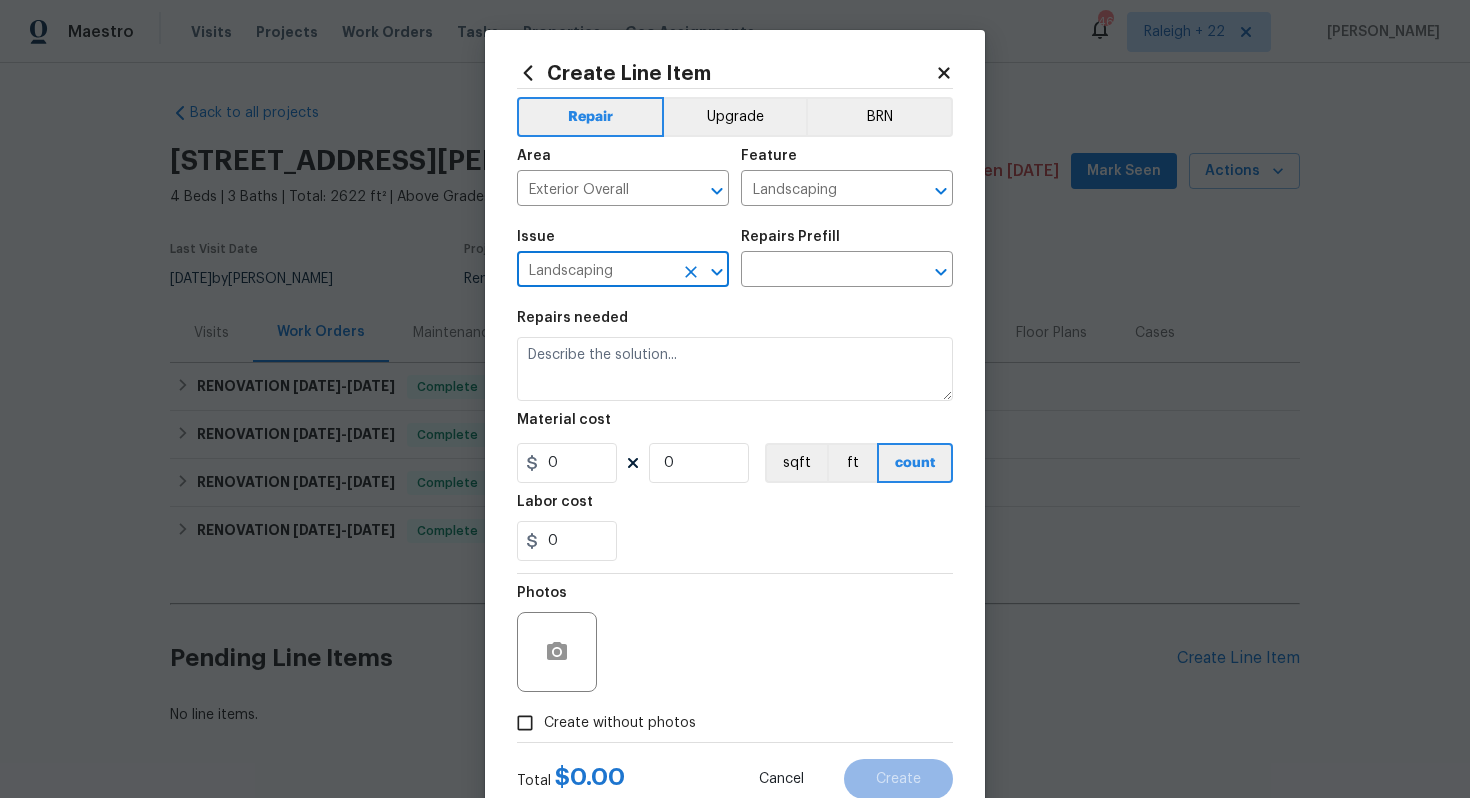 type on "Landscaping" 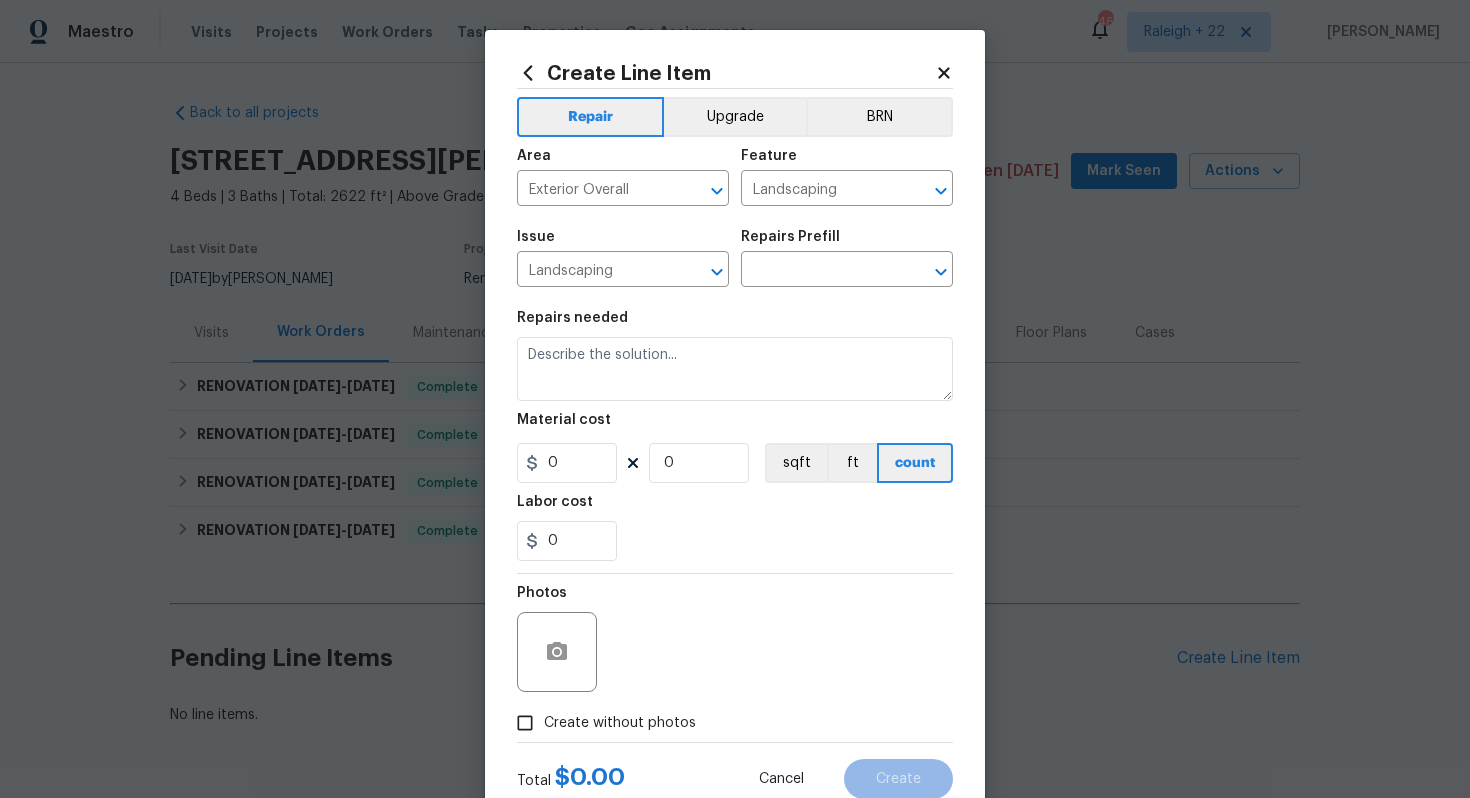 click on "Repairs Prefill" at bounding box center [847, 243] 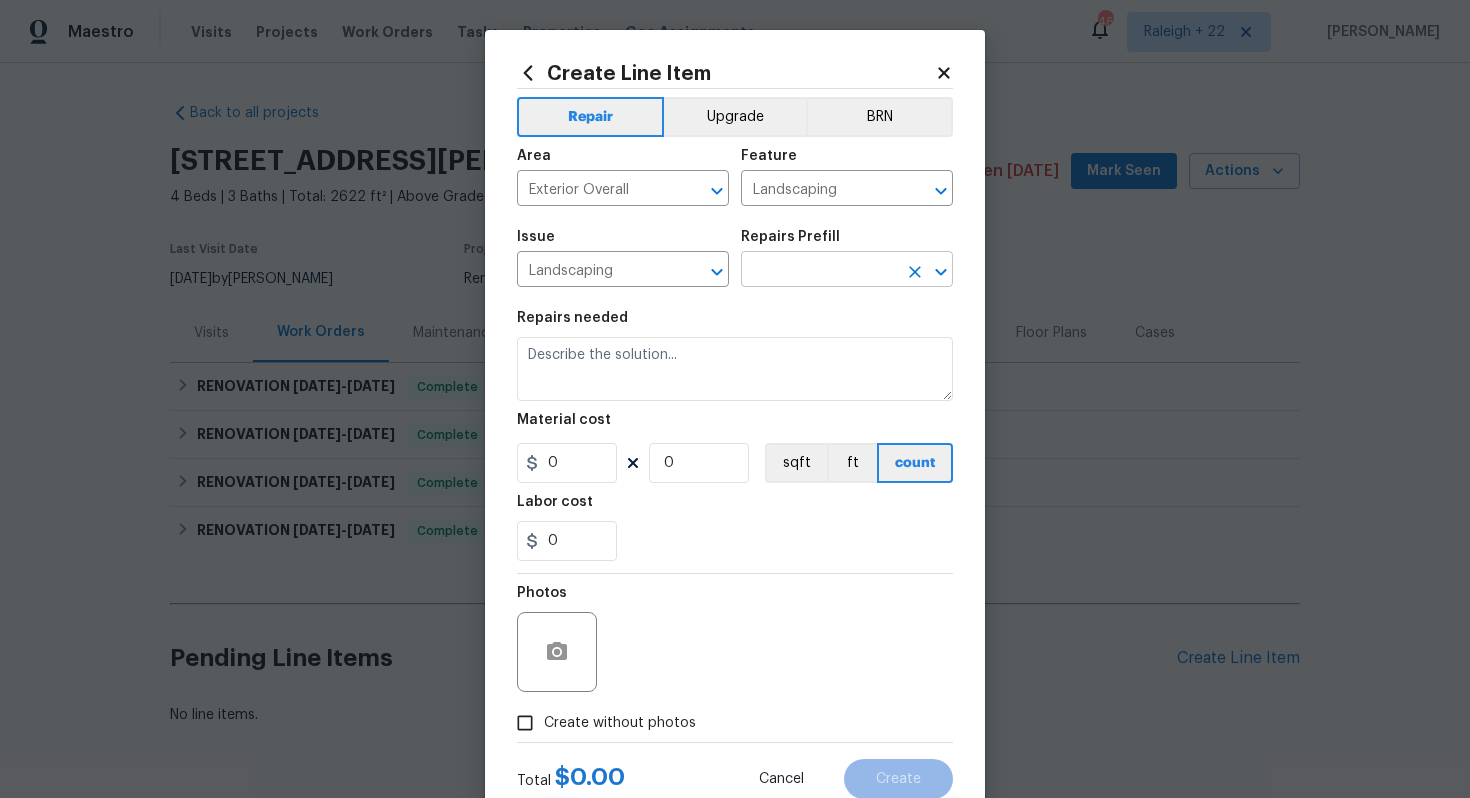 click at bounding box center (819, 271) 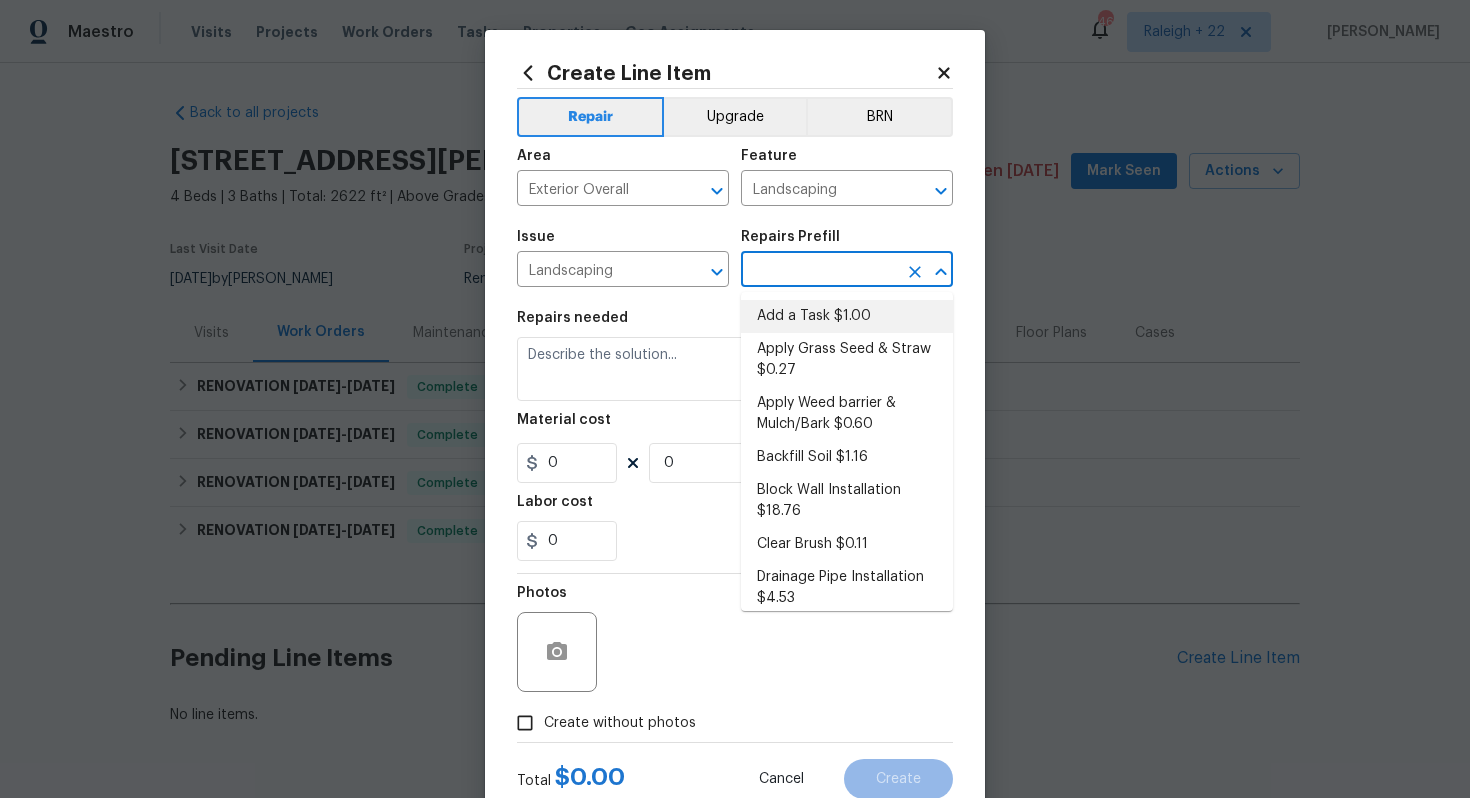 click on "Add a Task $1.00" at bounding box center [847, 316] 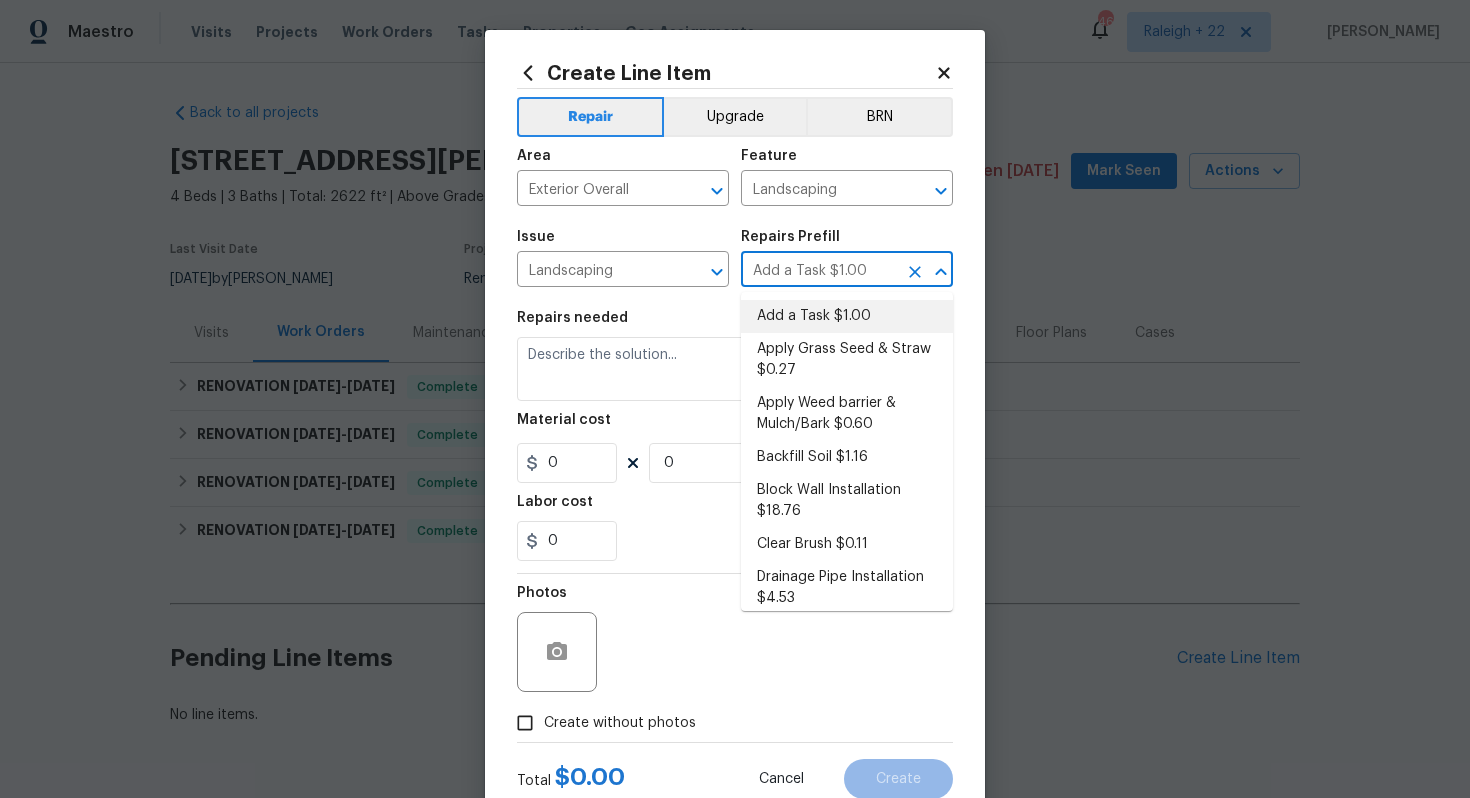 type on "HPM to detail" 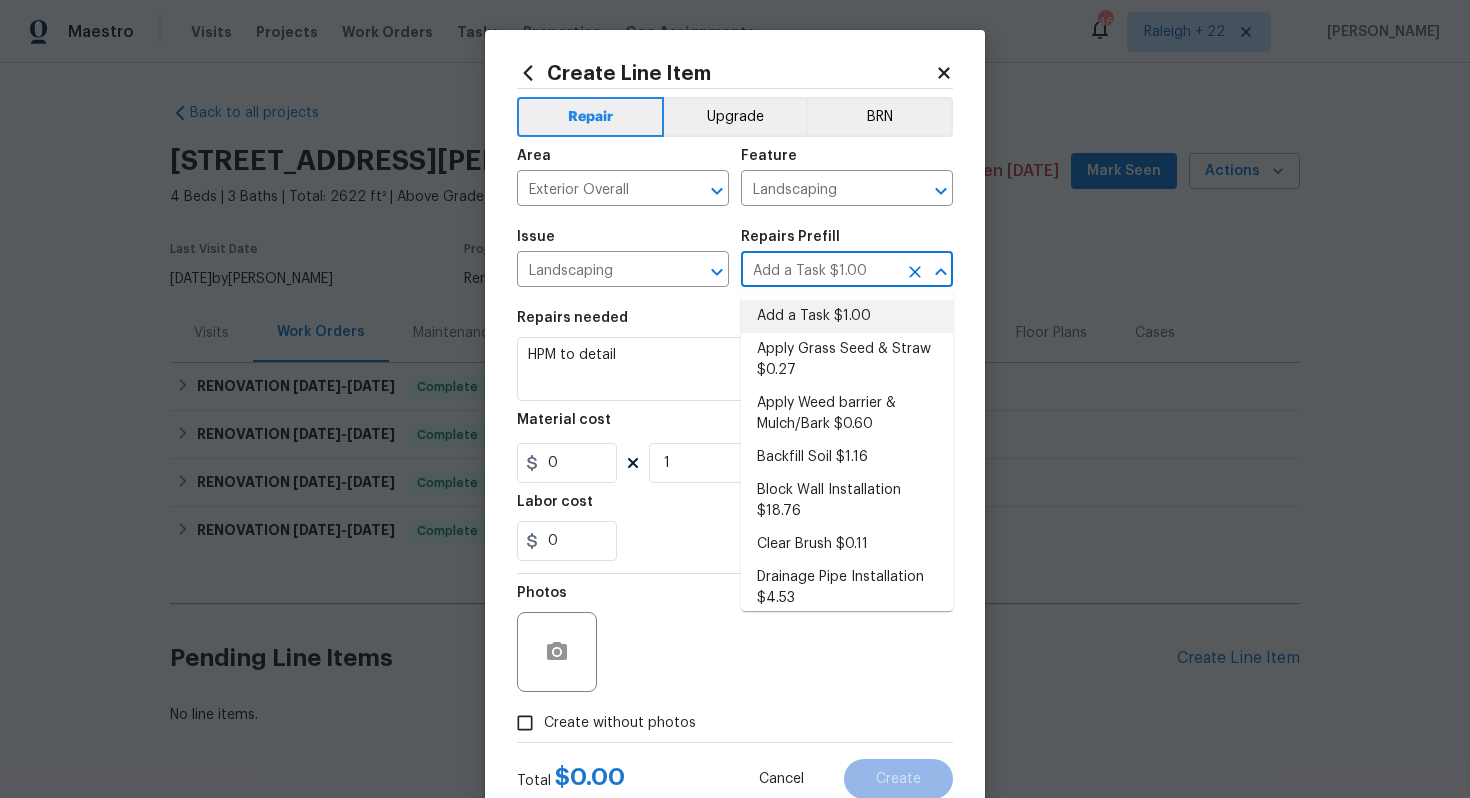 type on "1" 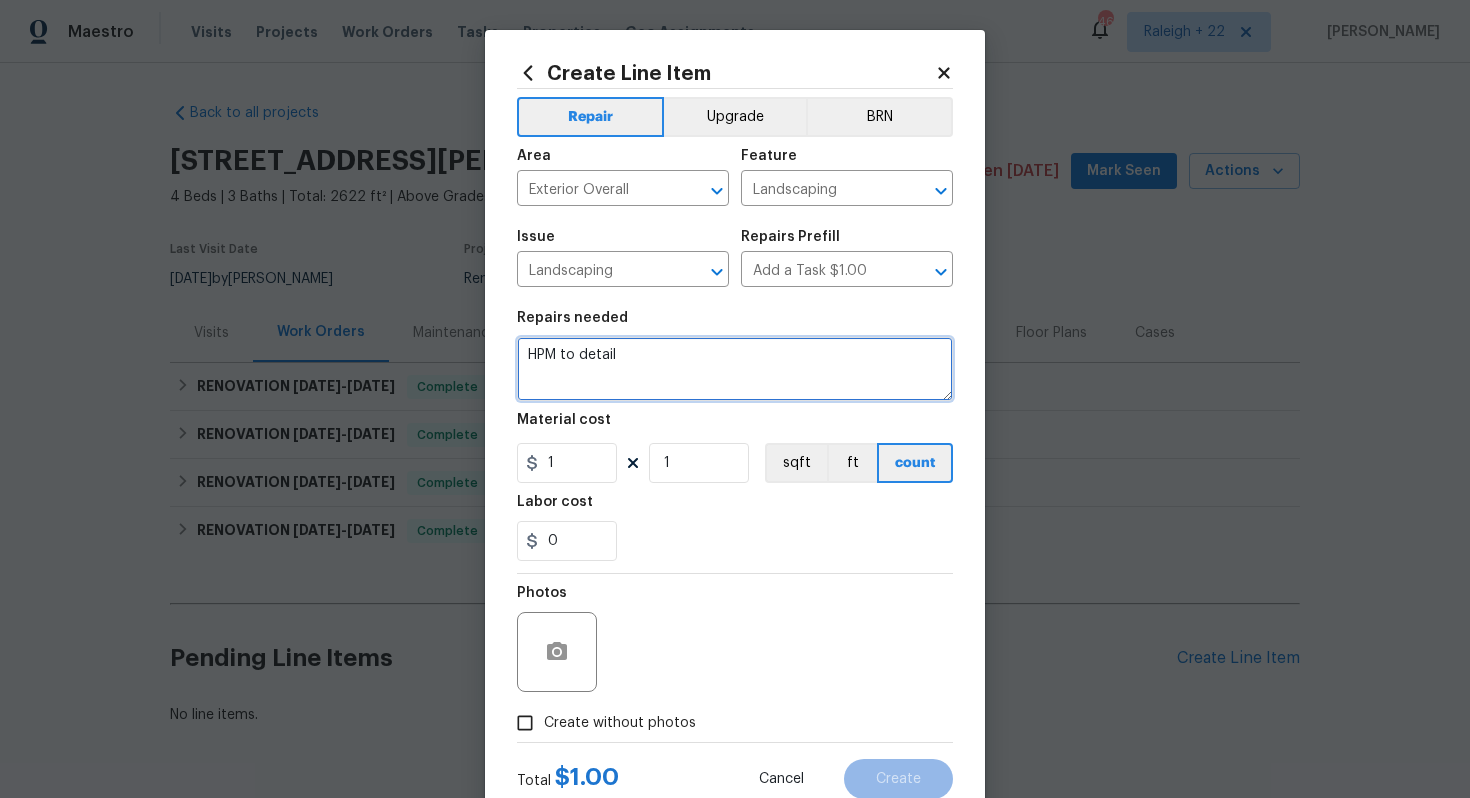drag, startPoint x: 712, startPoint y: 364, endPoint x: 314, endPoint y: 291, distance: 404.63934 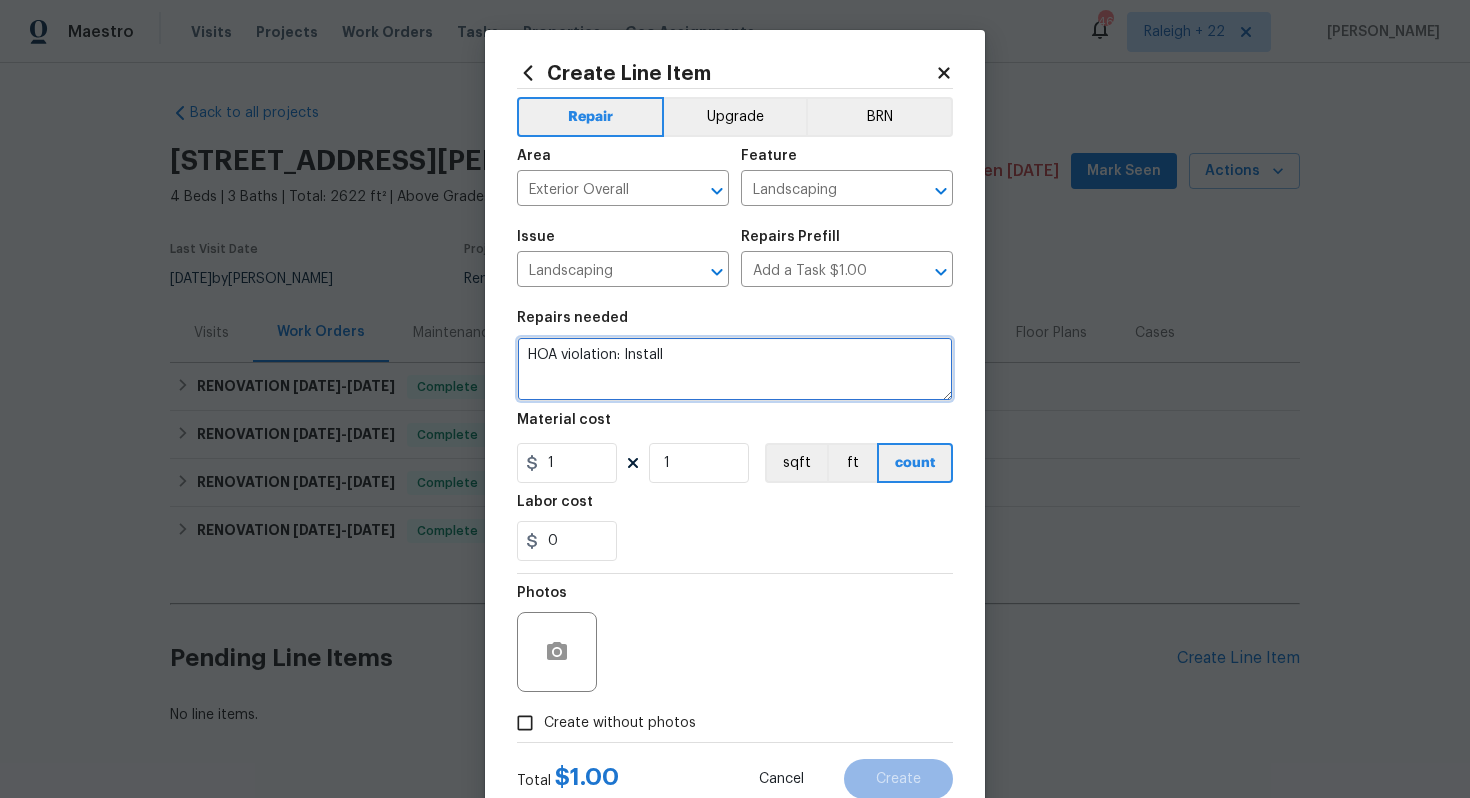 paste on "Ulmus Parvifolia (Evergreen Elm) 15 gallon
Dwarf Rosemary (Prostratus) 3 - 5 gallon" 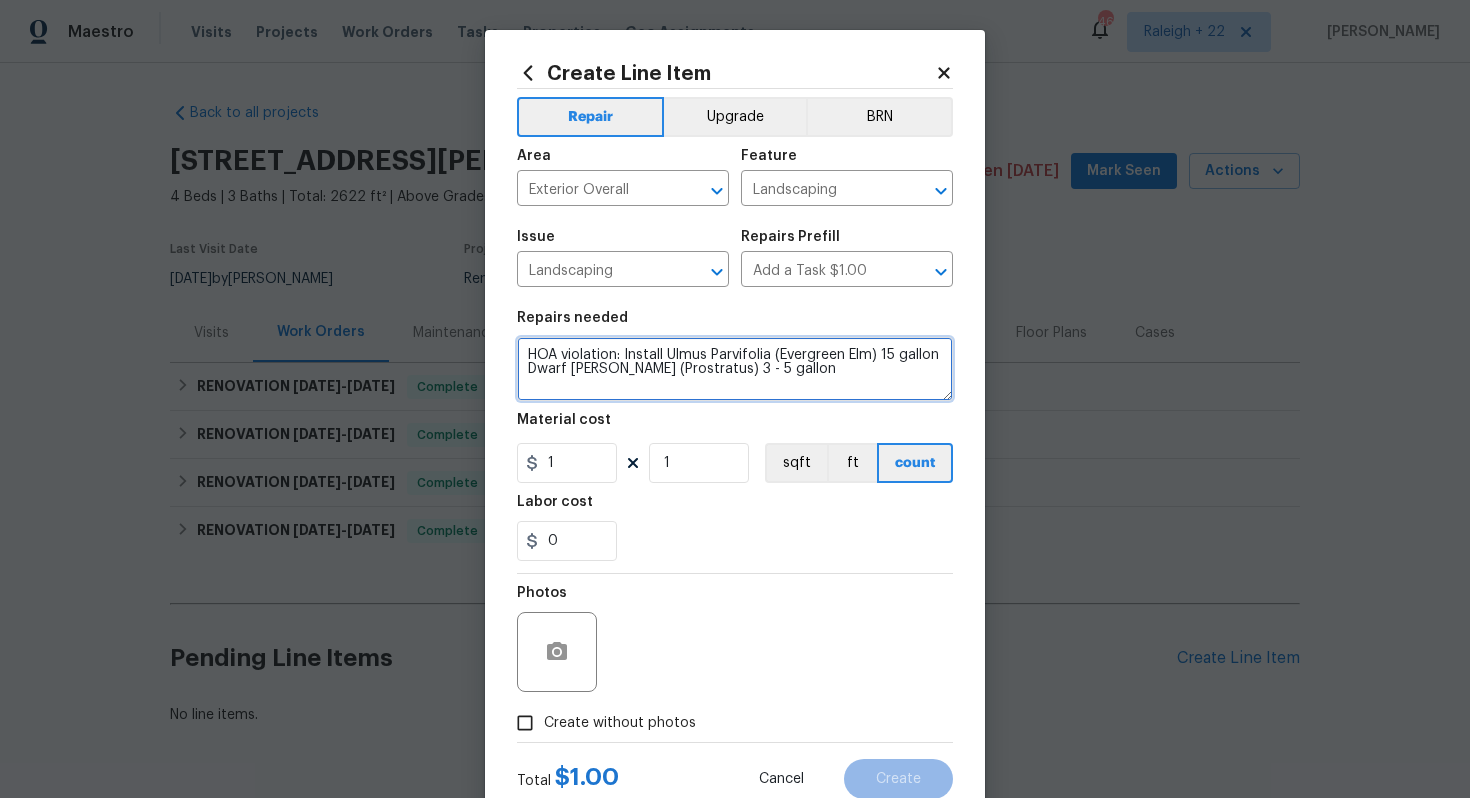 click on "HOA violation: Install Ulmus Parvifolia (Evergreen Elm) 15 gallon
Dwarf Rosemary (Prostratus) 3 - 5 gallon" at bounding box center (735, 369) 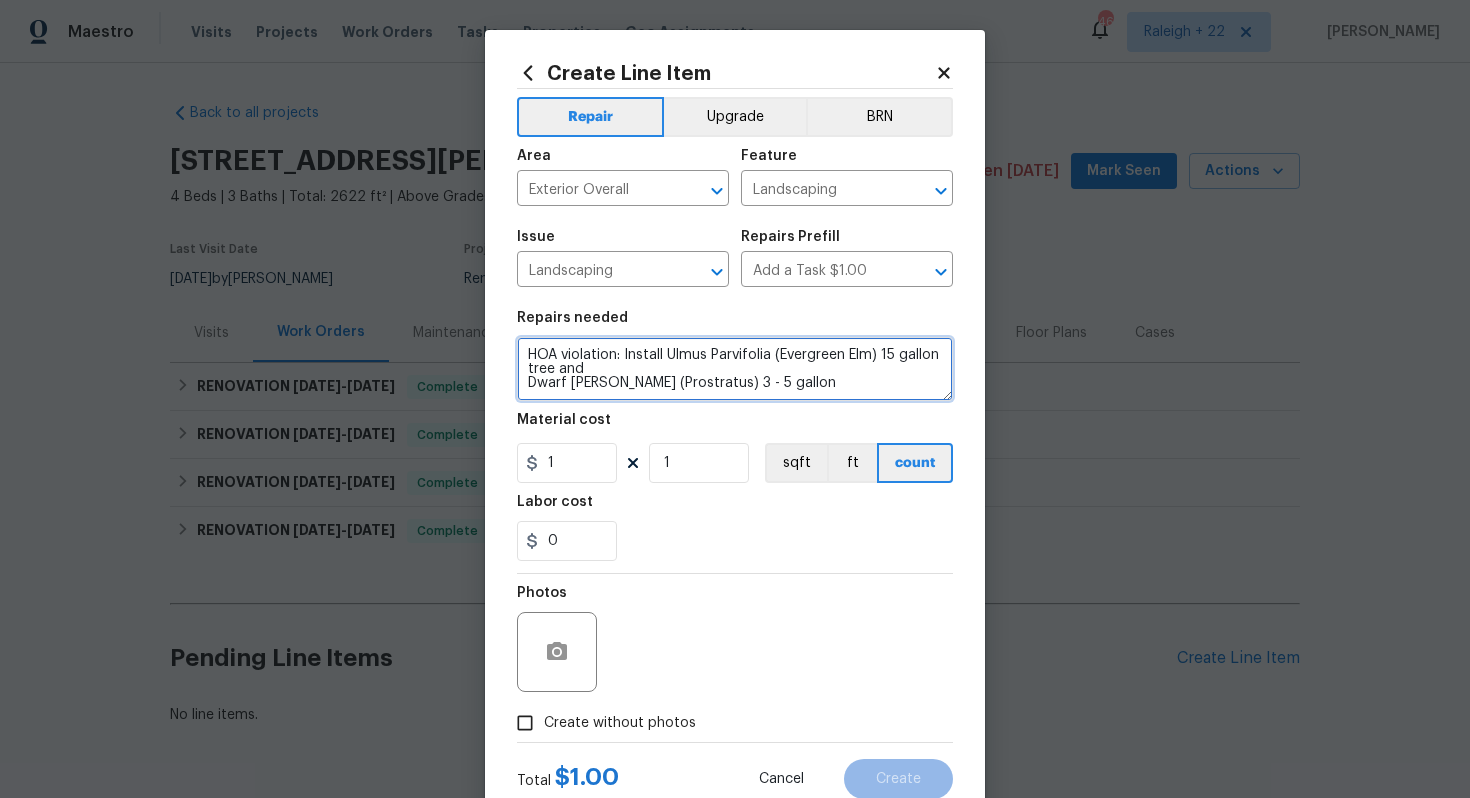 click on "HOA violation: Install Ulmus Parvifolia (Evergreen Elm) 15 gallon tree and
Dwarf Rosemary (Prostratus) 3 - 5 gallon" at bounding box center (735, 369) 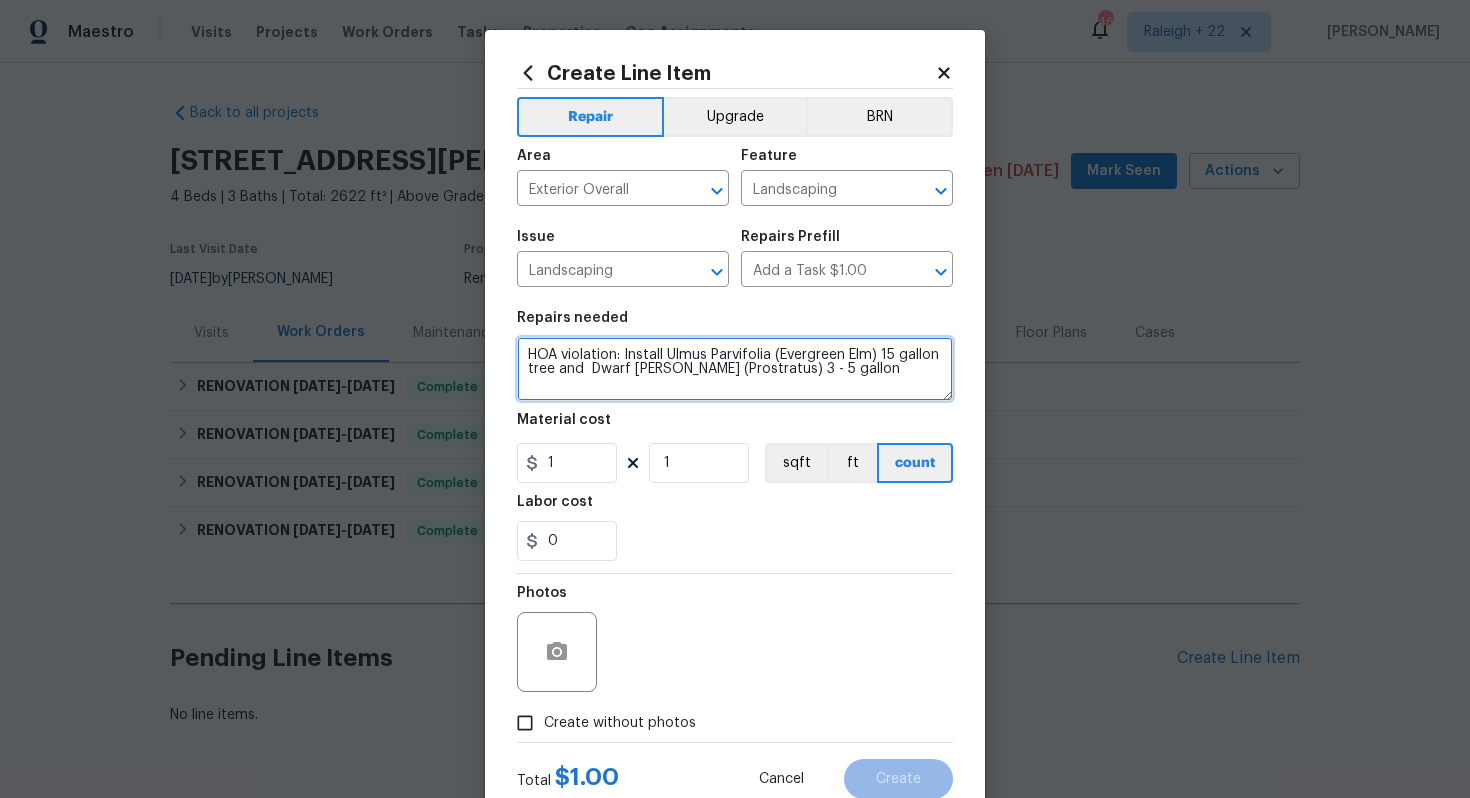 click on "HOA violation: Install Ulmus Parvifolia (Evergreen Elm) 15 gallon tree and  Dwarf Rosemary (Prostratus) 3 - 5 gallon" at bounding box center [735, 369] 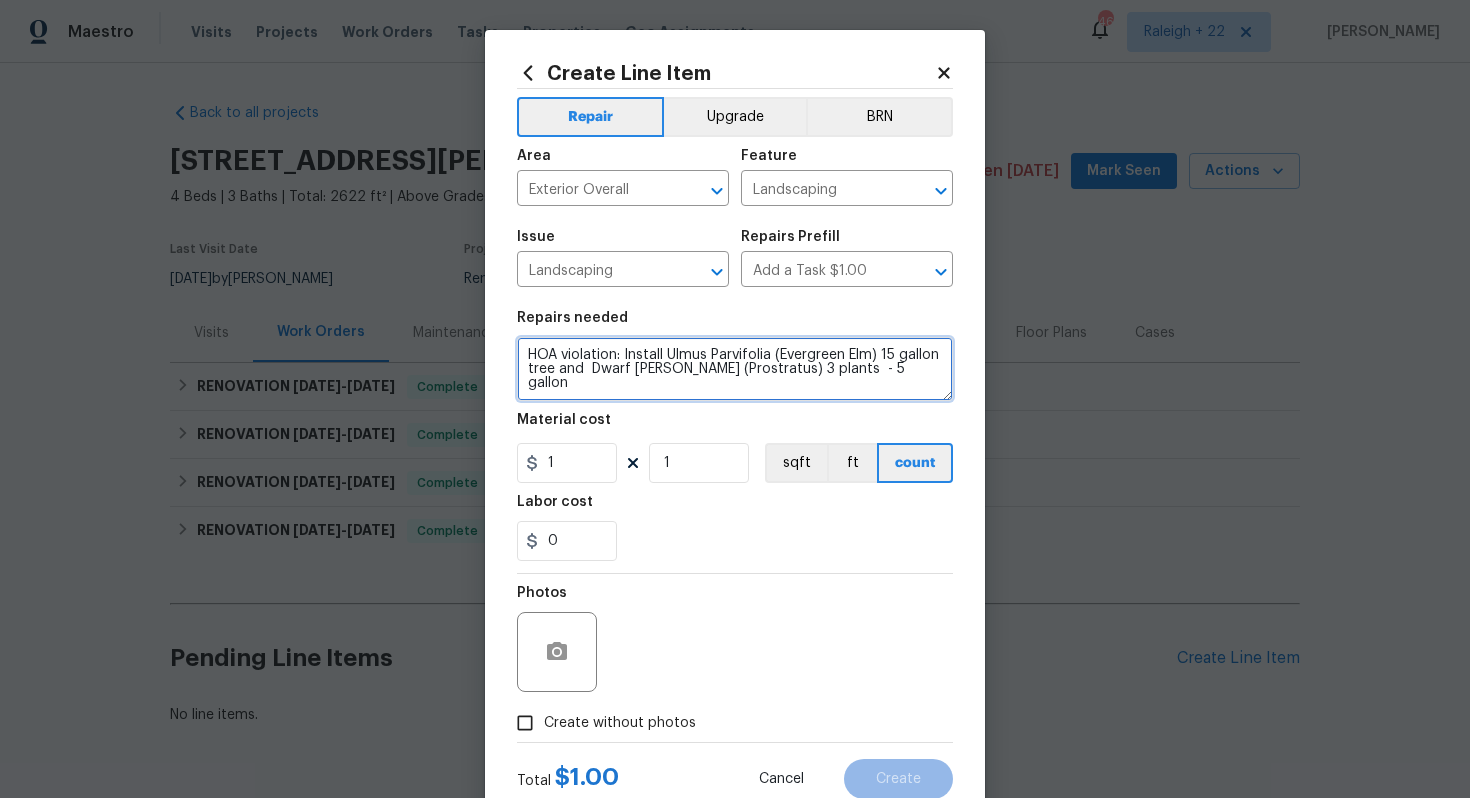 click on "HOA violation: Install Ulmus Parvifolia (Evergreen Elm) 15 gallon tree and  Dwarf Rosemary (Prostratus) 3 plants  - 5 gallon" at bounding box center (735, 369) 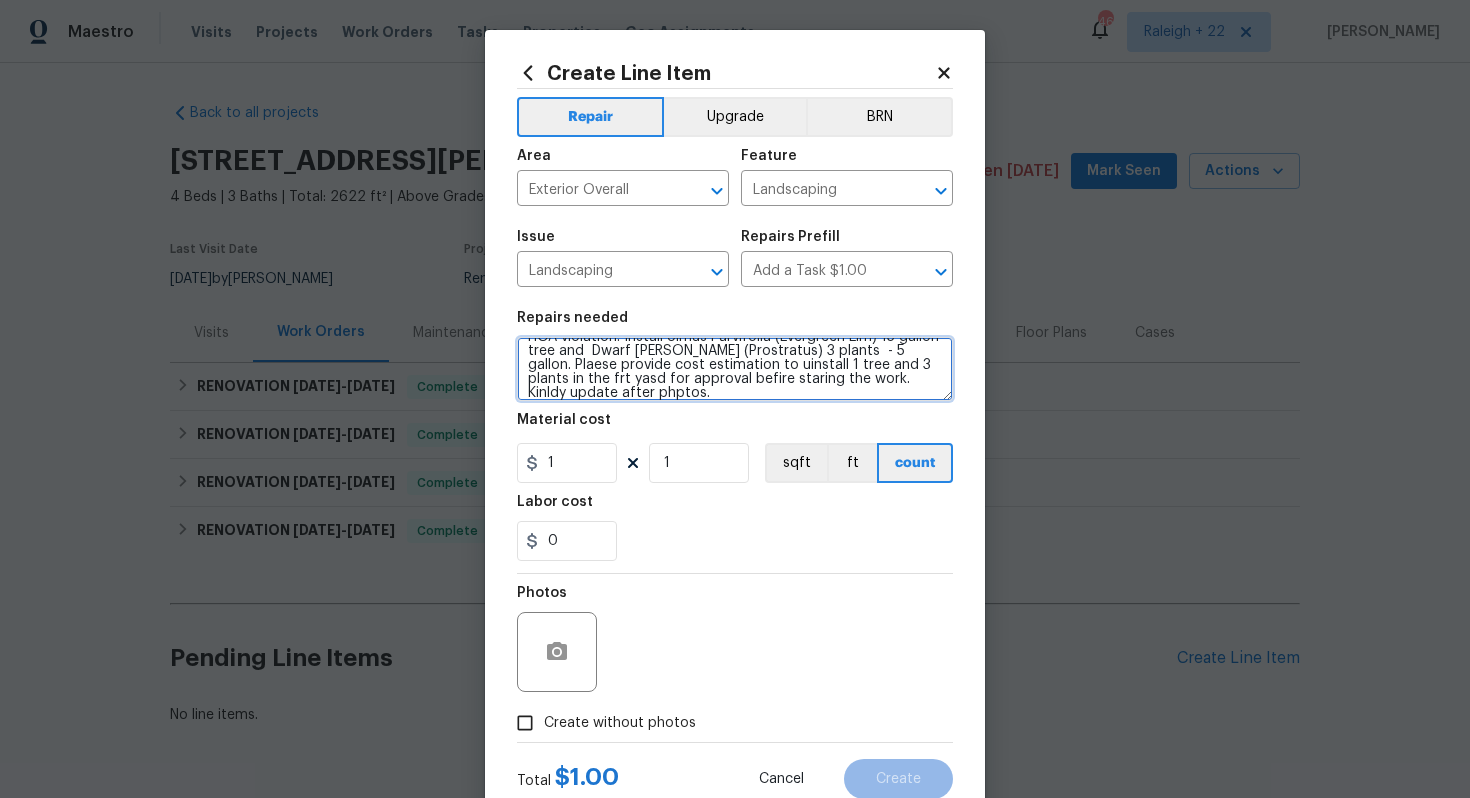 scroll, scrollTop: 0, scrollLeft: 0, axis: both 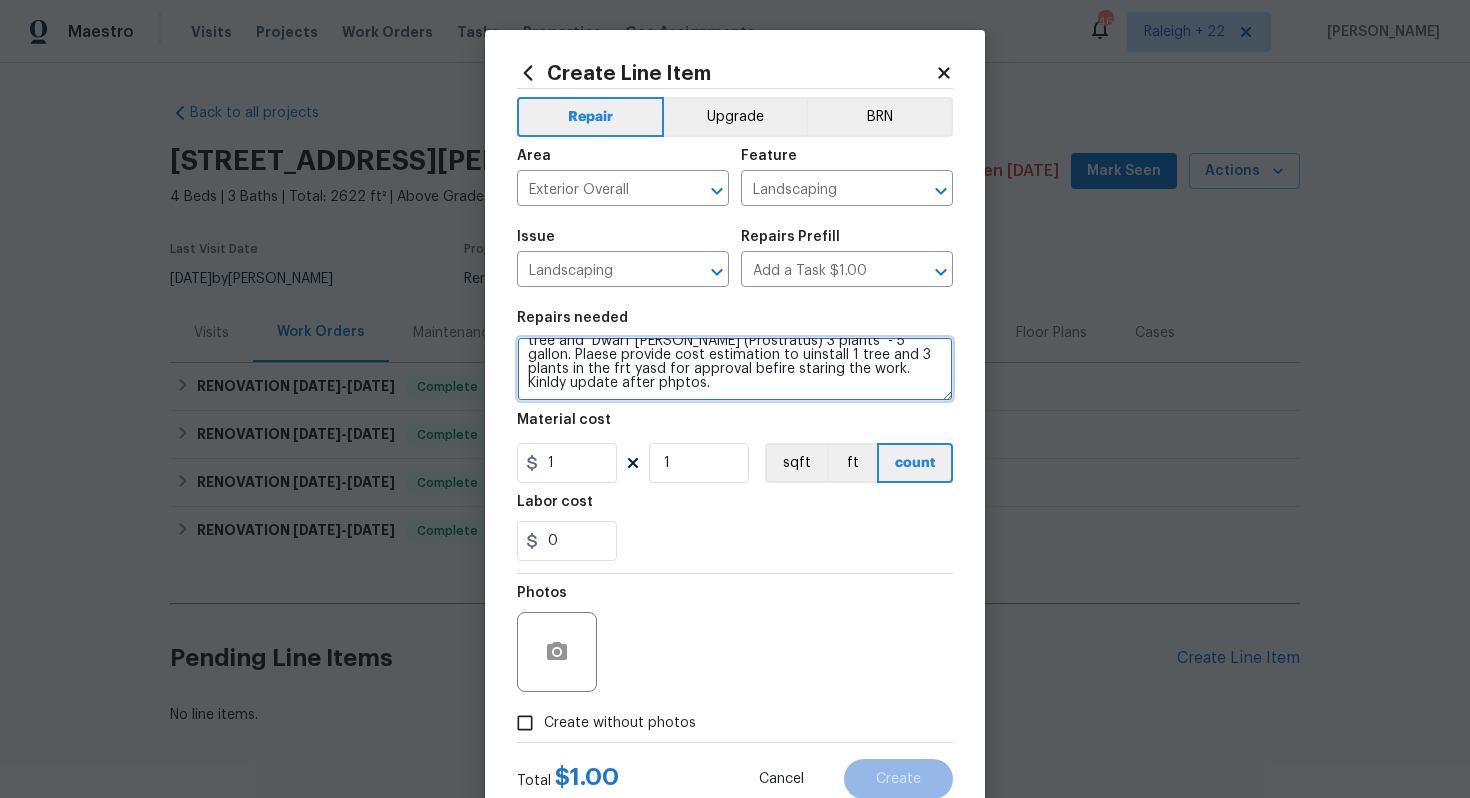 drag, startPoint x: 623, startPoint y: 358, endPoint x: 692, endPoint y: 429, distance: 99.00505 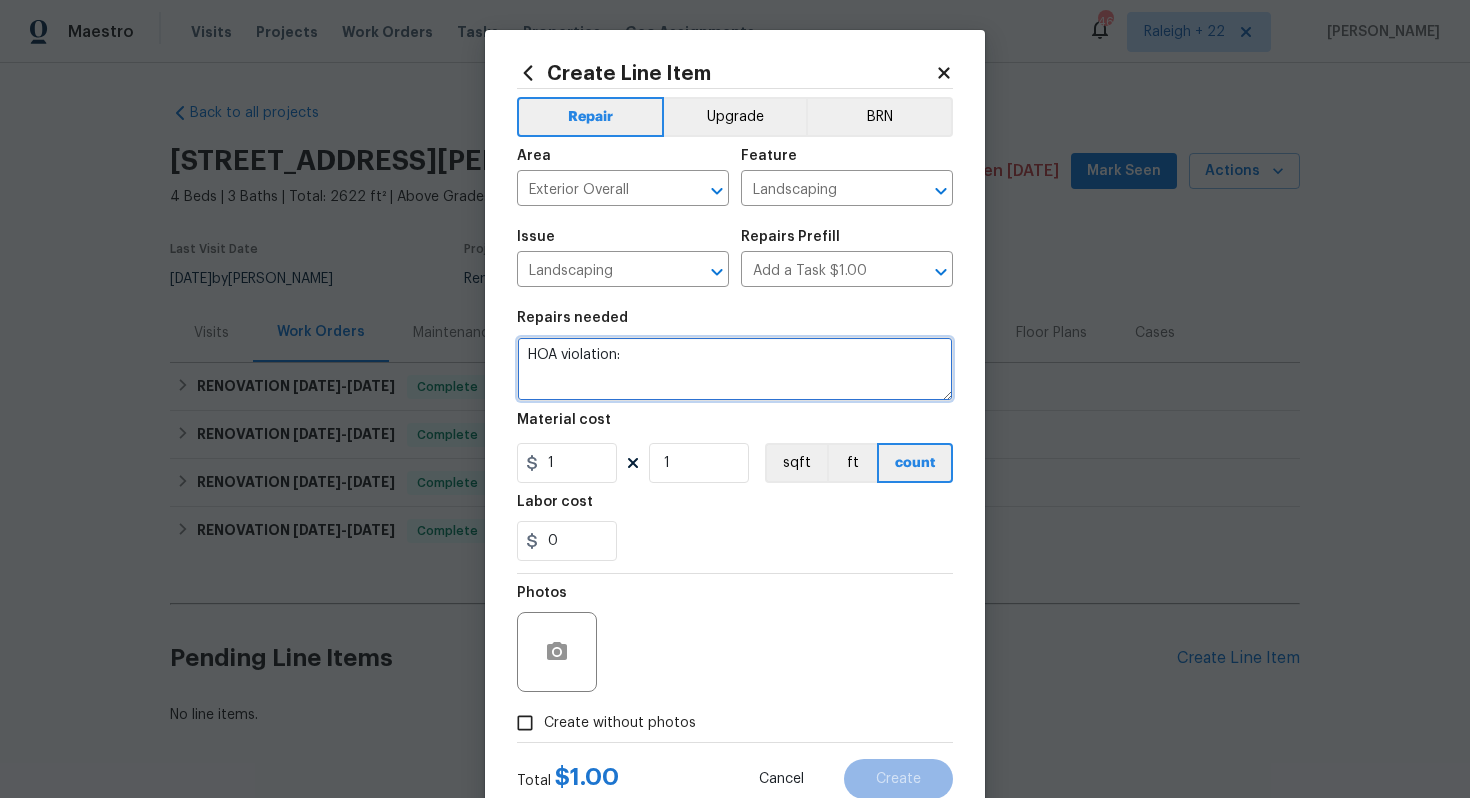 scroll, scrollTop: 0, scrollLeft: 0, axis: both 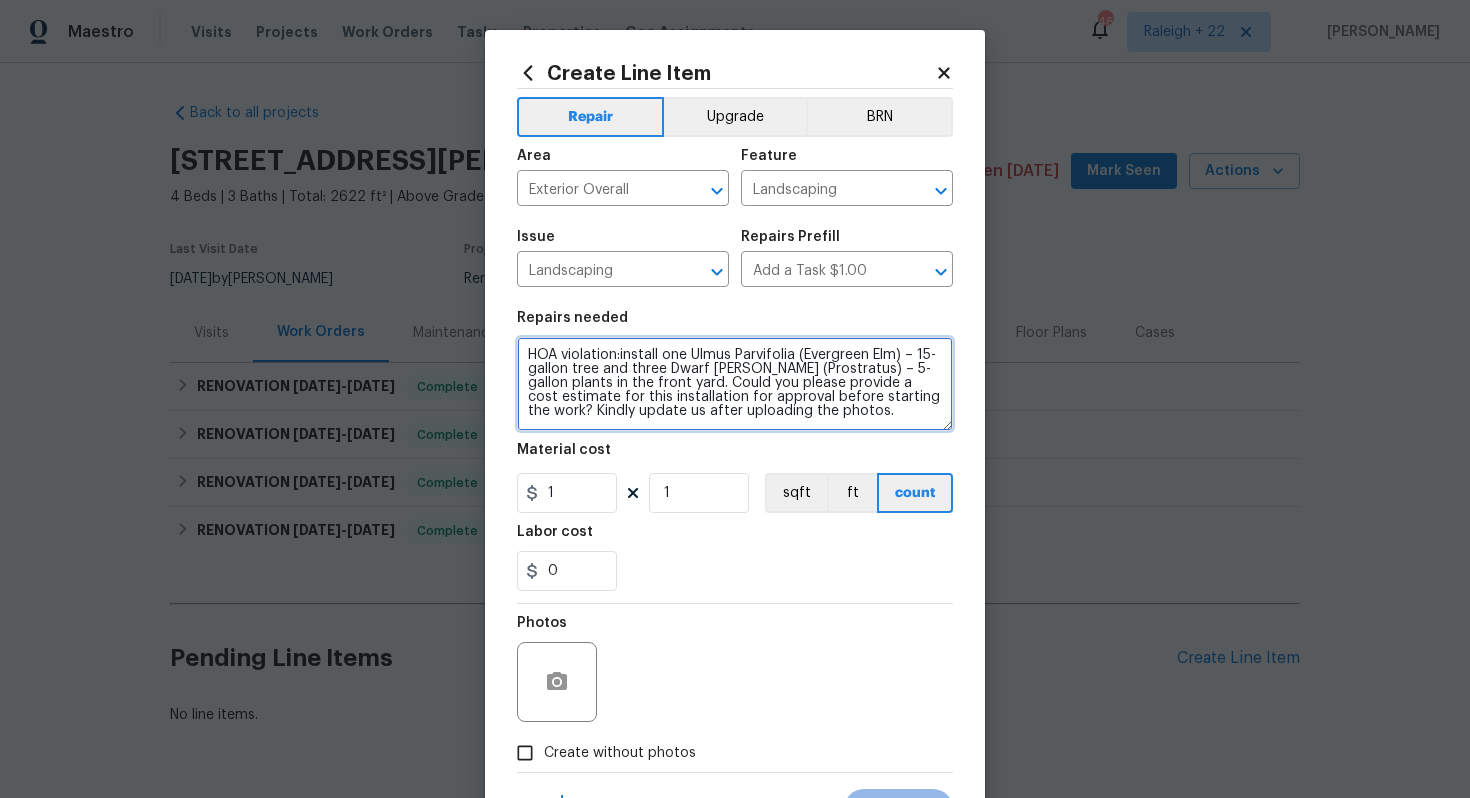drag, startPoint x: 940, startPoint y: 396, endPoint x: 972, endPoint y: 518, distance: 126.12692 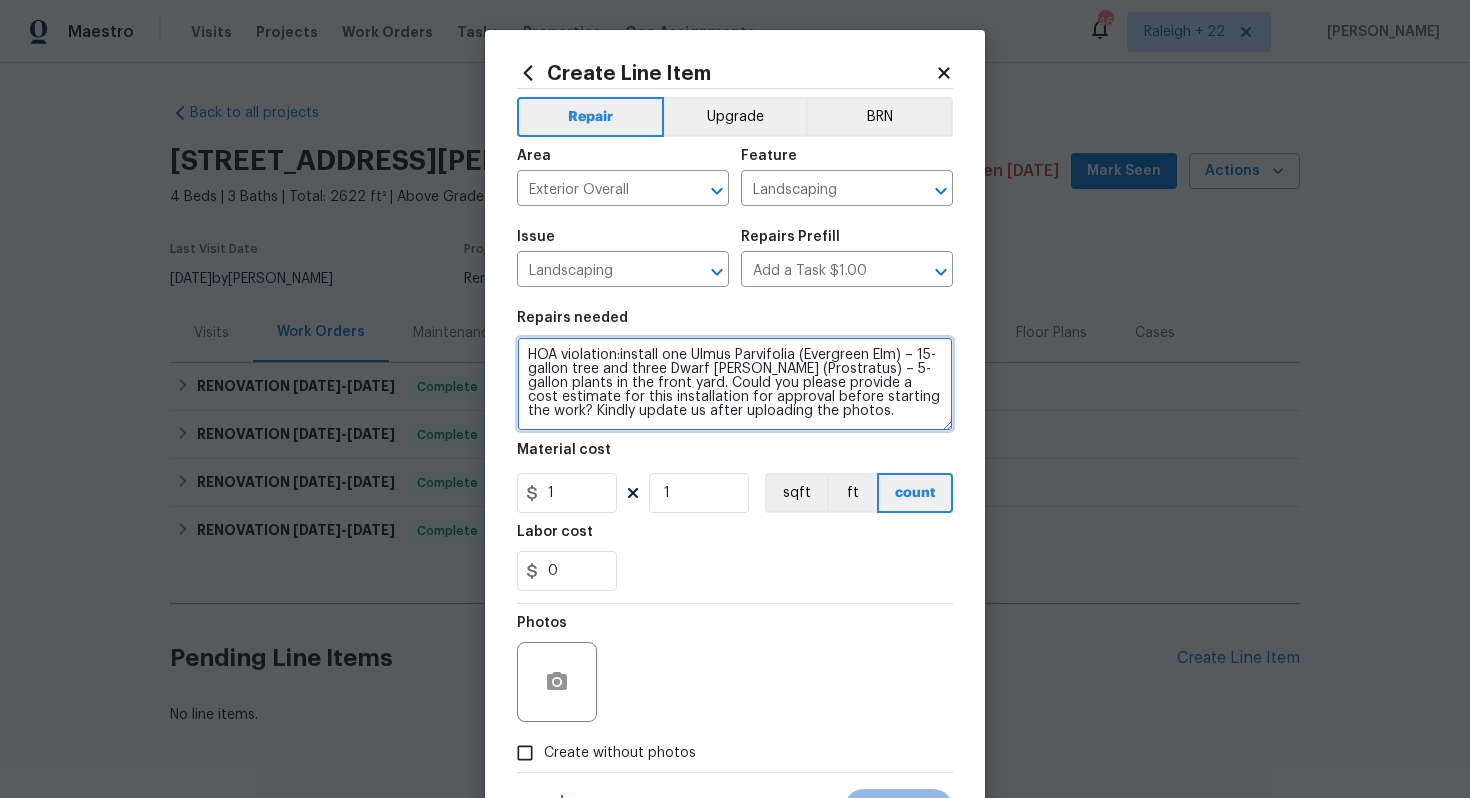 click on "Create Line Item Repair Upgrade BRN Area Exterior Overall ​ Feature Landscaping ​ Issue Landscaping ​ Repairs Prefill Add a Task $1.00 ​ Repairs needed HOA violation:install one Ulmus Parvifolia (Evergreen Elm) – 15-gallon tree and three Dwarf Rosemary (Prostratus) – 5-gallon plants in the front yard. Could you please provide a cost estimate for this installation for approval before starting the work? Kindly update us after uploading the photos. Material cost 1 1 sqft ft count Labor cost 0 Photos Create without photos Total   $ 1.00 Cancel Create" at bounding box center (735, 445) 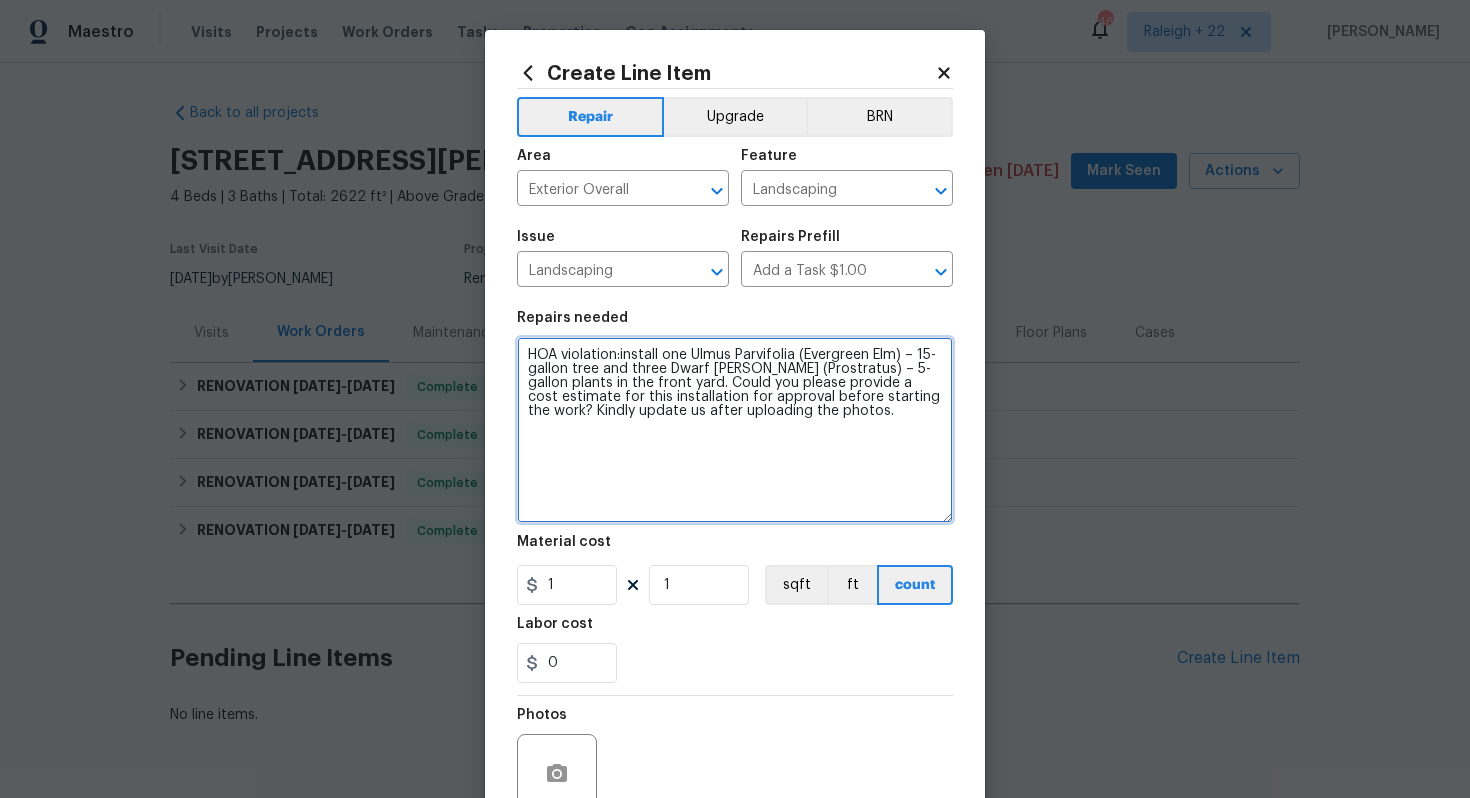 click on "HOA violation:install one Ulmus Parvifolia (Evergreen Elm) – 15-gallon tree and three Dwarf Rosemary (Prostratus) – 5-gallon plants in the front yard. Could you please provide a cost estimate for this installation for approval before starting the work? Kindly update us after uploading the photos." at bounding box center (735, 430) 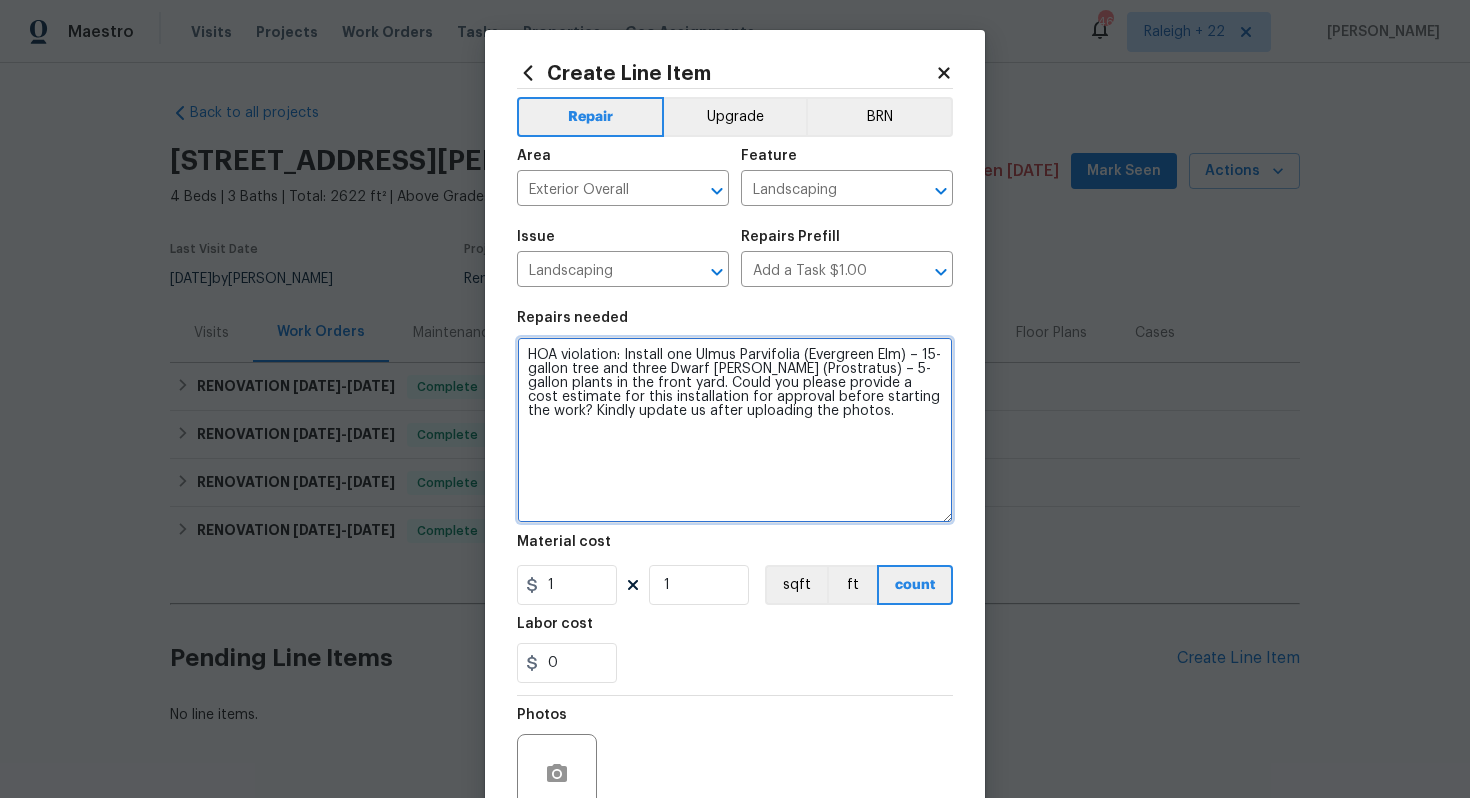 click on "HOA violation: Install one Ulmus Parvifolia (Evergreen Elm) – 15-gallon tree and three Dwarf Rosemary (Prostratus) – 5-gallon plants in the front yard. Could you please provide a cost estimate for this installation for approval before starting the work? Kindly update us after uploading the photos." at bounding box center [735, 430] 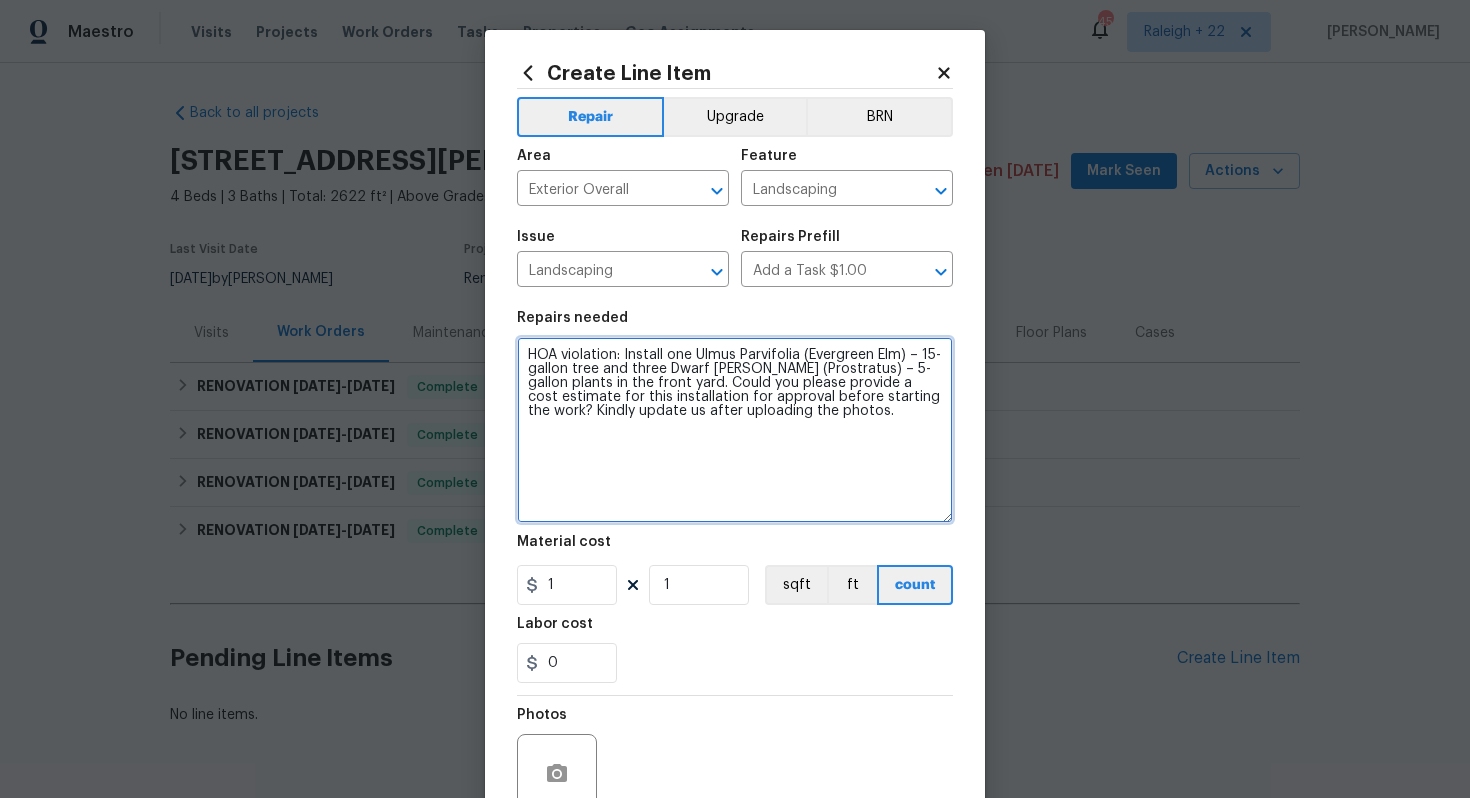 drag, startPoint x: 762, startPoint y: 382, endPoint x: 687, endPoint y: 378, distance: 75.10659 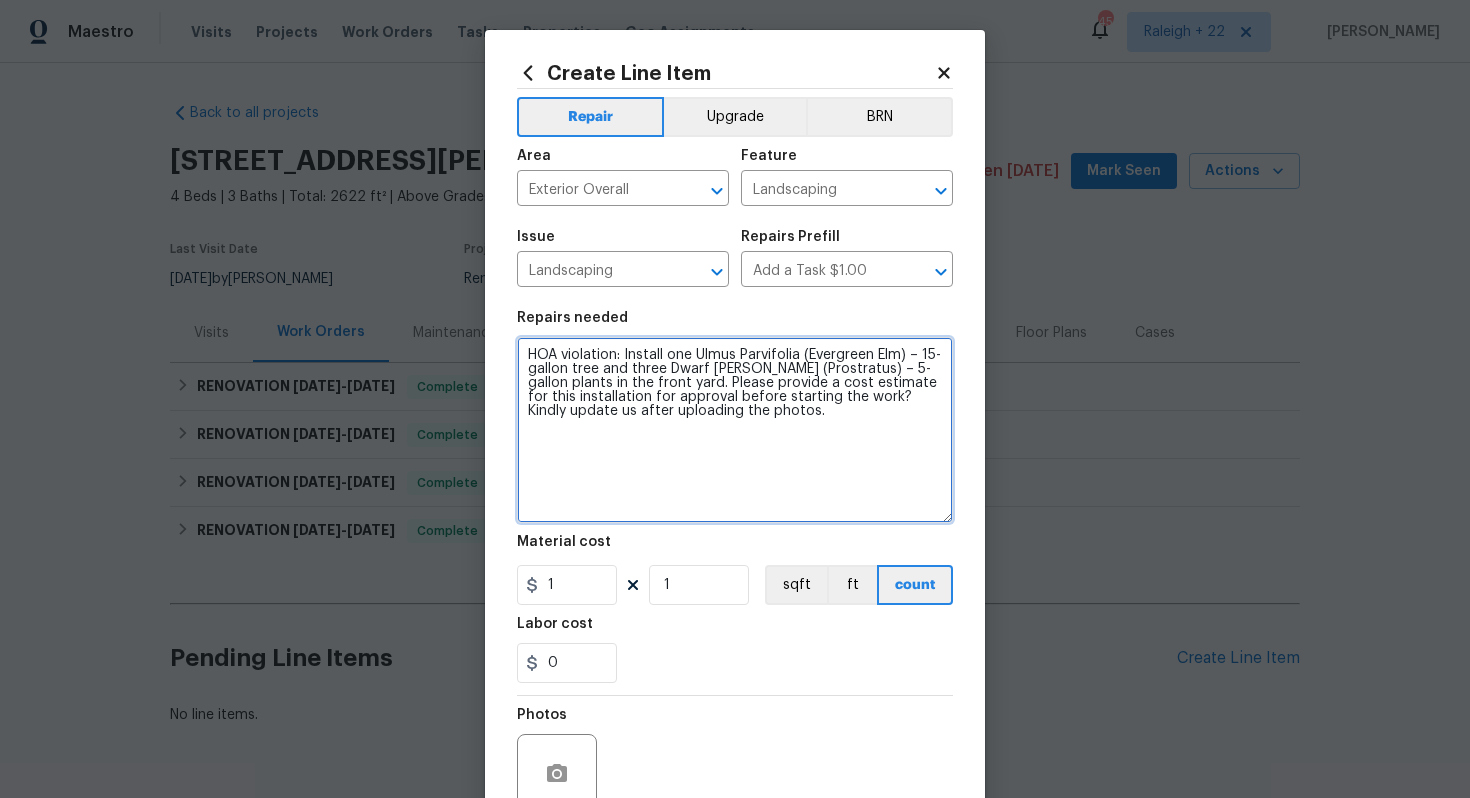 click on "HOA violation: Install one Ulmus Parvifolia (Evergreen Elm) – 15-gallon tree and three Dwarf Rosemary (Prostratus) – 5-gallon plants in the front yard. Please provide a cost estimate for this installation for approval before starting the work? Kindly update us after uploading the photos." at bounding box center [735, 430] 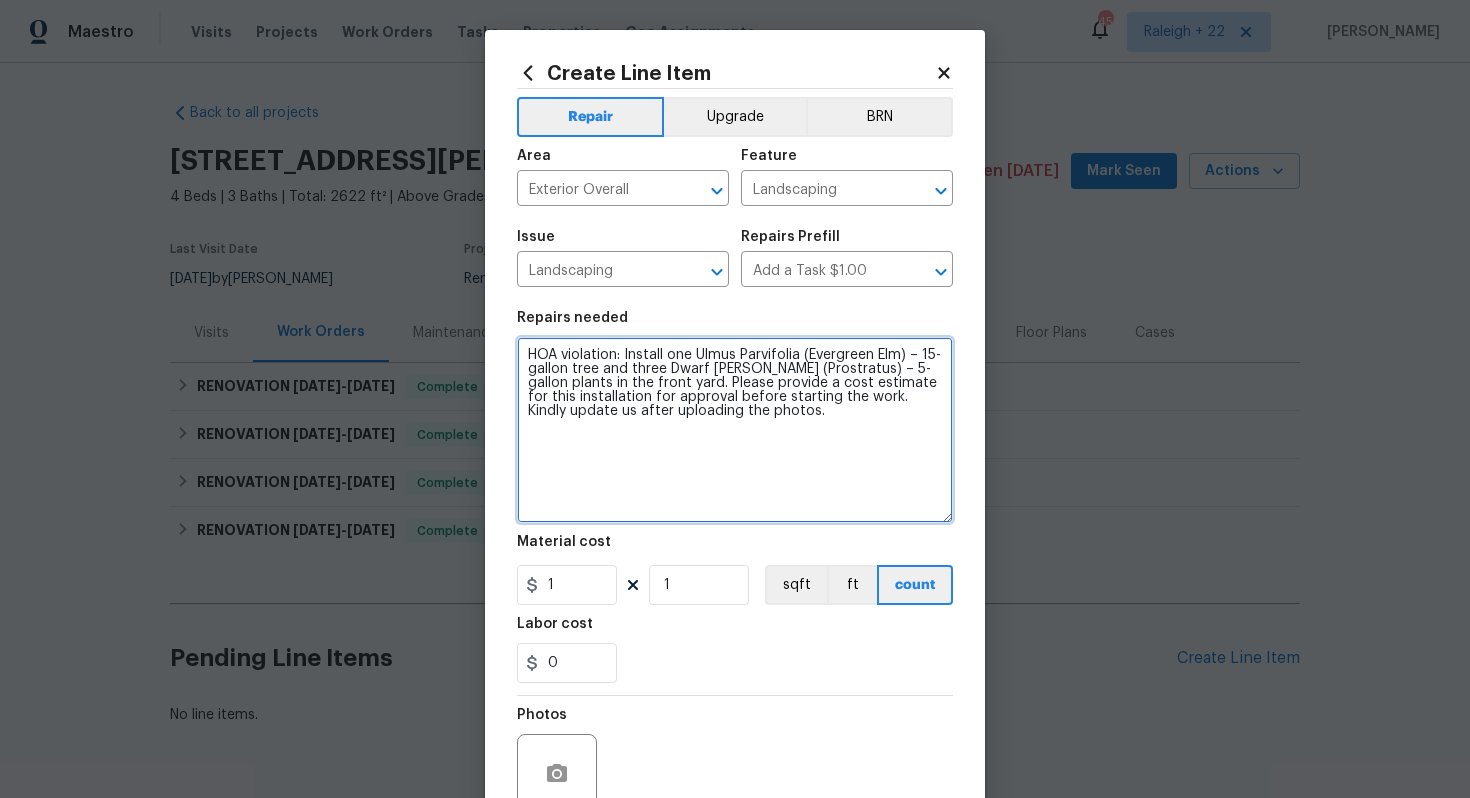click on "HOA violation: Install one Ulmus Parvifolia (Evergreen Elm) – 15-gallon tree and three Dwarf Rosemary (Prostratus) – 5-gallon plants in the front yard. Please provide a cost estimate for this installation for approval before starting the work. Kindly update us after uploading the photos." at bounding box center (735, 430) 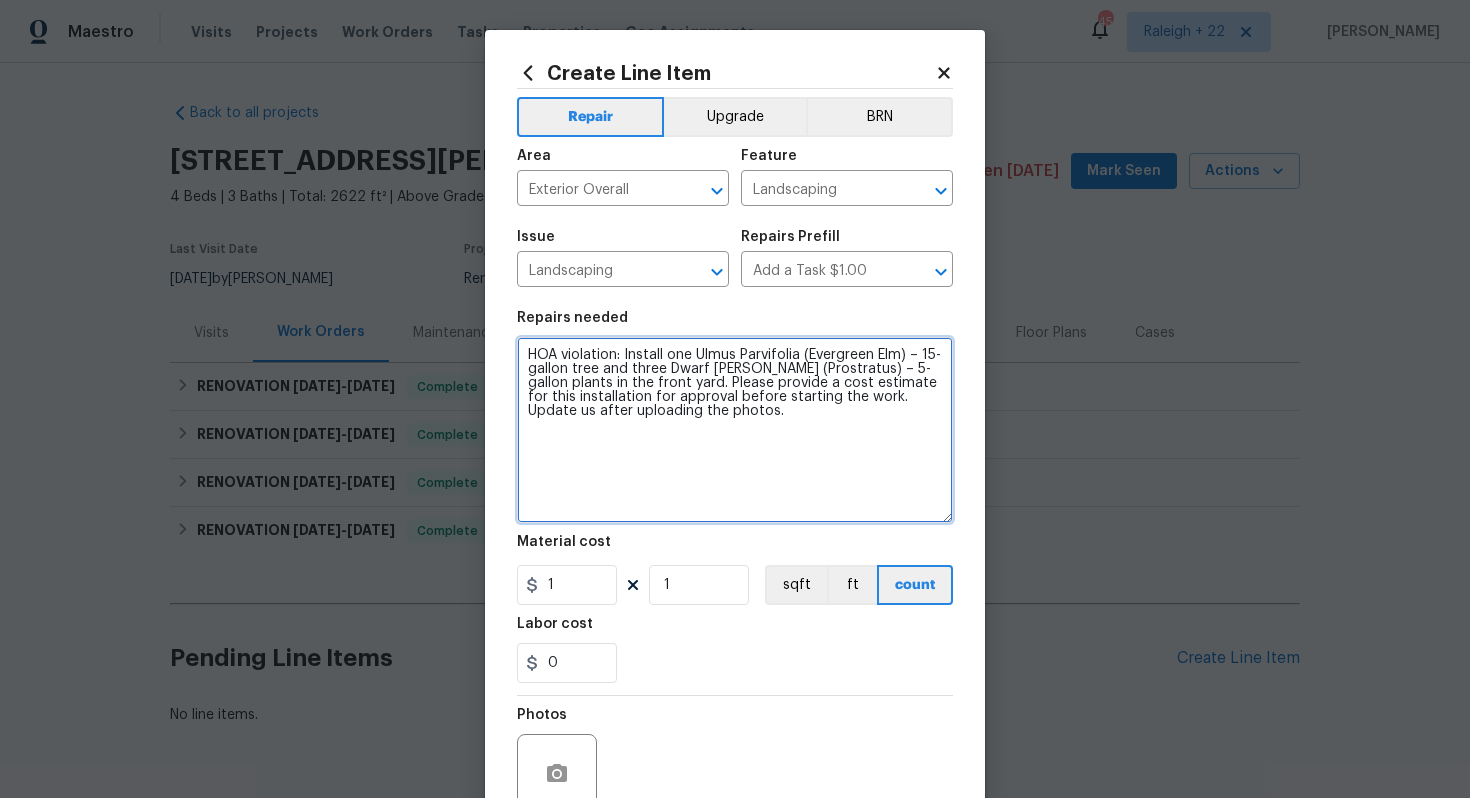 drag, startPoint x: 900, startPoint y: 400, endPoint x: 922, endPoint y: 424, distance: 32.55764 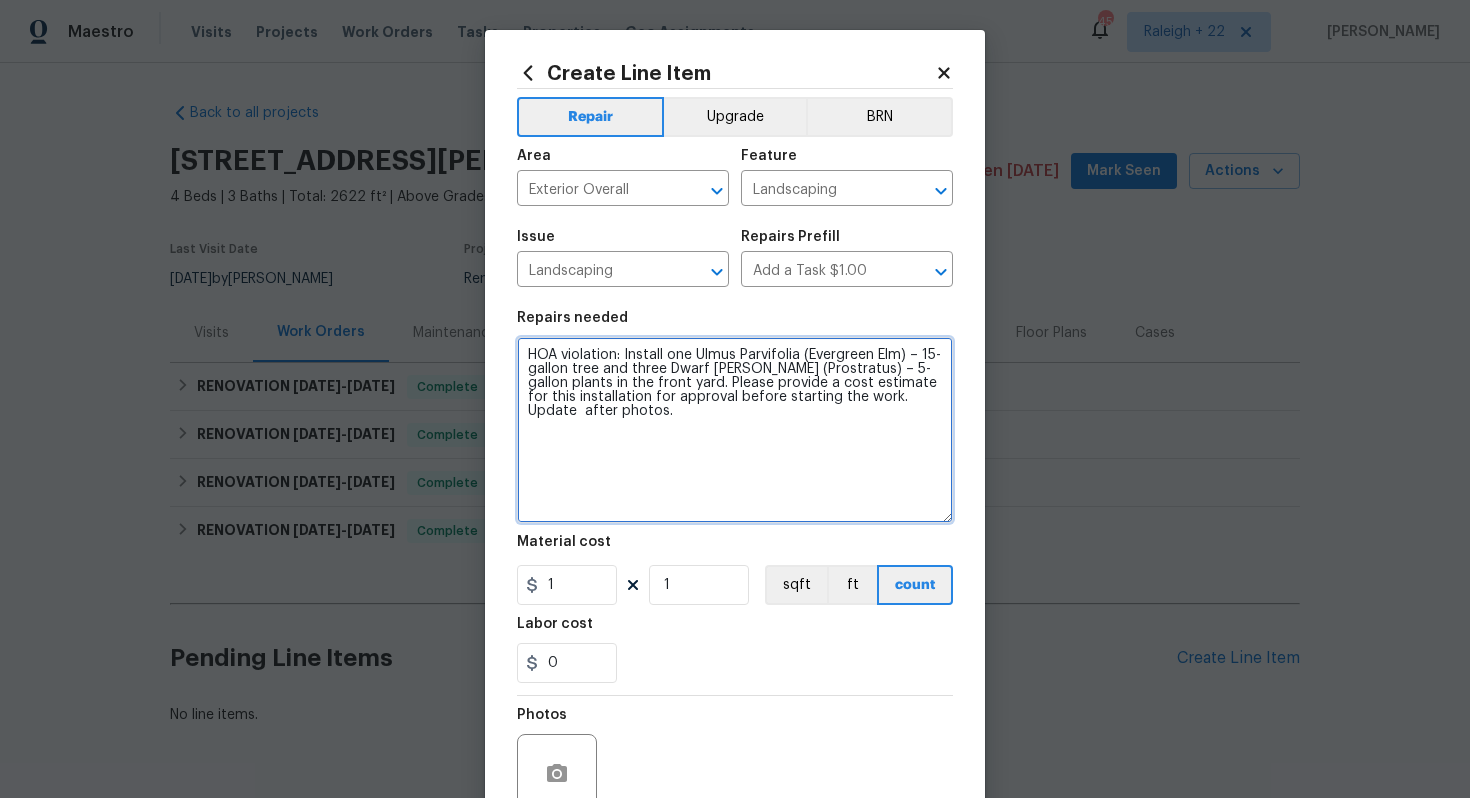 type on "HOA violation: Install one Ulmus Parvifolia (Evergreen Elm) – 15-gallon tree and three Dwarf Rosemary (Prostratus) – 5-gallon plants in the front yard. Please provide a cost estimate for this installation for approval before starting the work. Update  after photos." 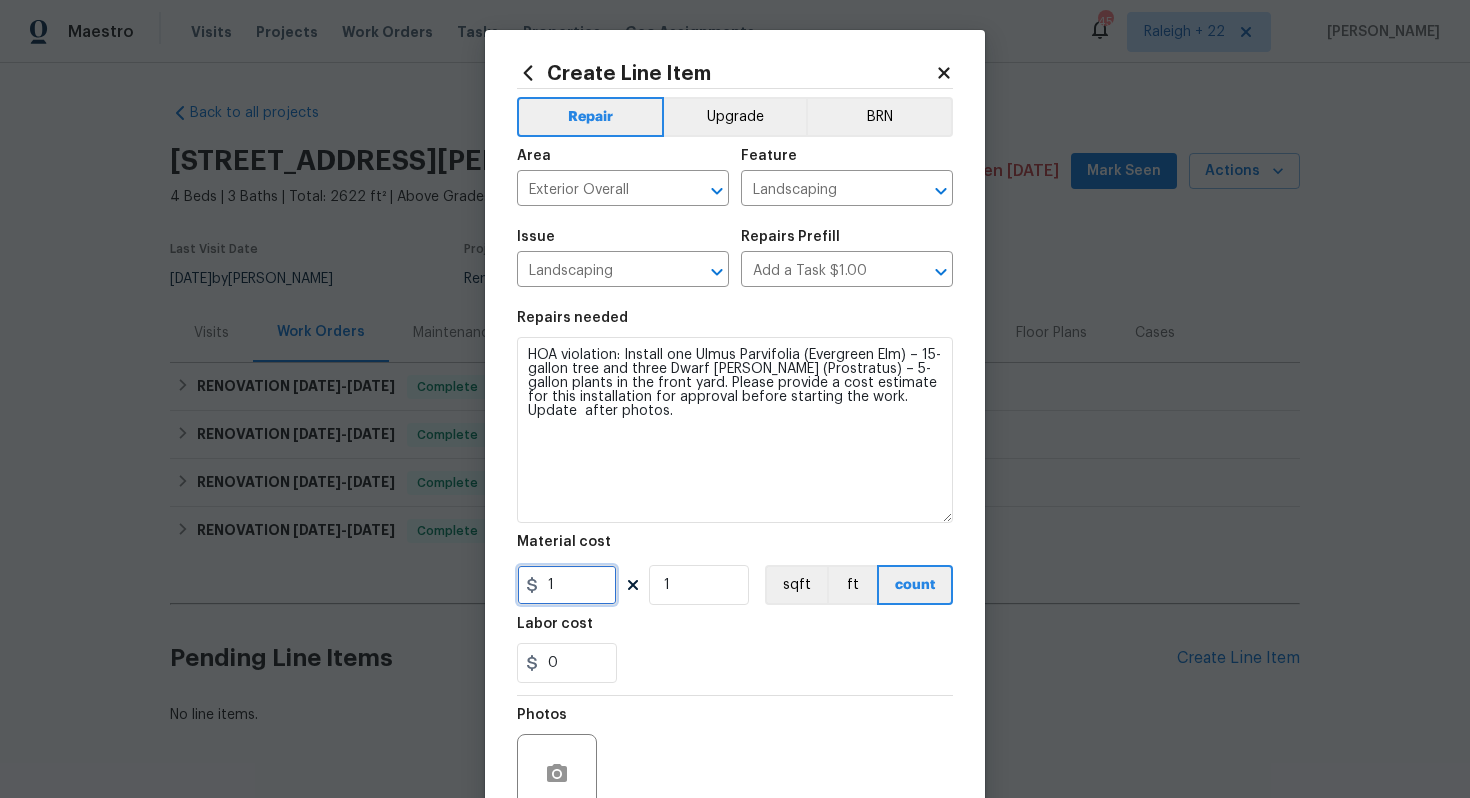 drag, startPoint x: 582, startPoint y: 575, endPoint x: 427, endPoint y: 500, distance: 172.19176 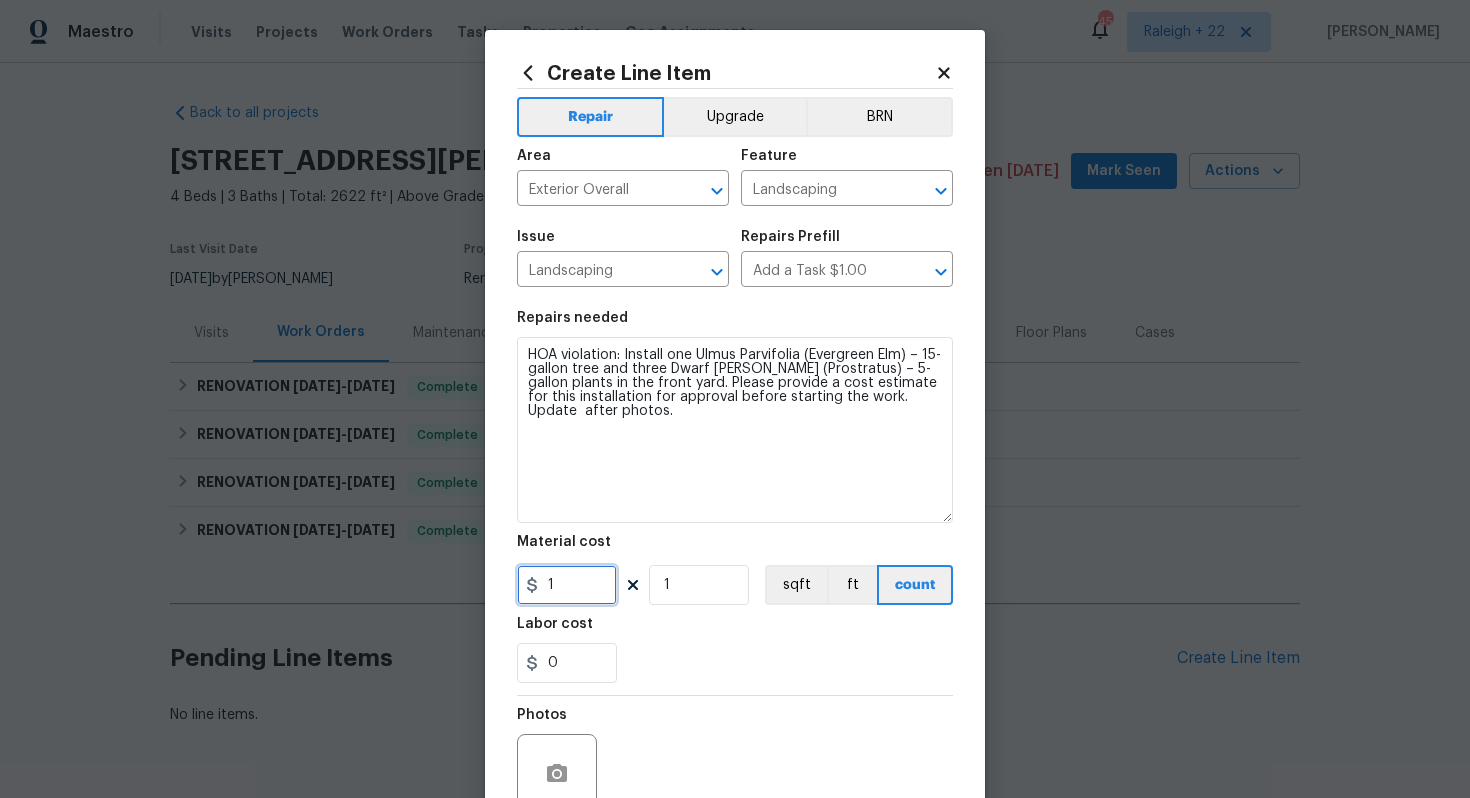 click on "Create Line Item Repair Upgrade BRN Area Exterior Overall ​ Feature Landscaping ​ Issue Landscaping ​ Repairs Prefill Add a Task $1.00 ​ Repairs needed HOA violation: Install one Ulmus Parvifolia (Evergreen Elm) – 15-gallon tree and three Dwarf Rosemary (Prostratus) – 5-gallon plants in the front yard. Please provide a cost estimate for this installation for approval before starting the work. Update  after photos.  Material cost 1 1 sqft ft count Labor cost 0 Photos Create without photos Total   $ 1.00 Cancel Create" at bounding box center [735, 399] 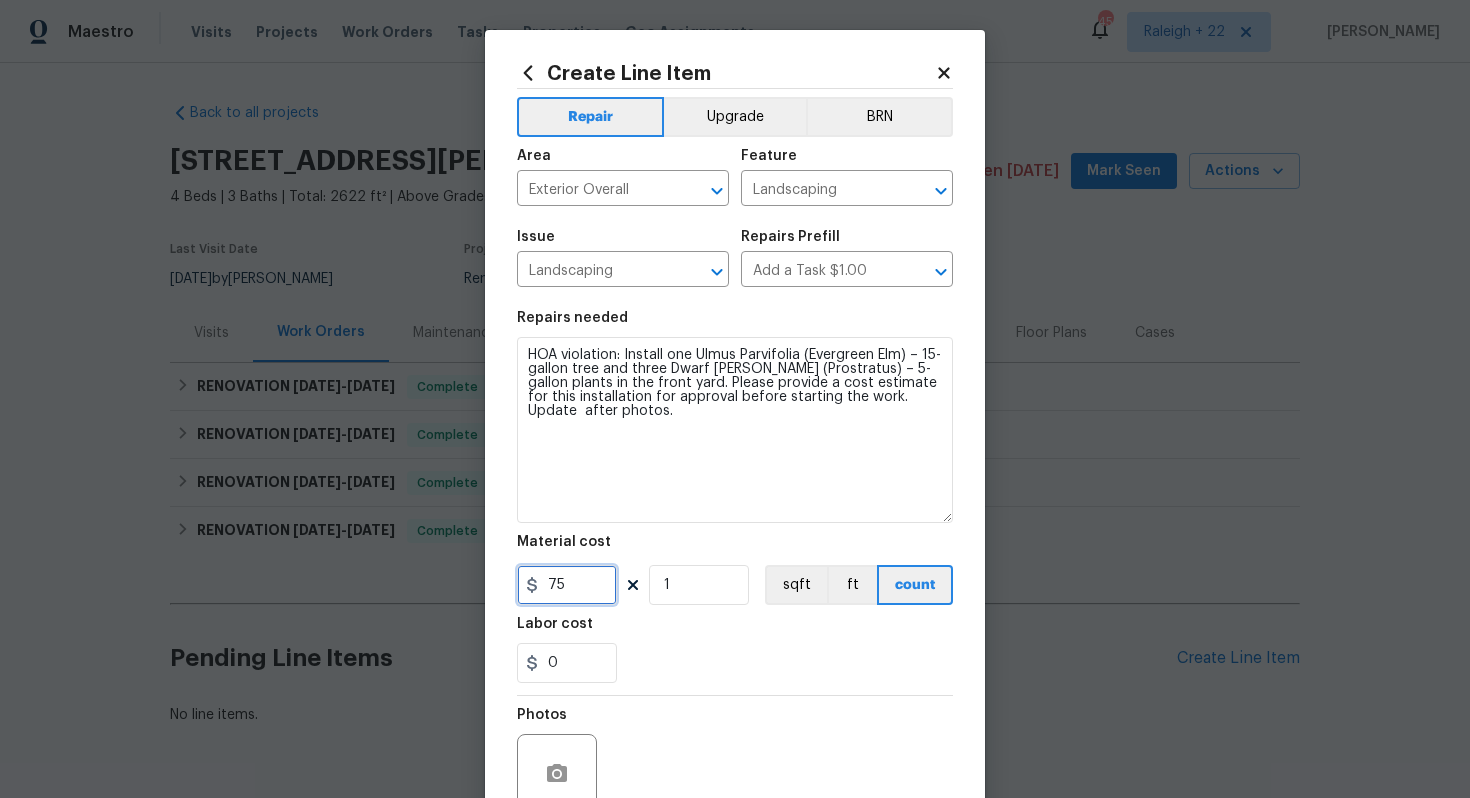 type on "75" 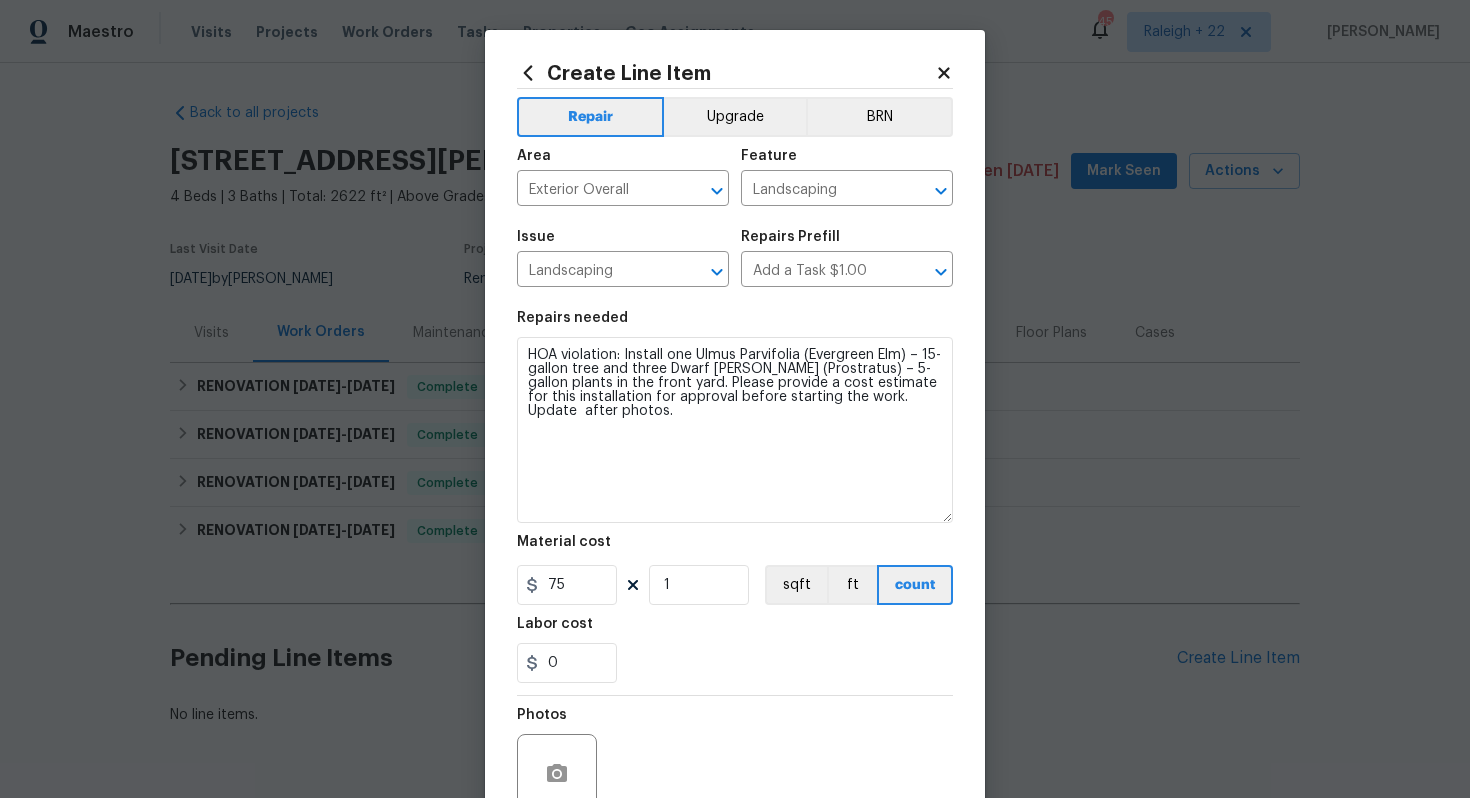 click at bounding box center (557, 774) 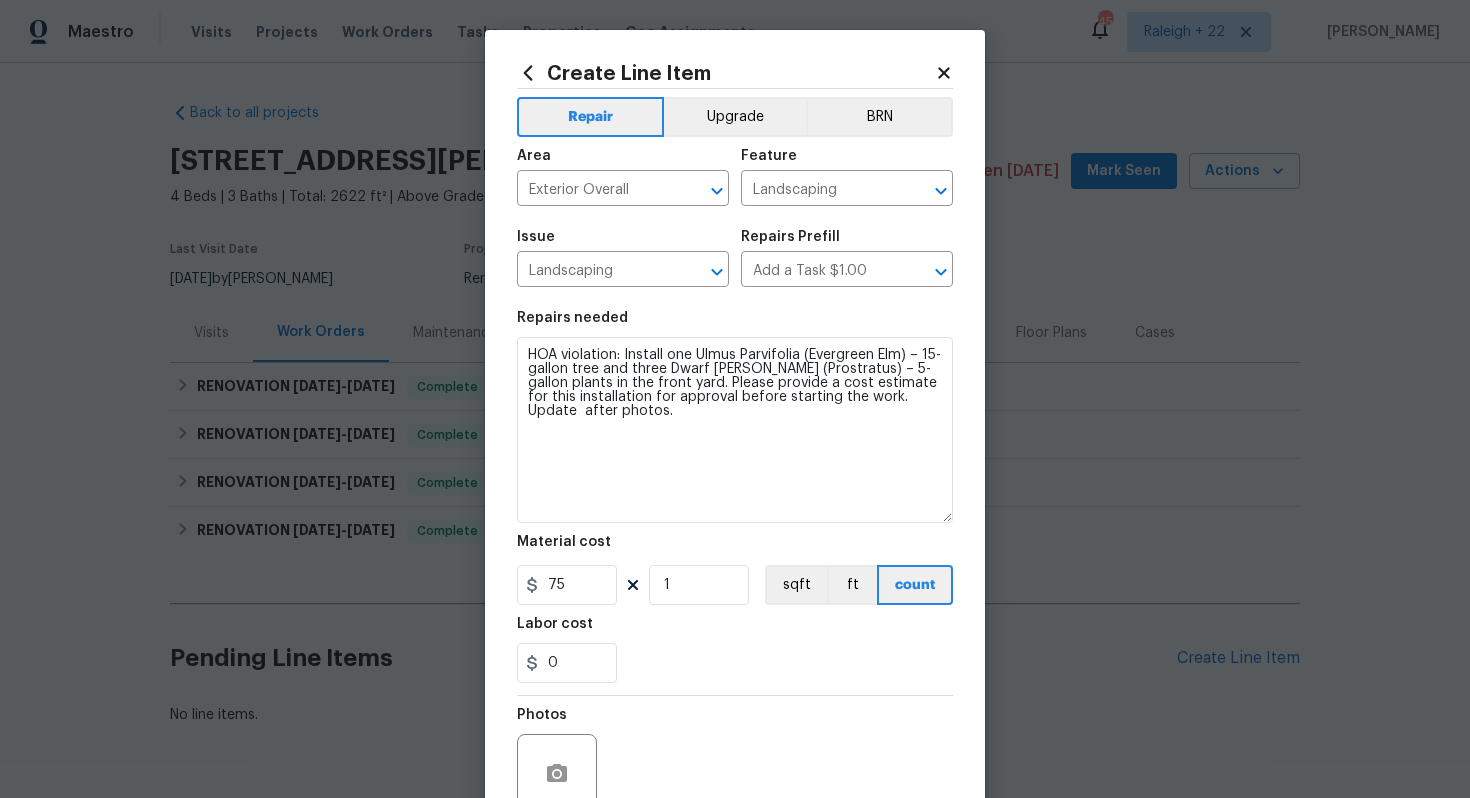 click at bounding box center [557, 774] 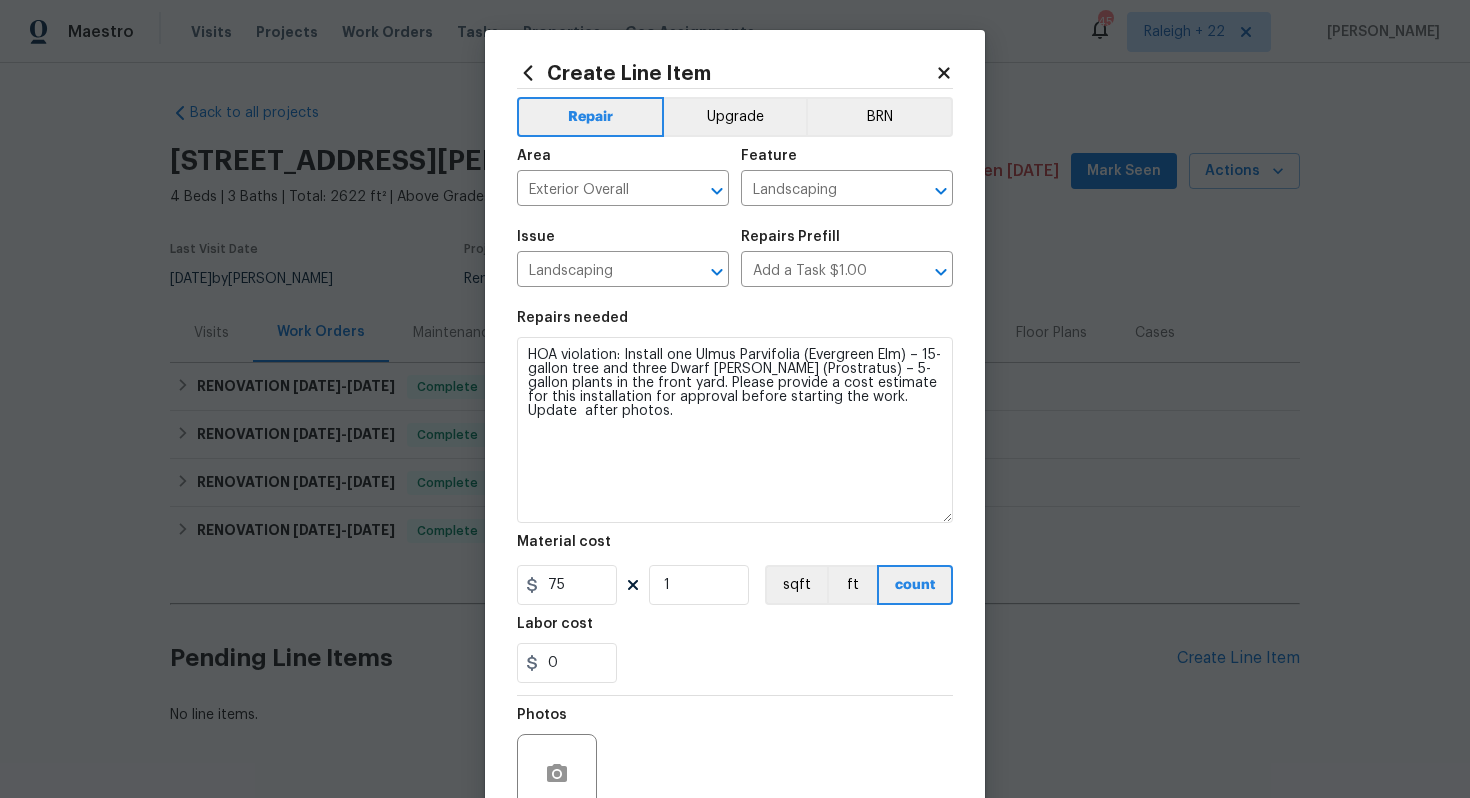 scroll, scrollTop: 186, scrollLeft: 0, axis: vertical 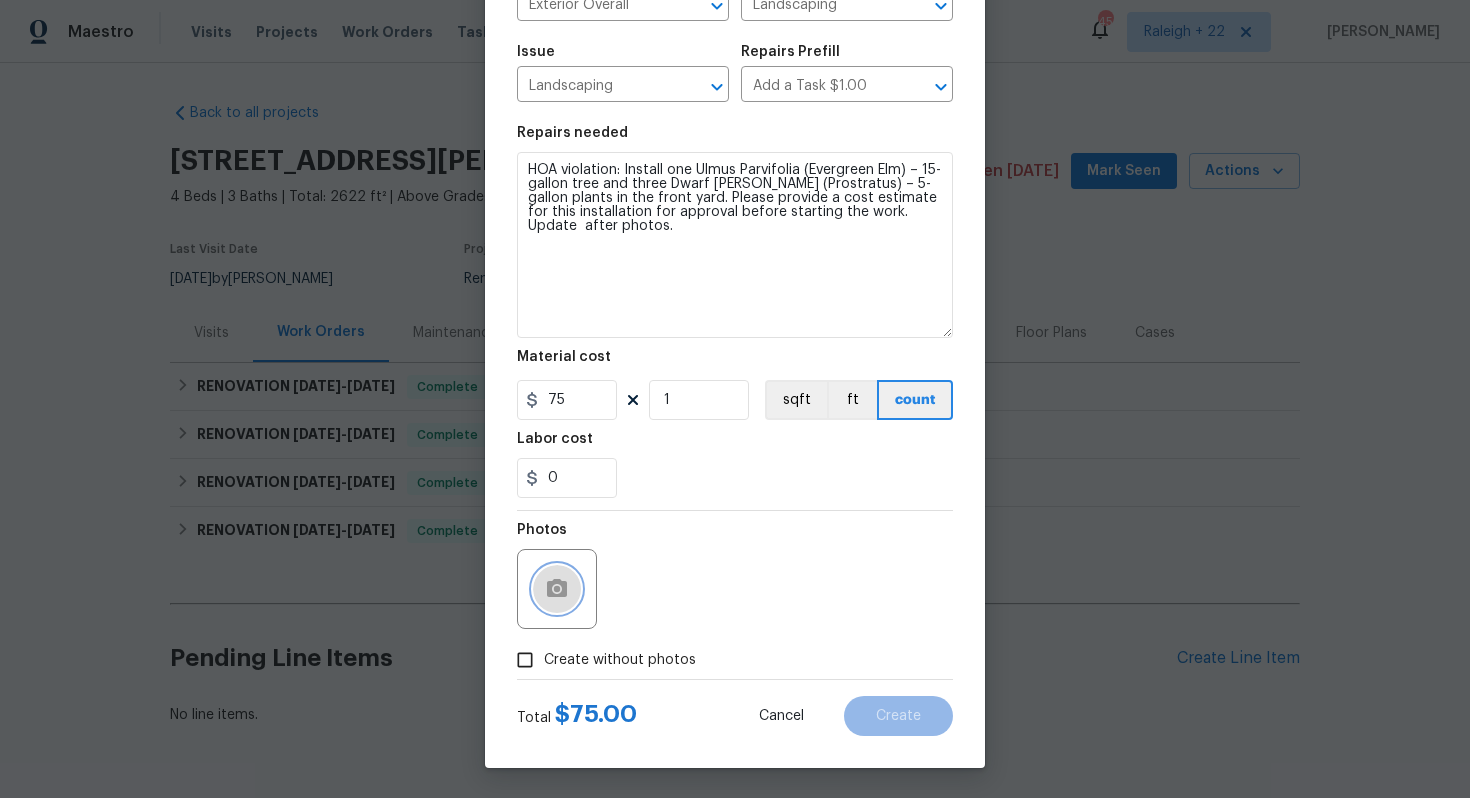 click 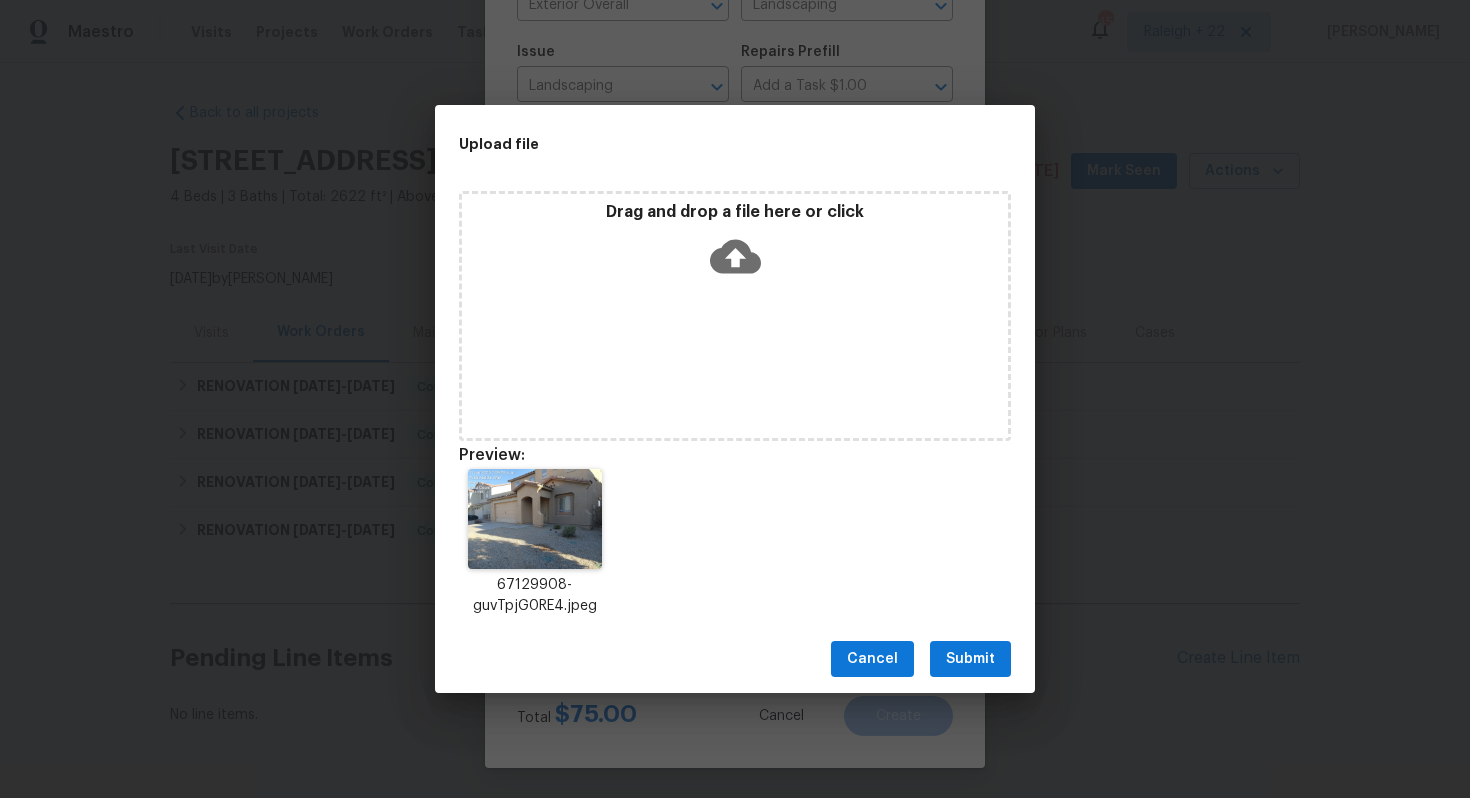 click on "Submit" at bounding box center (970, 659) 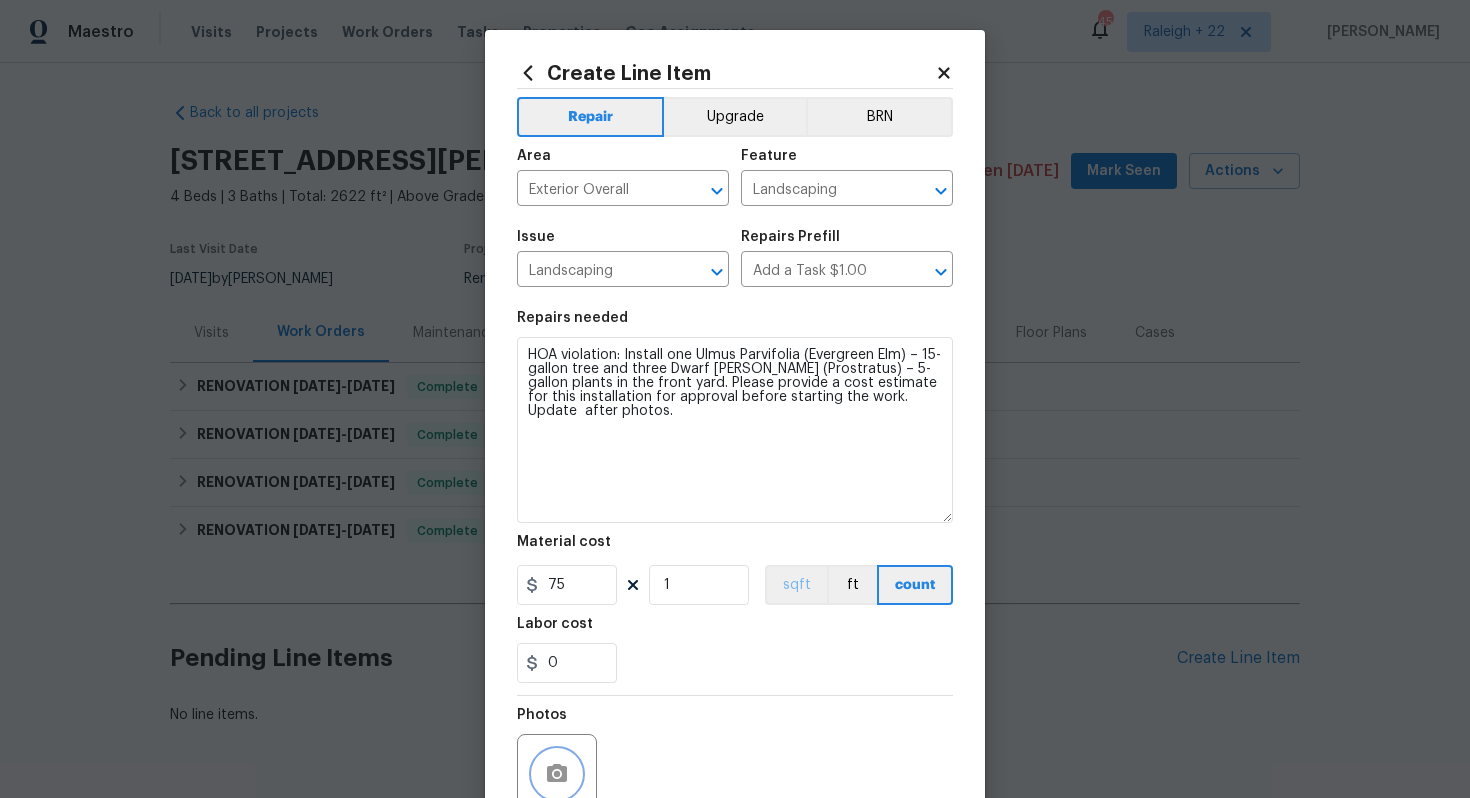 scroll, scrollTop: 186, scrollLeft: 0, axis: vertical 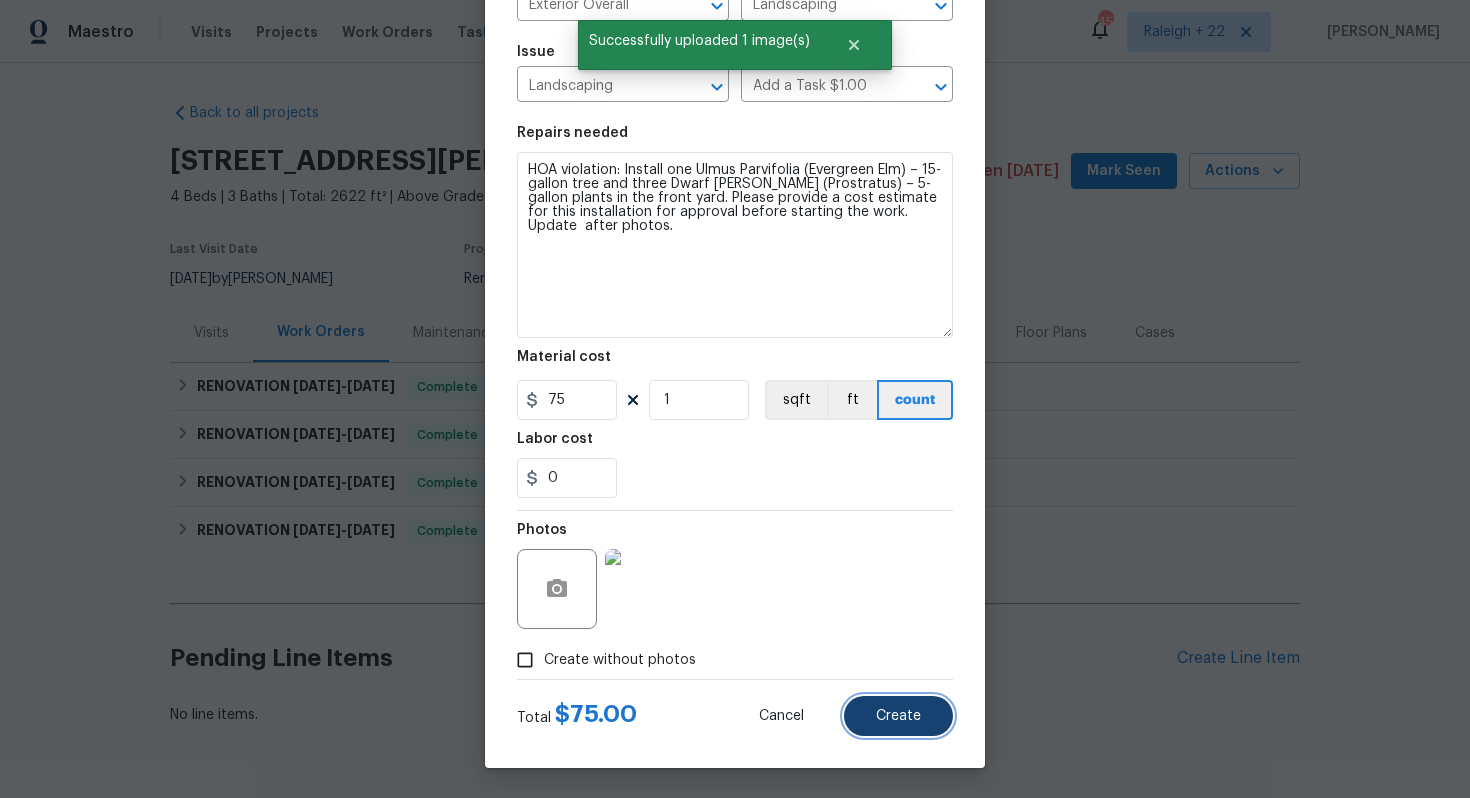 click on "Create" at bounding box center [898, 716] 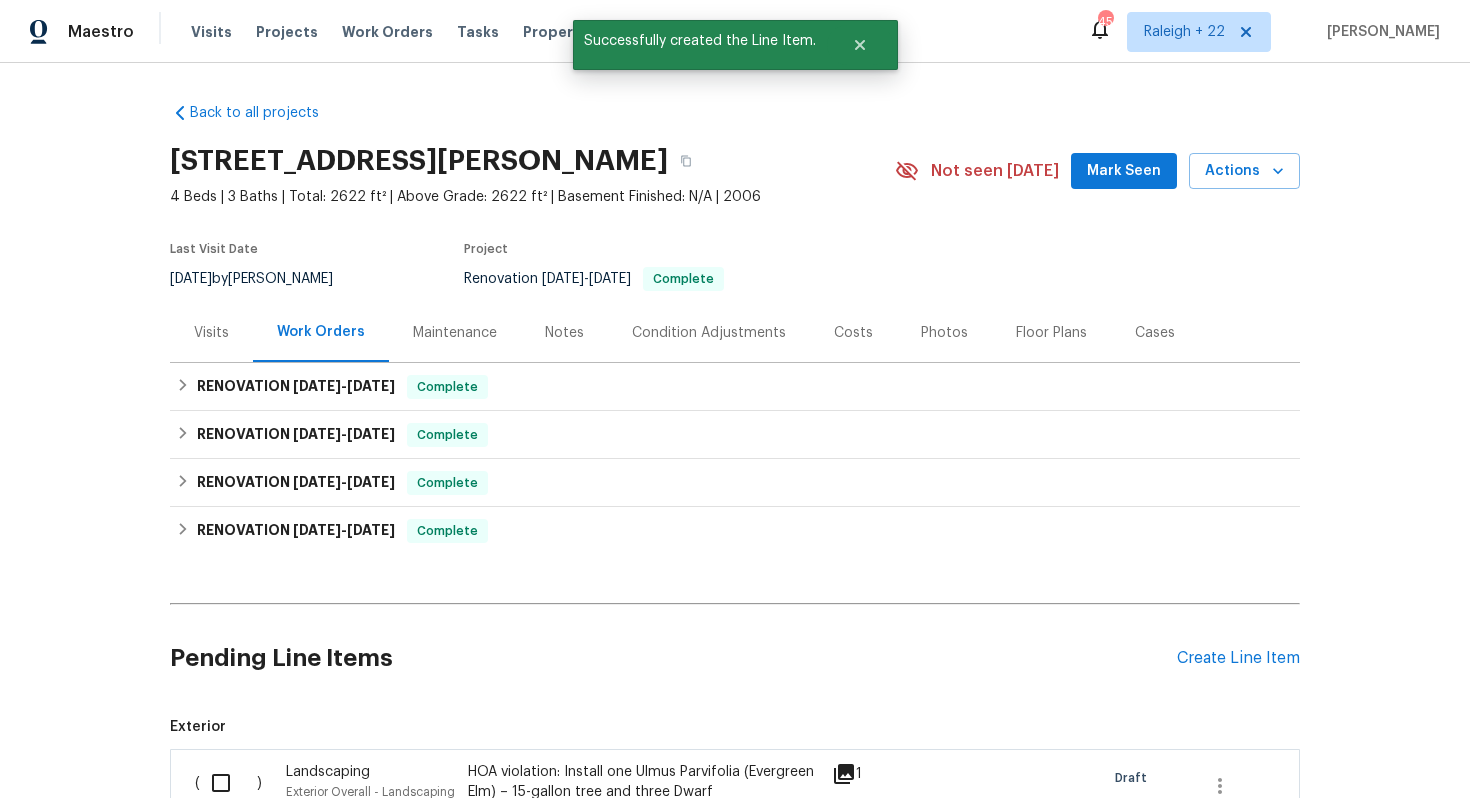 scroll, scrollTop: 212, scrollLeft: 0, axis: vertical 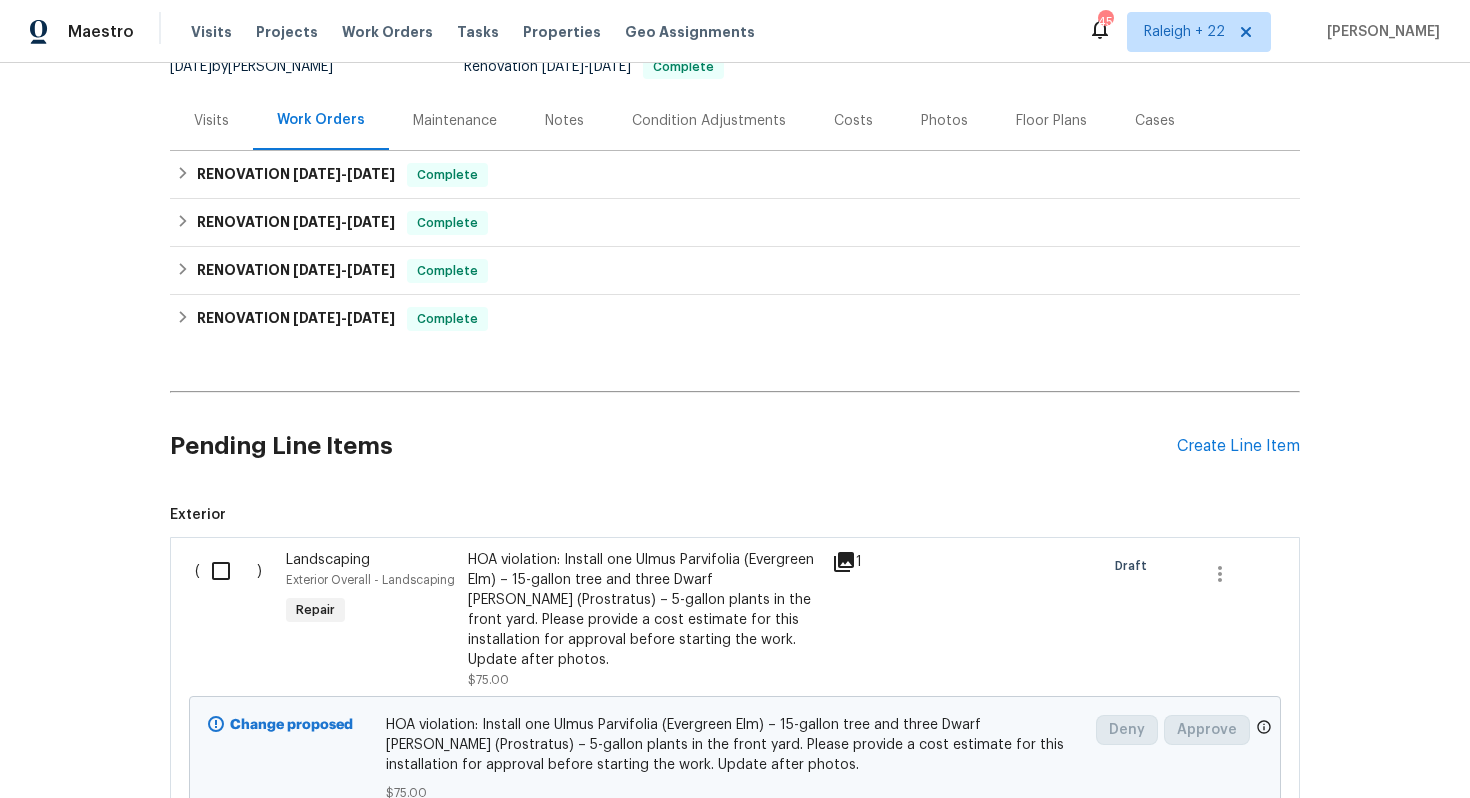 click at bounding box center [228, 571] 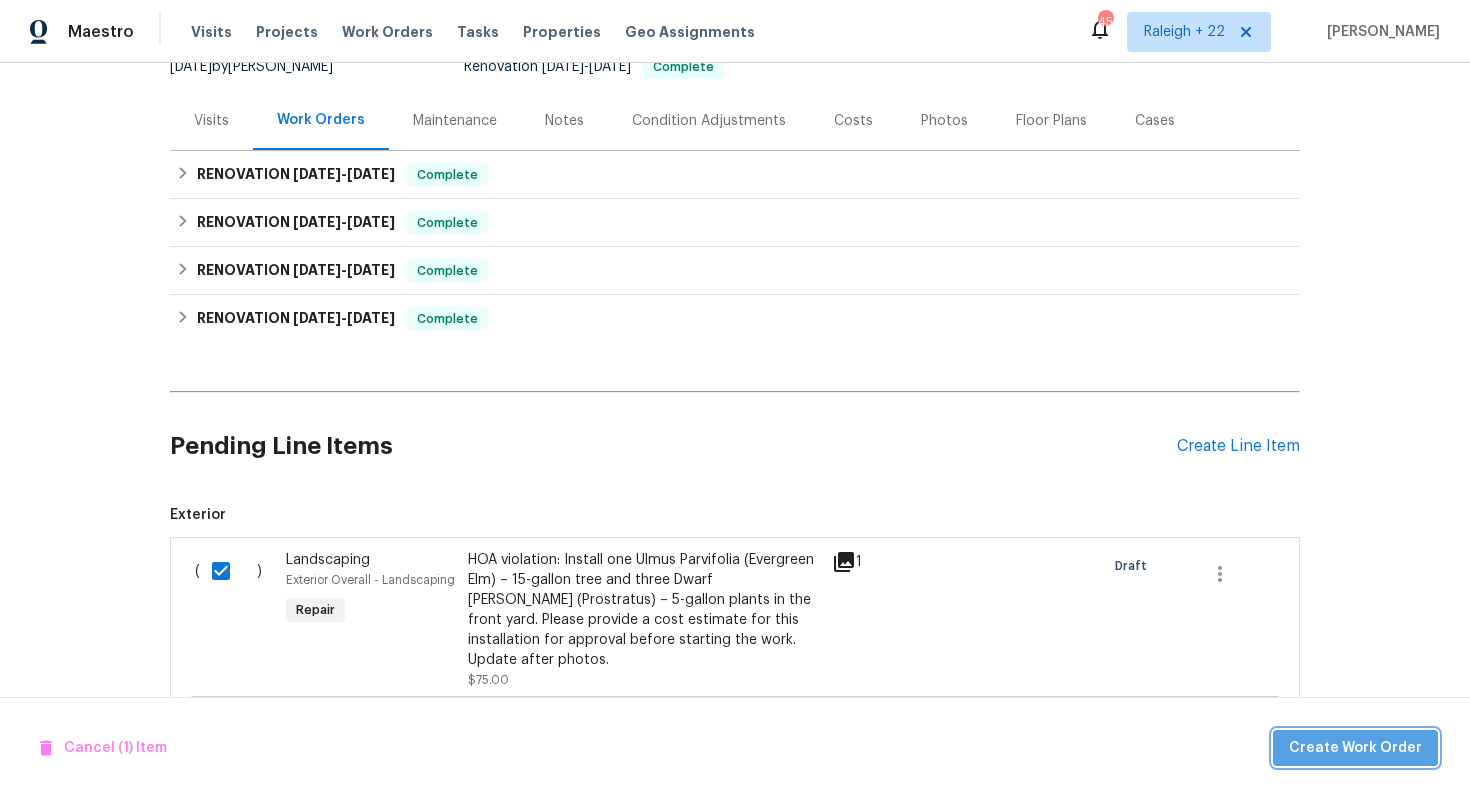 click on "Create Work Order" at bounding box center (1355, 748) 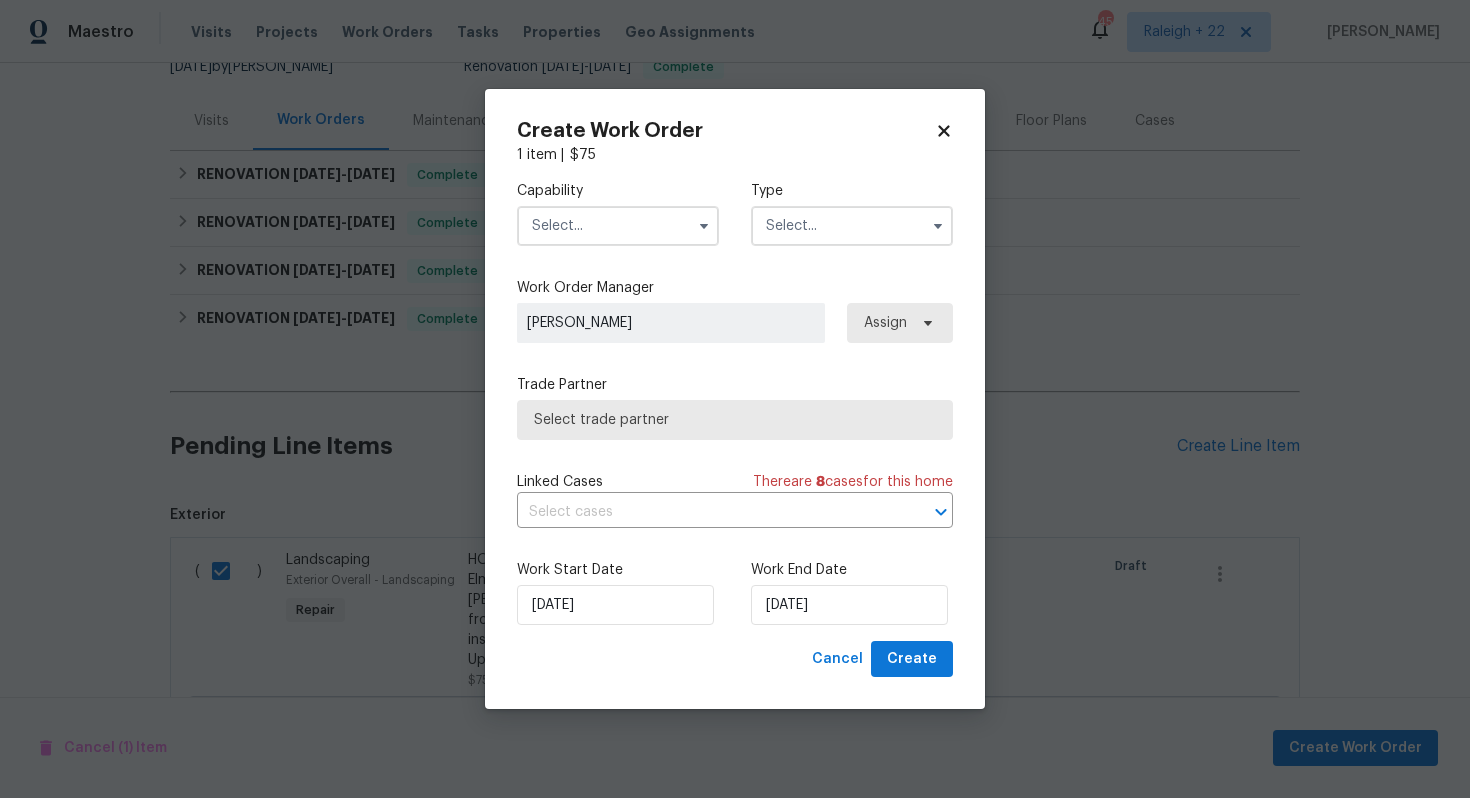 click at bounding box center [618, 226] 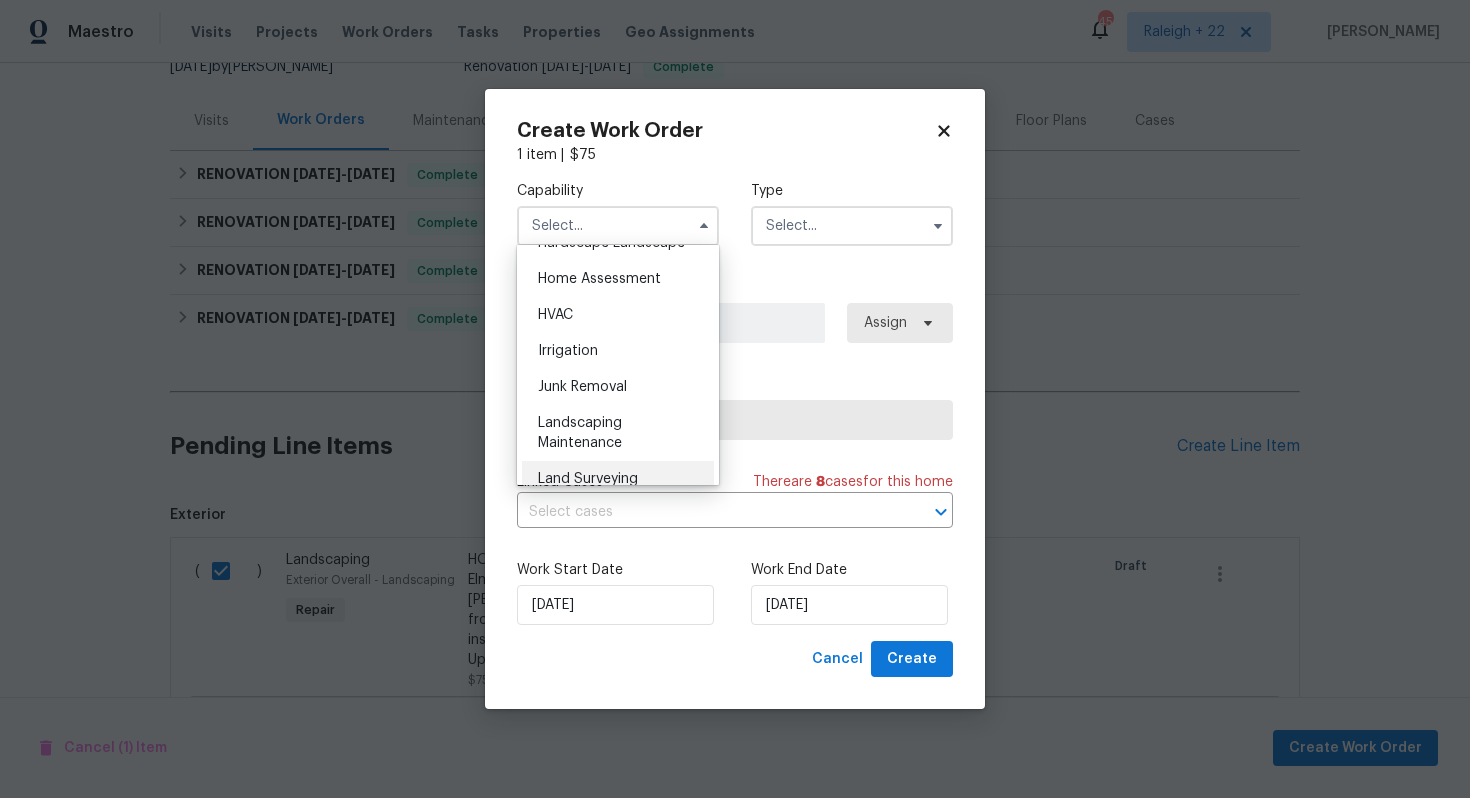 scroll, scrollTop: 1278, scrollLeft: 0, axis: vertical 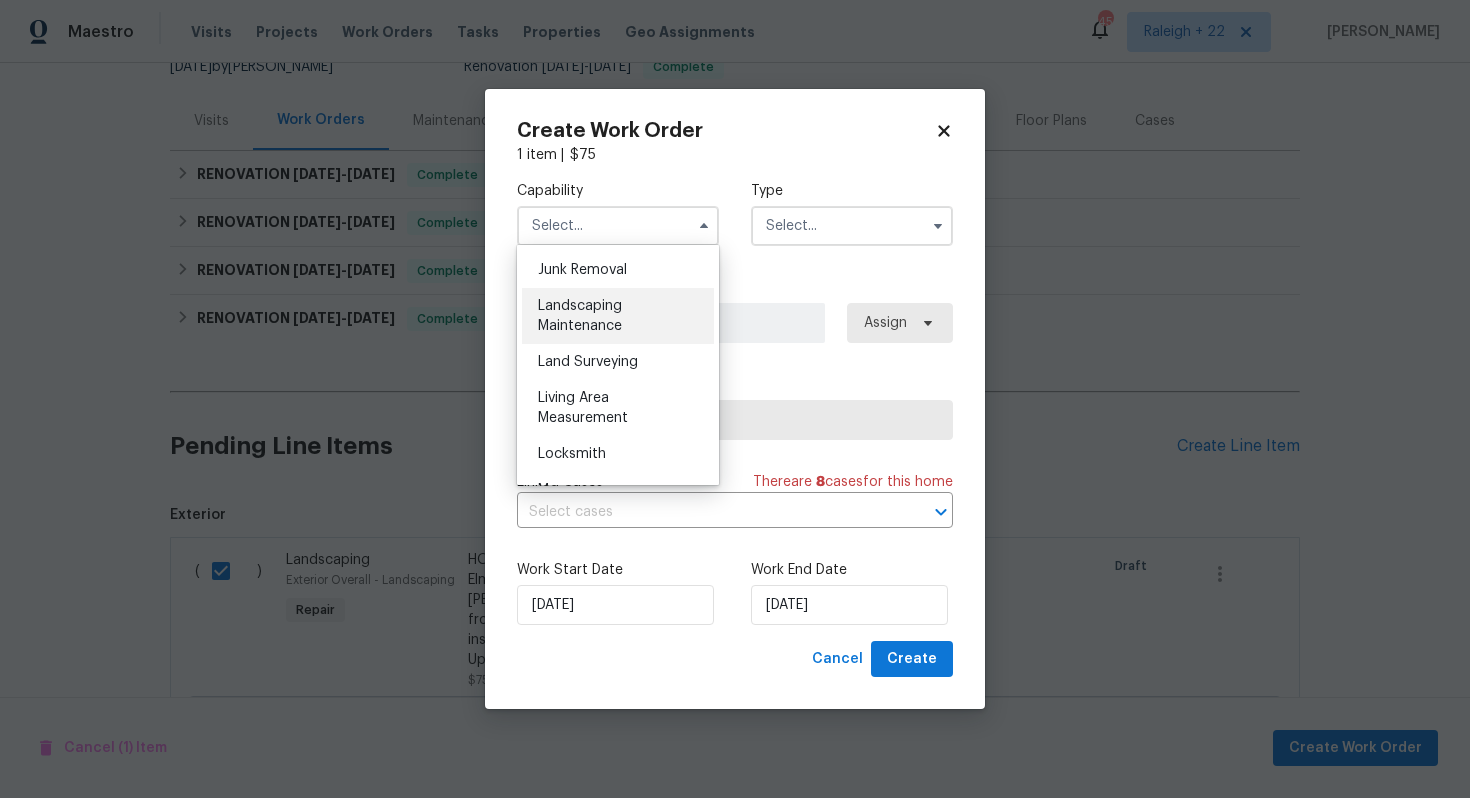 click on "Landscaping Maintenance" at bounding box center [618, 316] 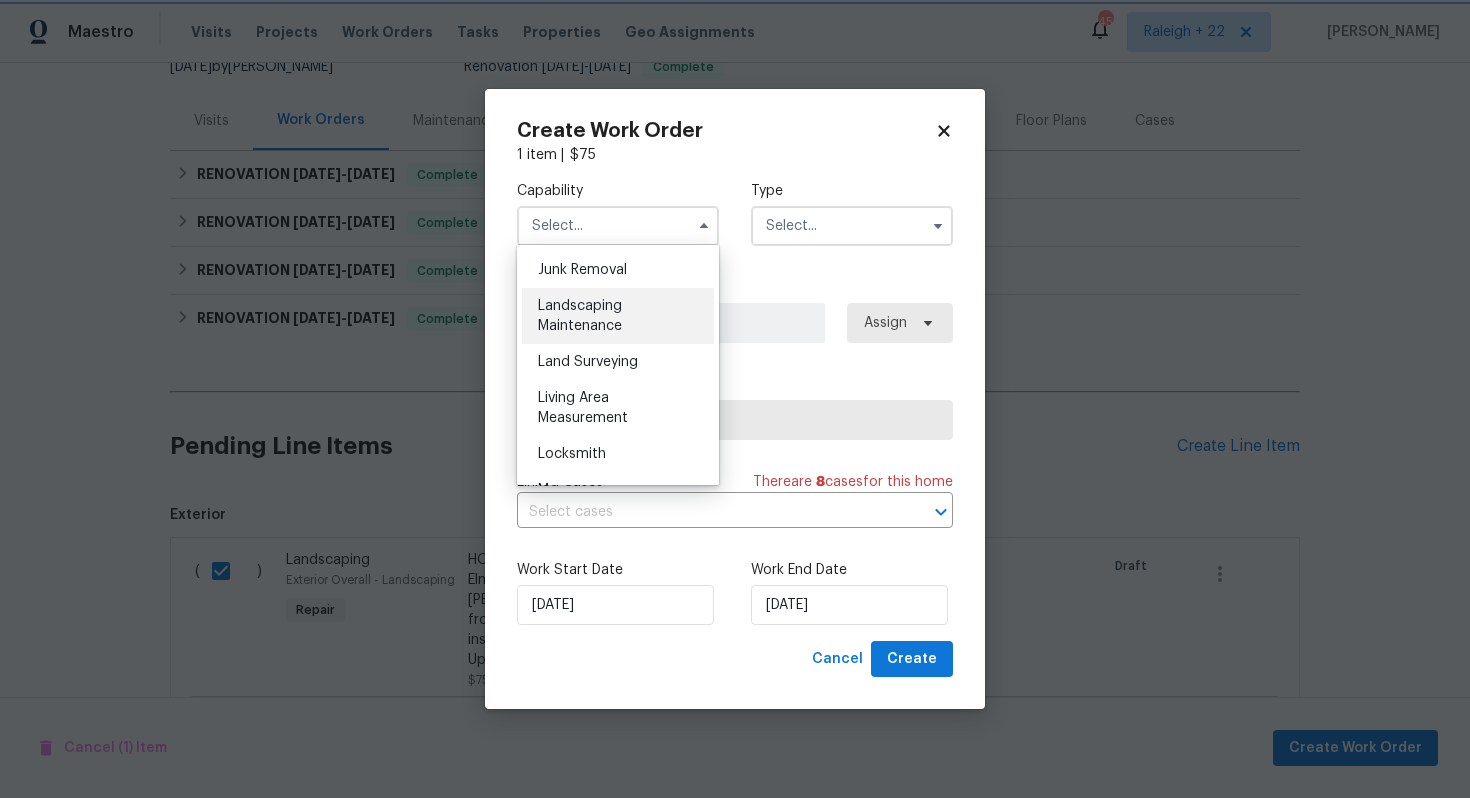 type on "Landscaping Maintenance" 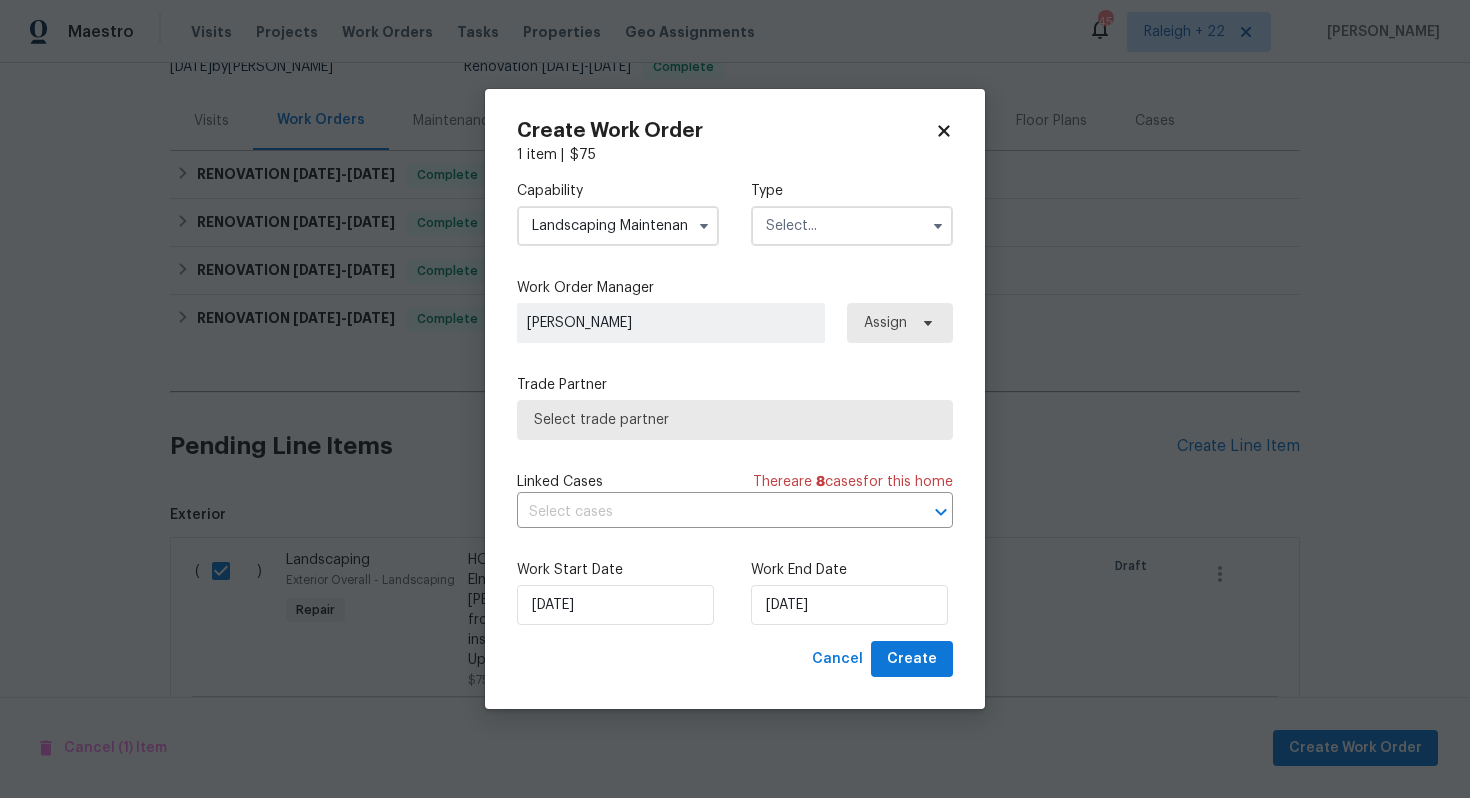 click at bounding box center [852, 226] 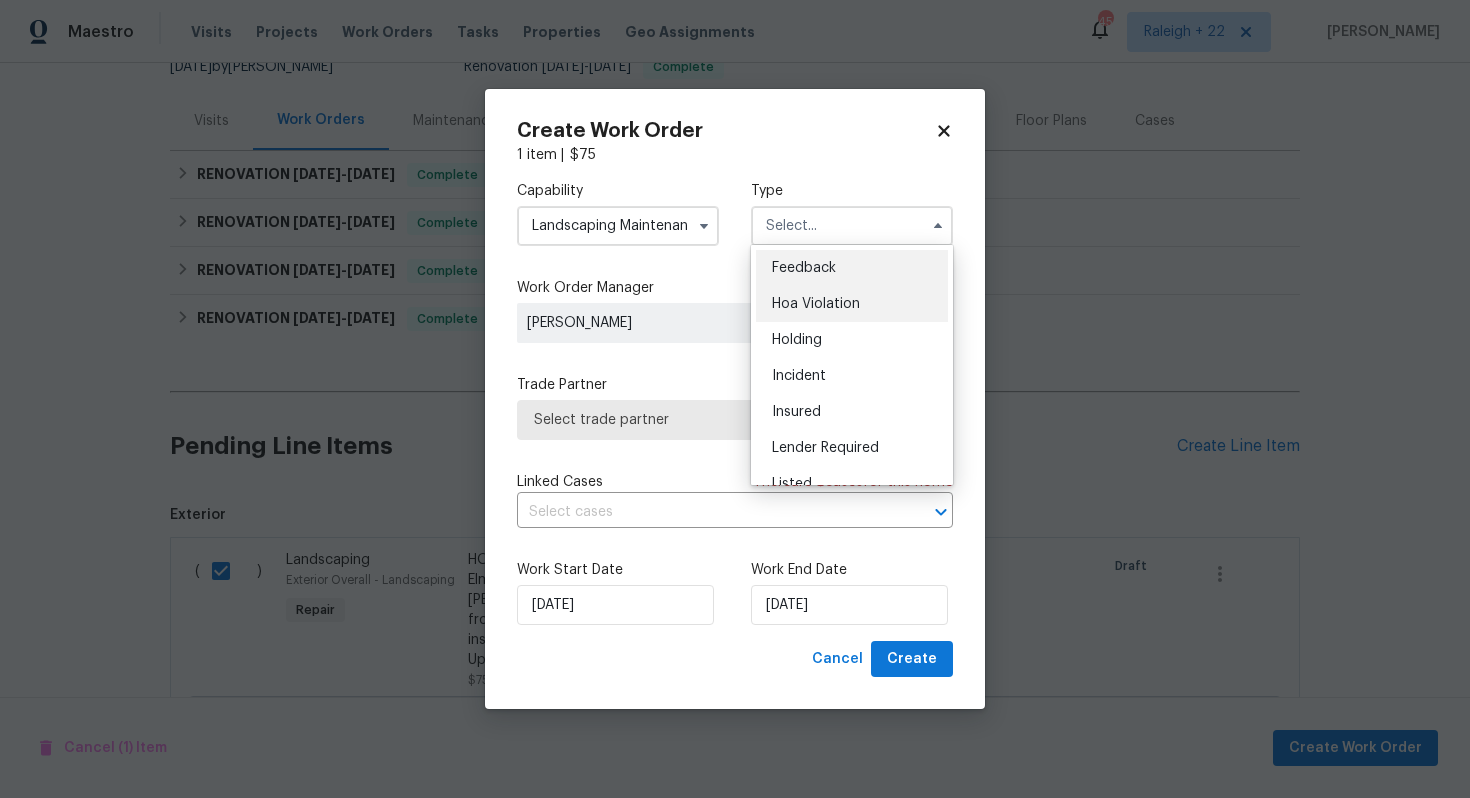 click on "Hoa Violation" at bounding box center [852, 304] 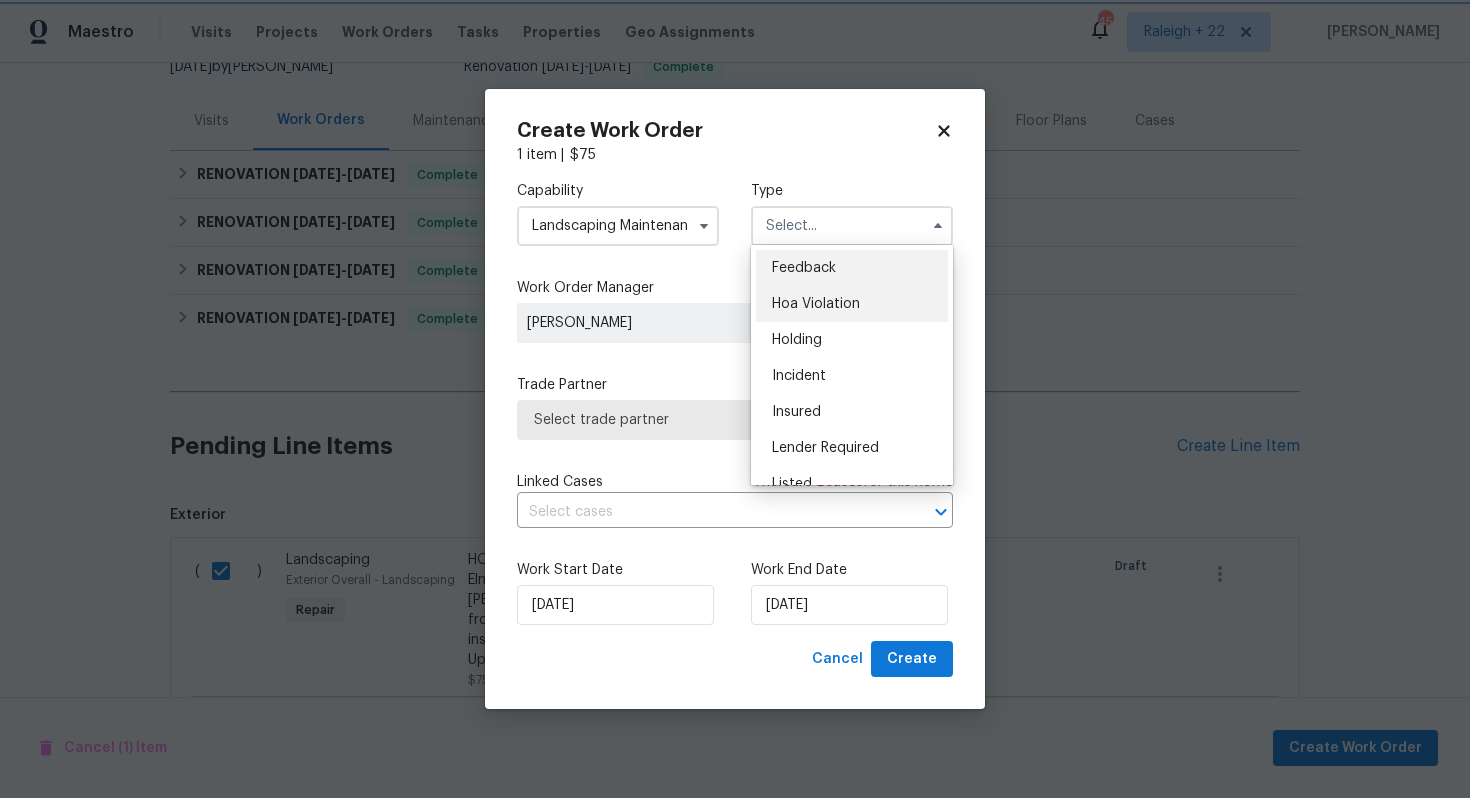 type on "Hoa Violation" 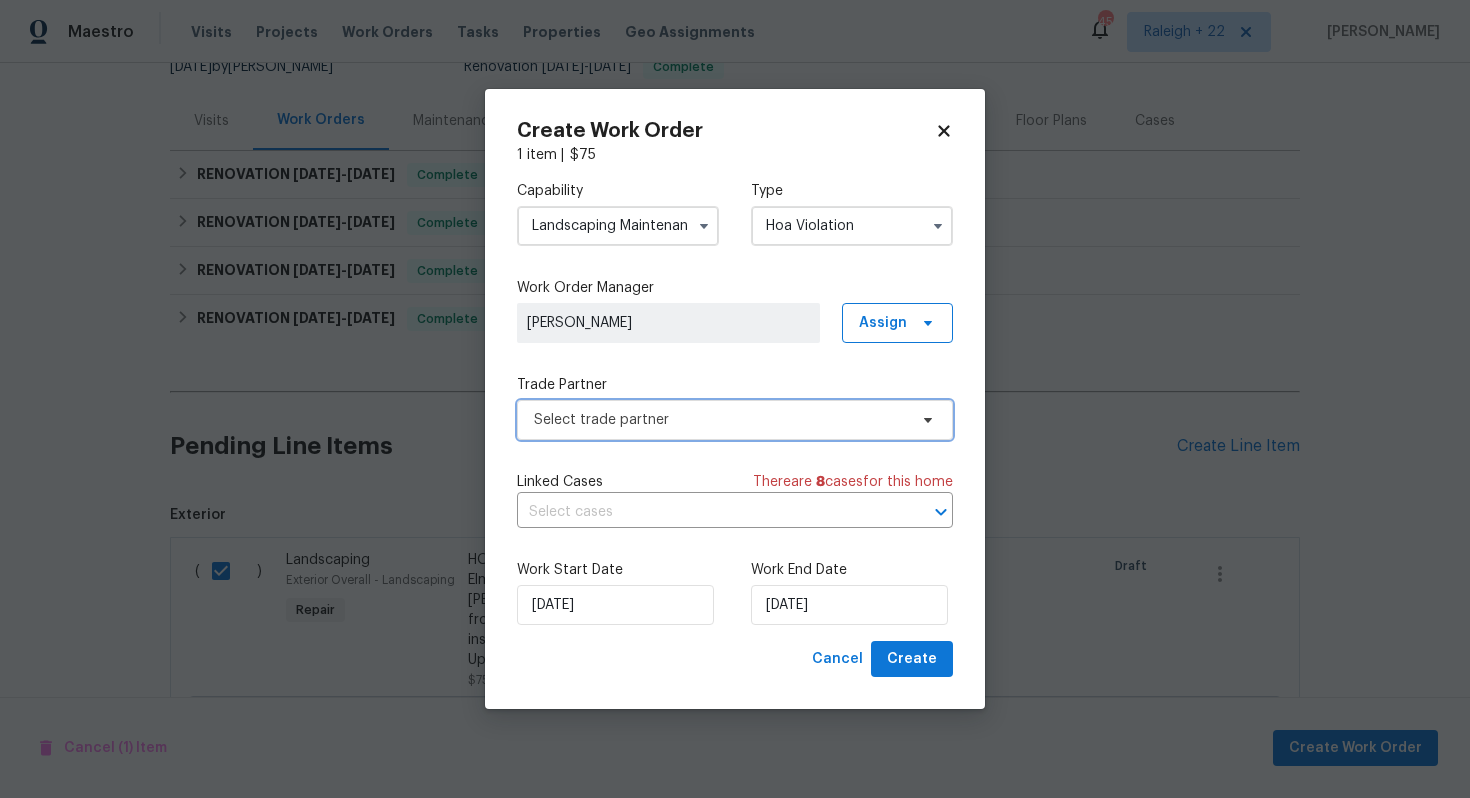click on "Select trade partner" at bounding box center [720, 420] 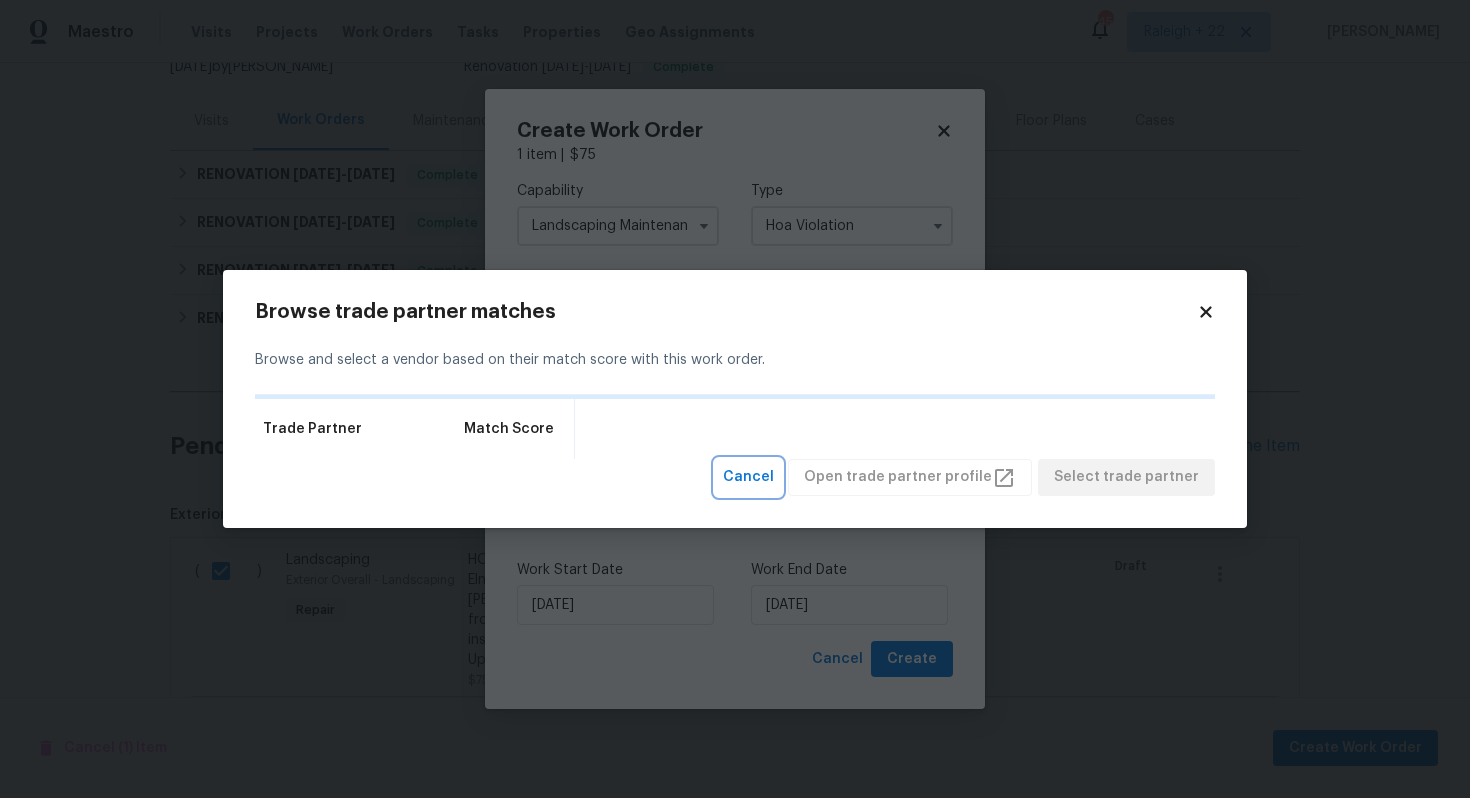 click on "Cancel" at bounding box center (748, 477) 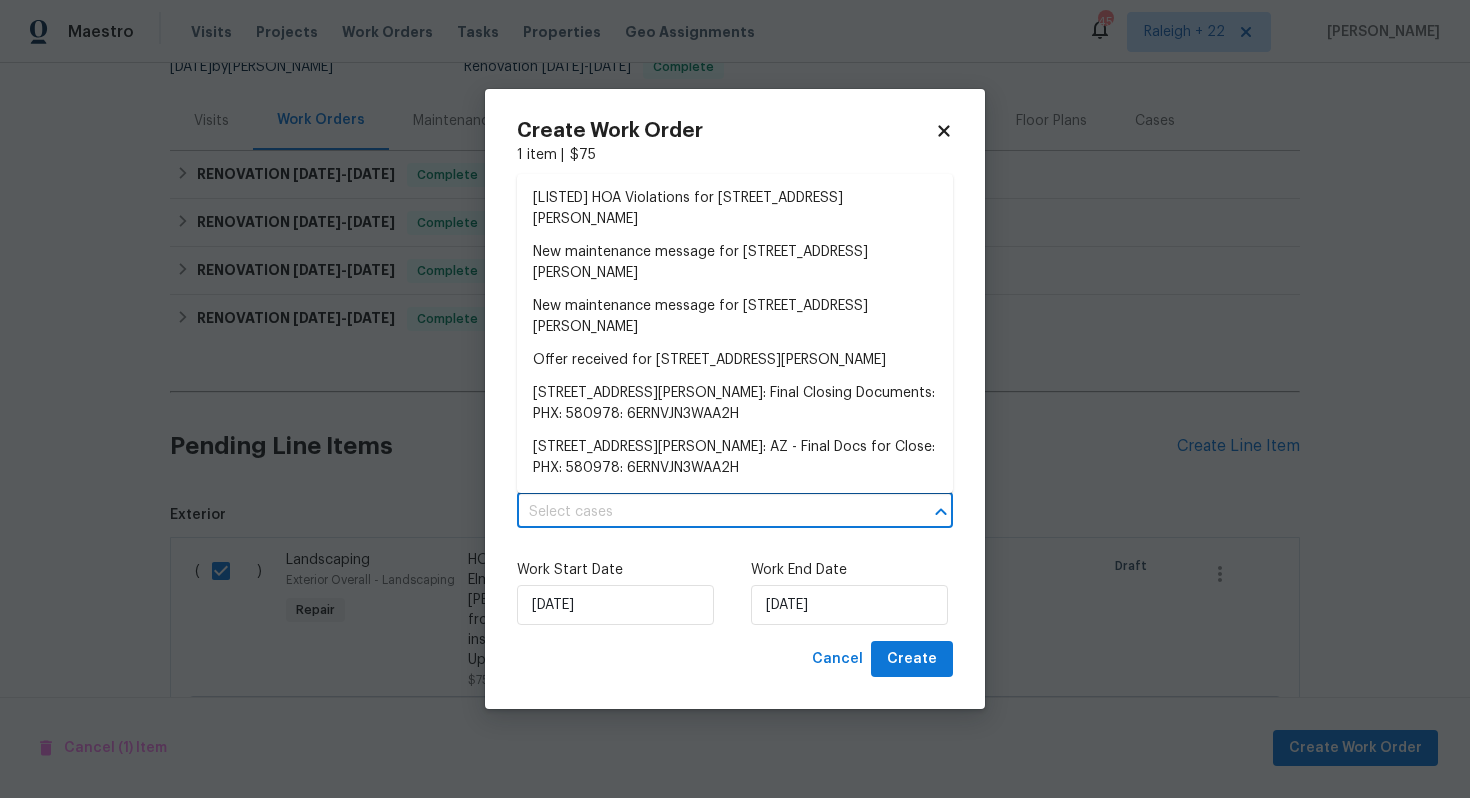 click on "Maestro Visits Projects Work Orders Tasks Properties Geo Assignments 459 Raleigh + 22 Udhaya Kumari Back to all projects 43530 W Eddie Way, Maricopa, AZ 85138 4 Beds | 3 Baths | Total: 2622 ft² | Above Grade: 2622 ft² | Basement Finished: N/A | 2006 Not seen today Mark Seen Actions Last Visit Date 6/26/2025  by  Melissa Muralt-Ochoa   Project Renovation   6/16/2025  -  6/16/2025 Complete Visits Work Orders Maintenance Notes Condition Adjustments Costs Photos Floor Plans Cases RENOVATION   6/16/25  -  6/16/25 Complete Centralized Purchasing PAINTING, APPLIANCE, CABINETS, OD_SELECT $654.67 1 Repair 6/16/2025  -  6/16/2025 Complete RENOVATION   6/4/25  -  6/4/25 Complete Equity Property Services LLC OD_SELECT, GENERAL_CONTRACTOR $200.00 1 Repair 6/4/2025  -  6/4/2025 Paid RENOVATION   5/9/25  -  5/12/25 Complete Equity Property Services LLC OD_SELECT, GENERAL_CONTRACTOR $200.00 1 Repair 5/9/2025  -  5/12/2025 Paid RENOVATION   4/30/25  -  6/18/25 Complete Go To Services Inc GENERAL_CONTRACTOR $7,336.63  -   -" at bounding box center [735, 399] 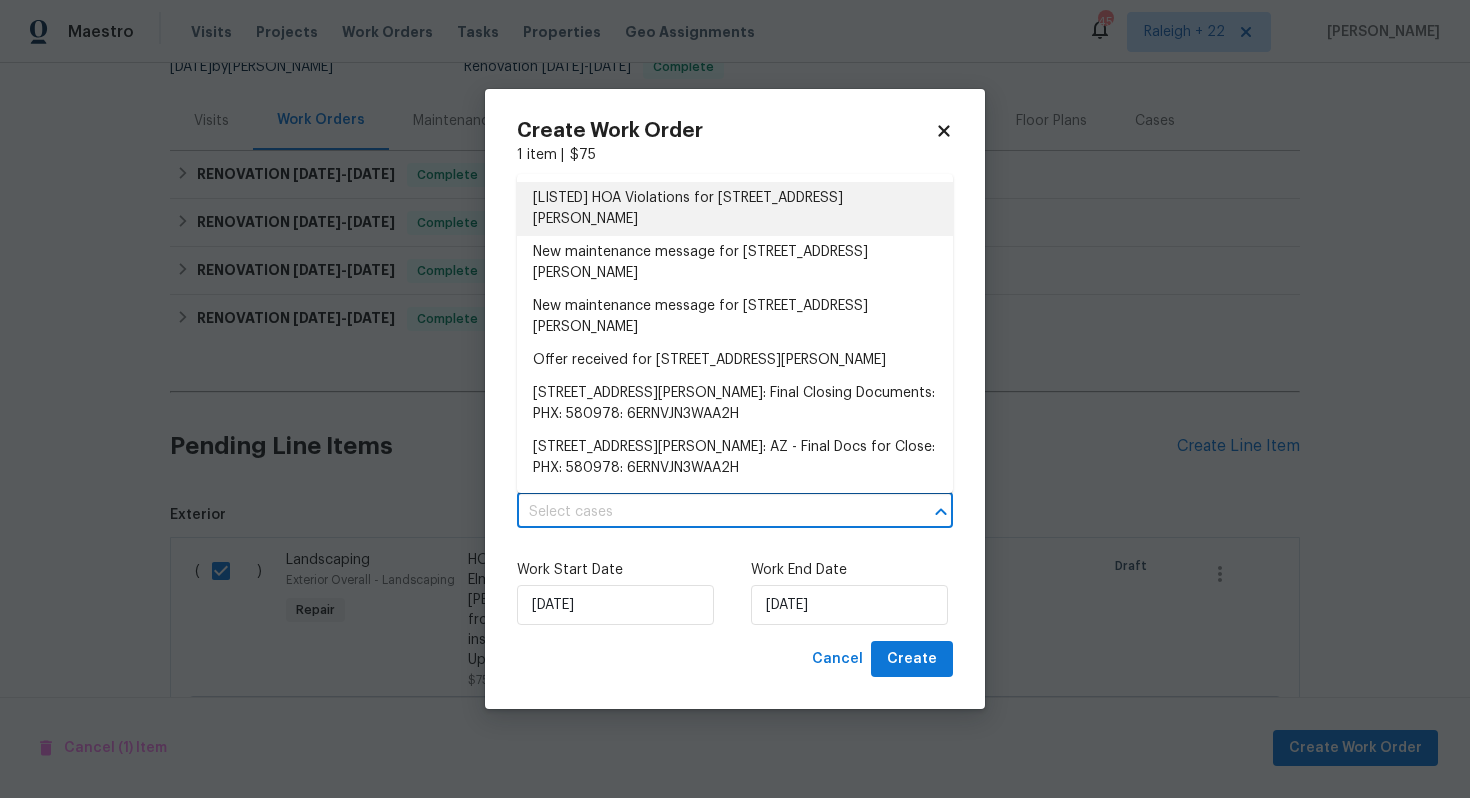 click on "[LISTED] HOA Violations for 43530 W Eddie Way, Maricopa, AZ 85138" at bounding box center [735, 209] 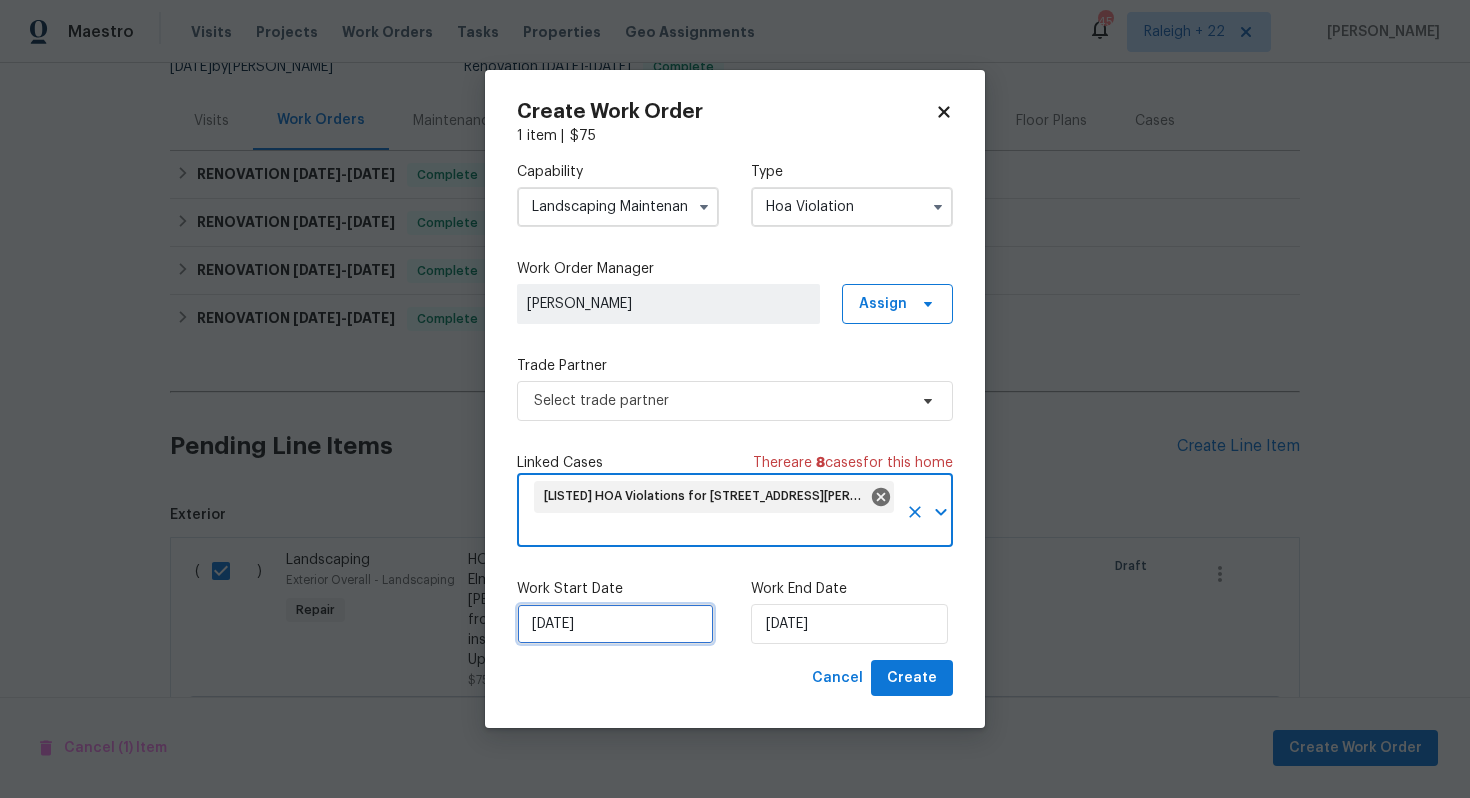 click on "11/07/2025" at bounding box center [615, 624] 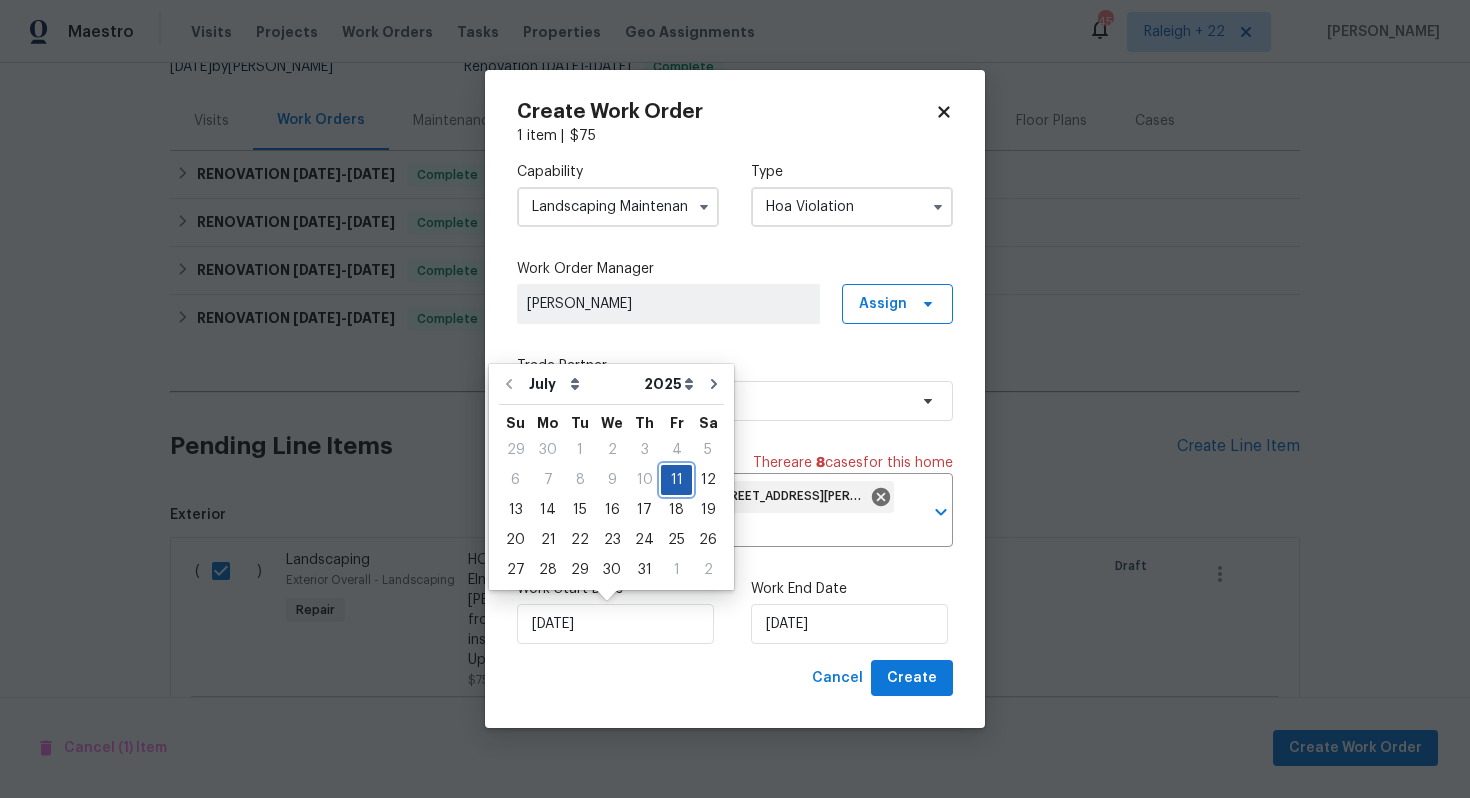 click on "11" at bounding box center [676, 480] 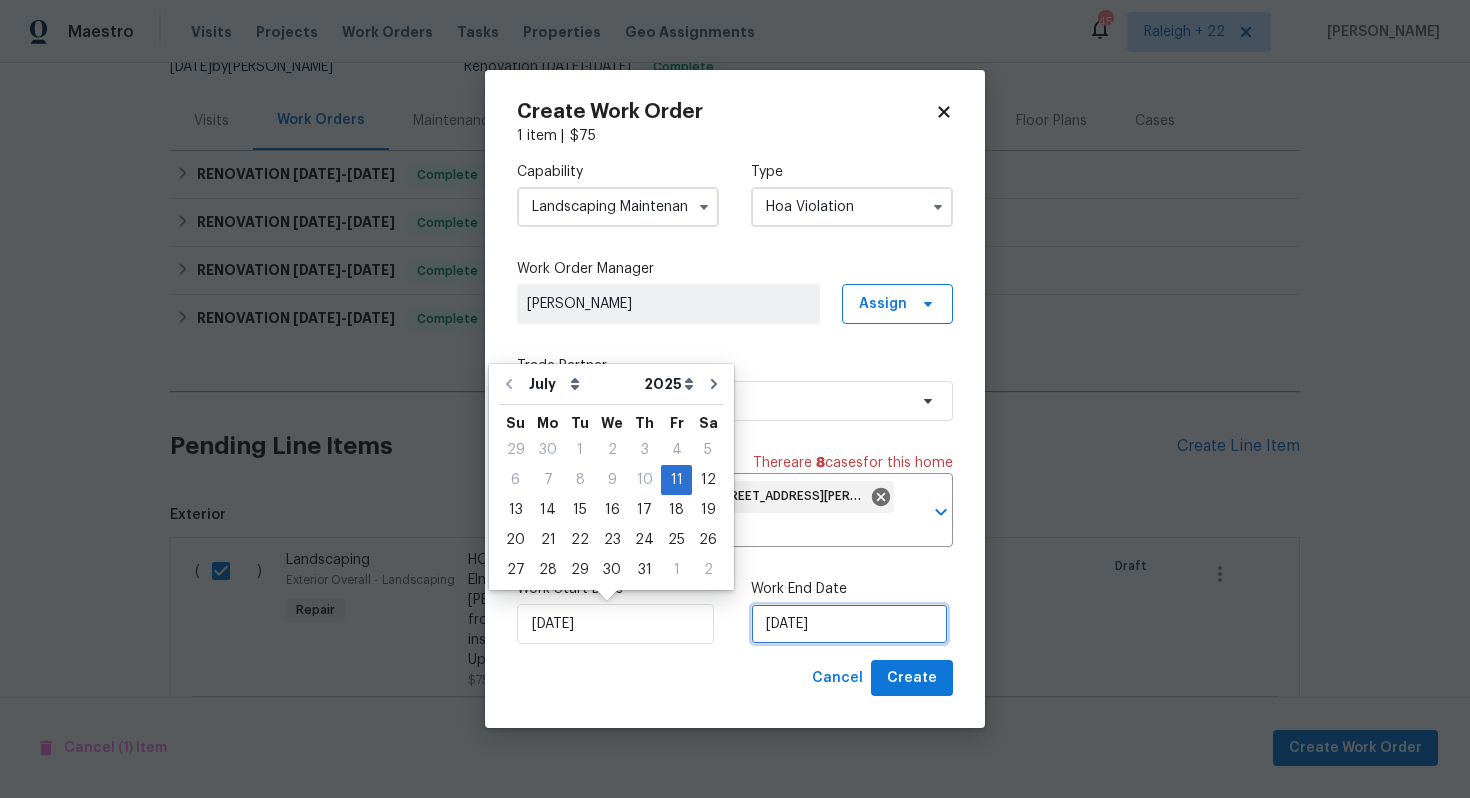 click on "11/07/2025" at bounding box center [849, 624] 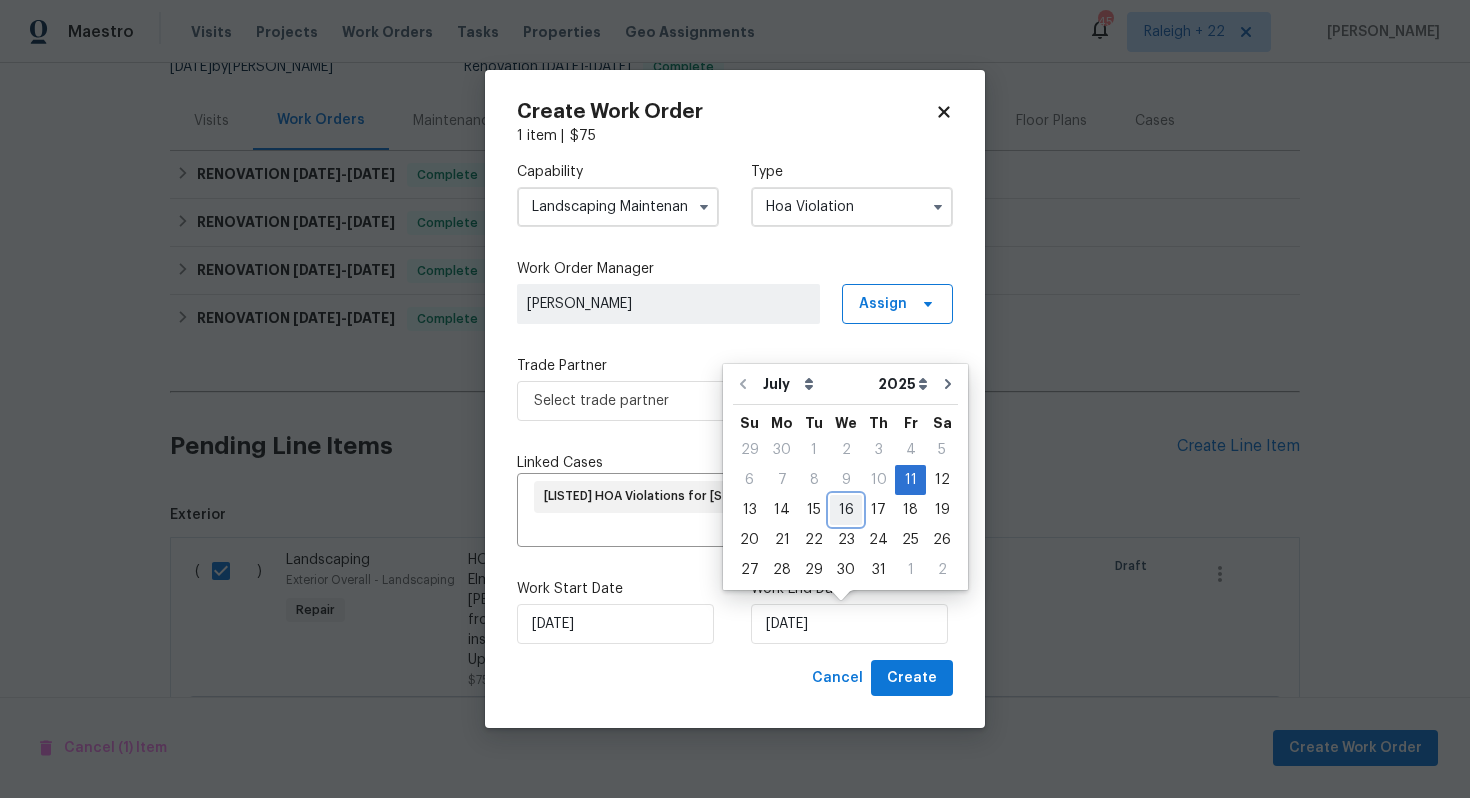 click on "16" at bounding box center [846, 510] 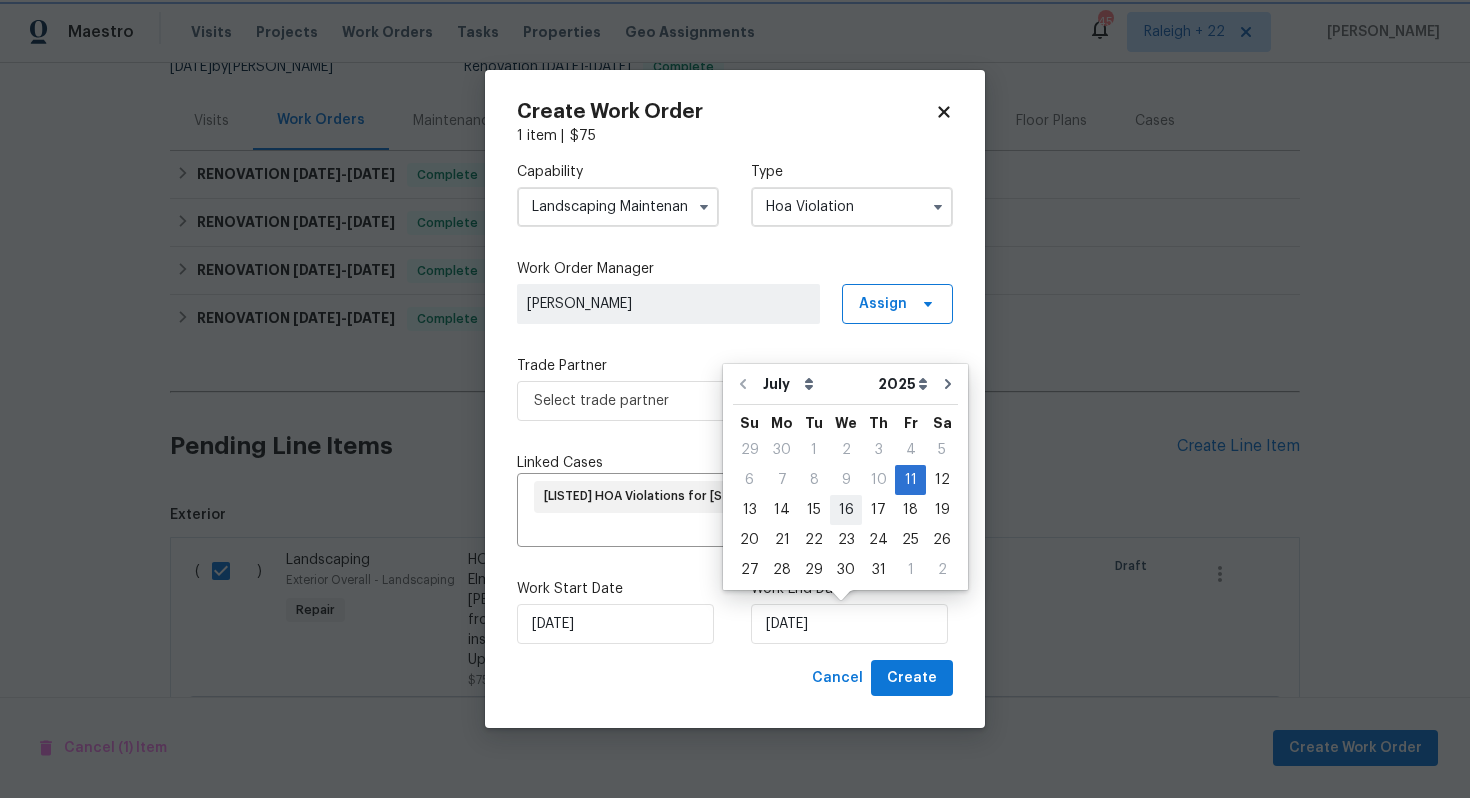 type on "16/07/2025" 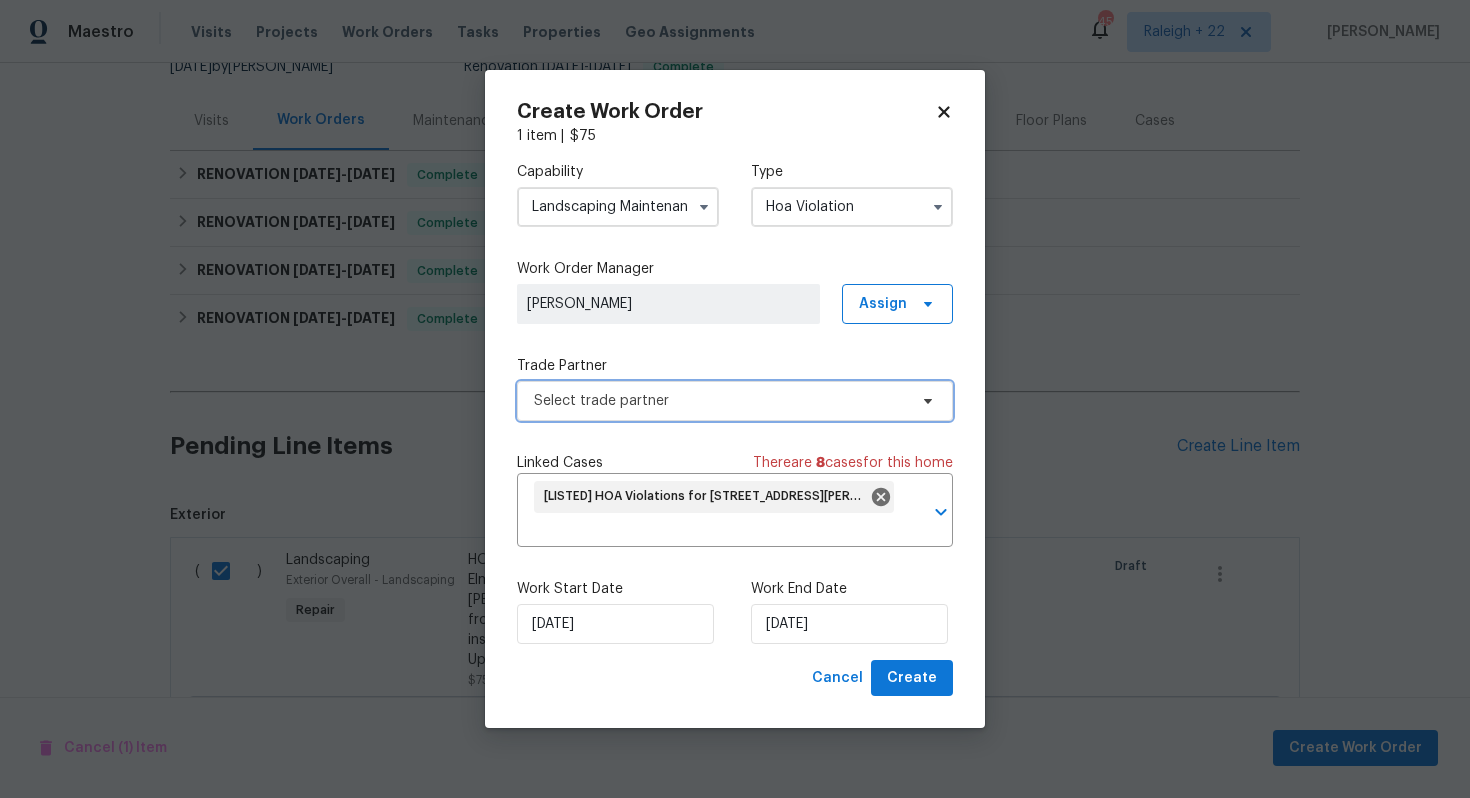 click on "Select trade partner" at bounding box center (735, 401) 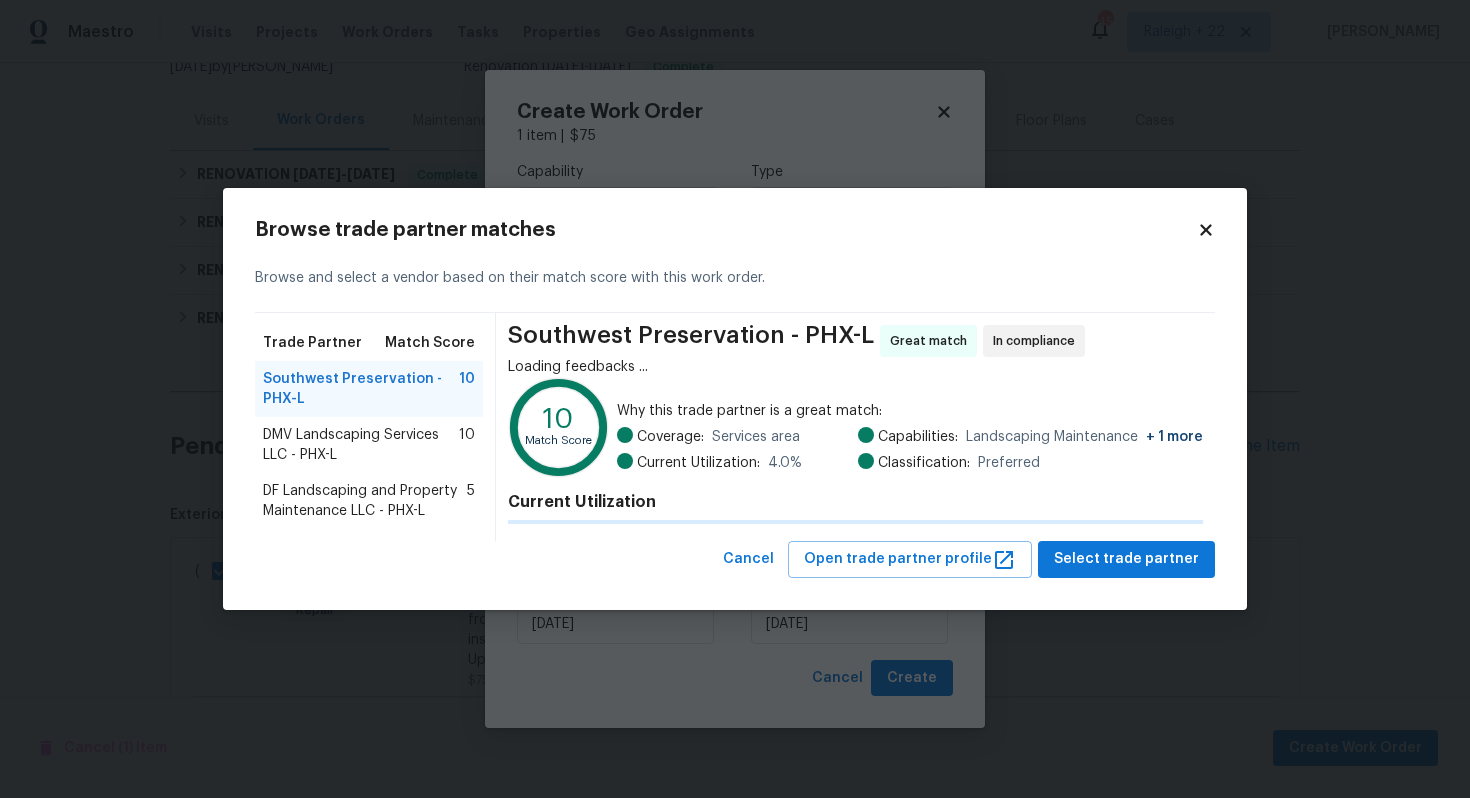 click on "Trade Partner Match Score Southwest Preservation - PHX-L 10 DMV Landscaping Services LLC - PHX-L 10 DF Landscaping and Property Maintenance LLC - PHX-L 5" at bounding box center (375, 427) 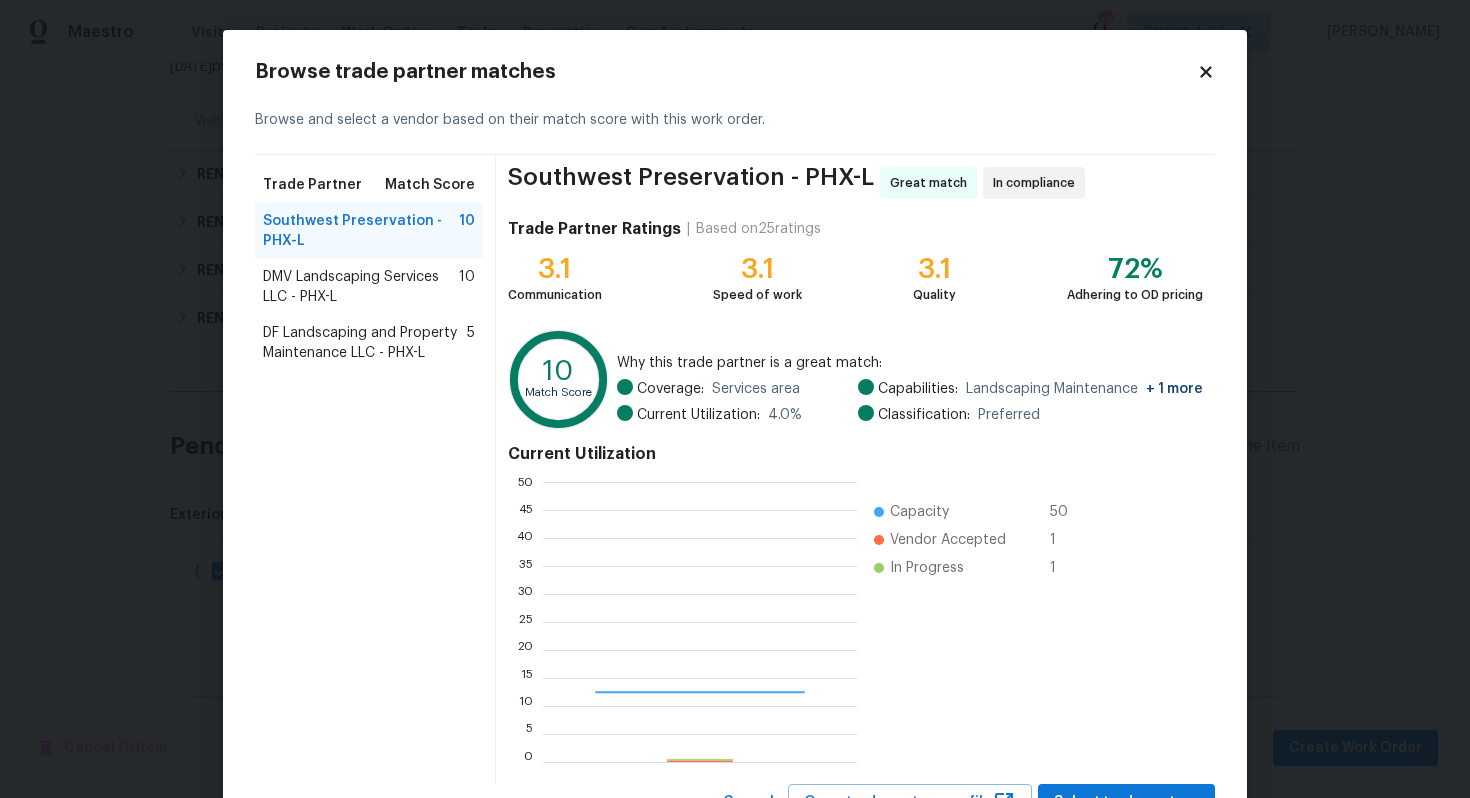 scroll, scrollTop: 2, scrollLeft: 1, axis: both 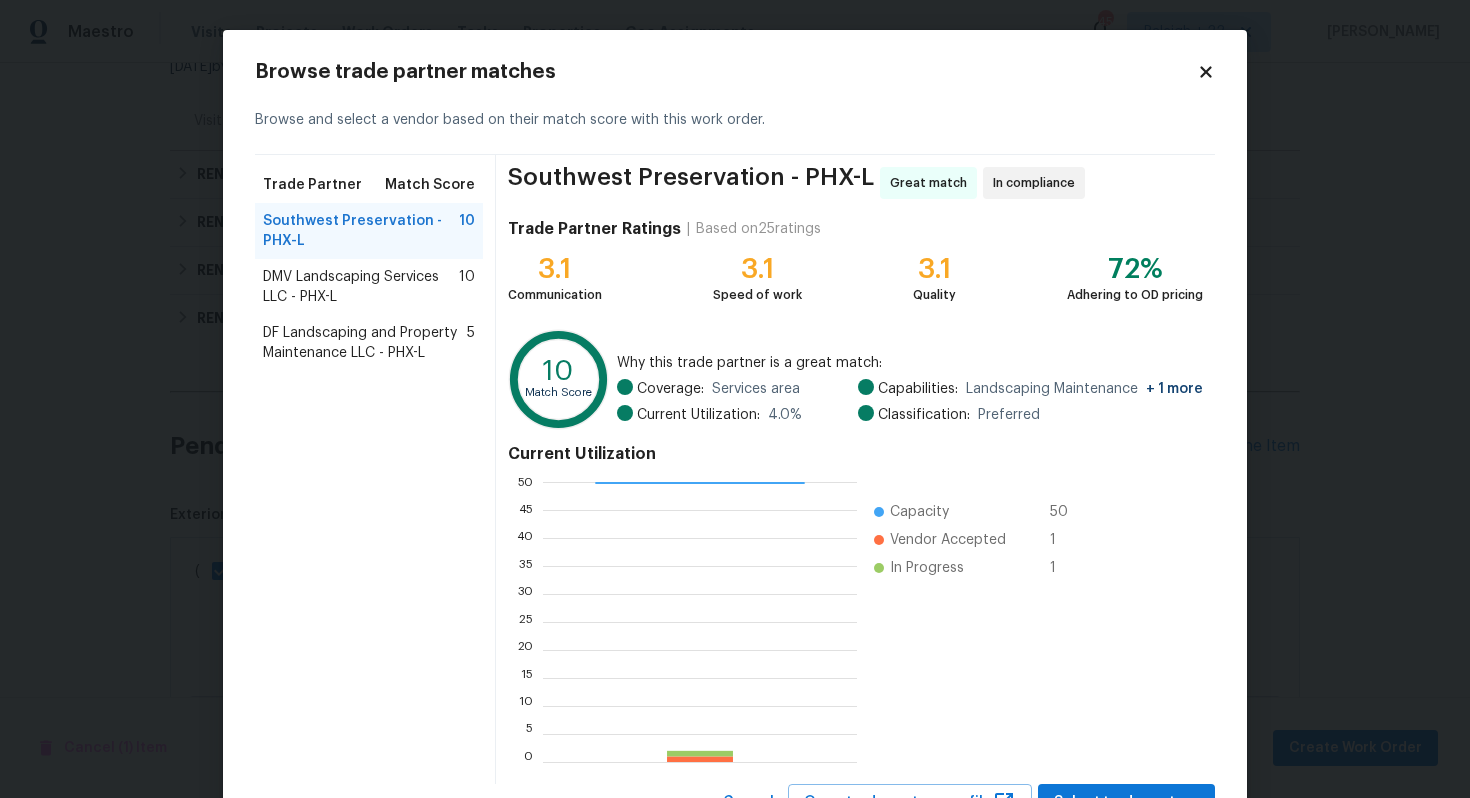 click on "DMV Landscaping Services LLC - PHX-L" at bounding box center (361, 287) 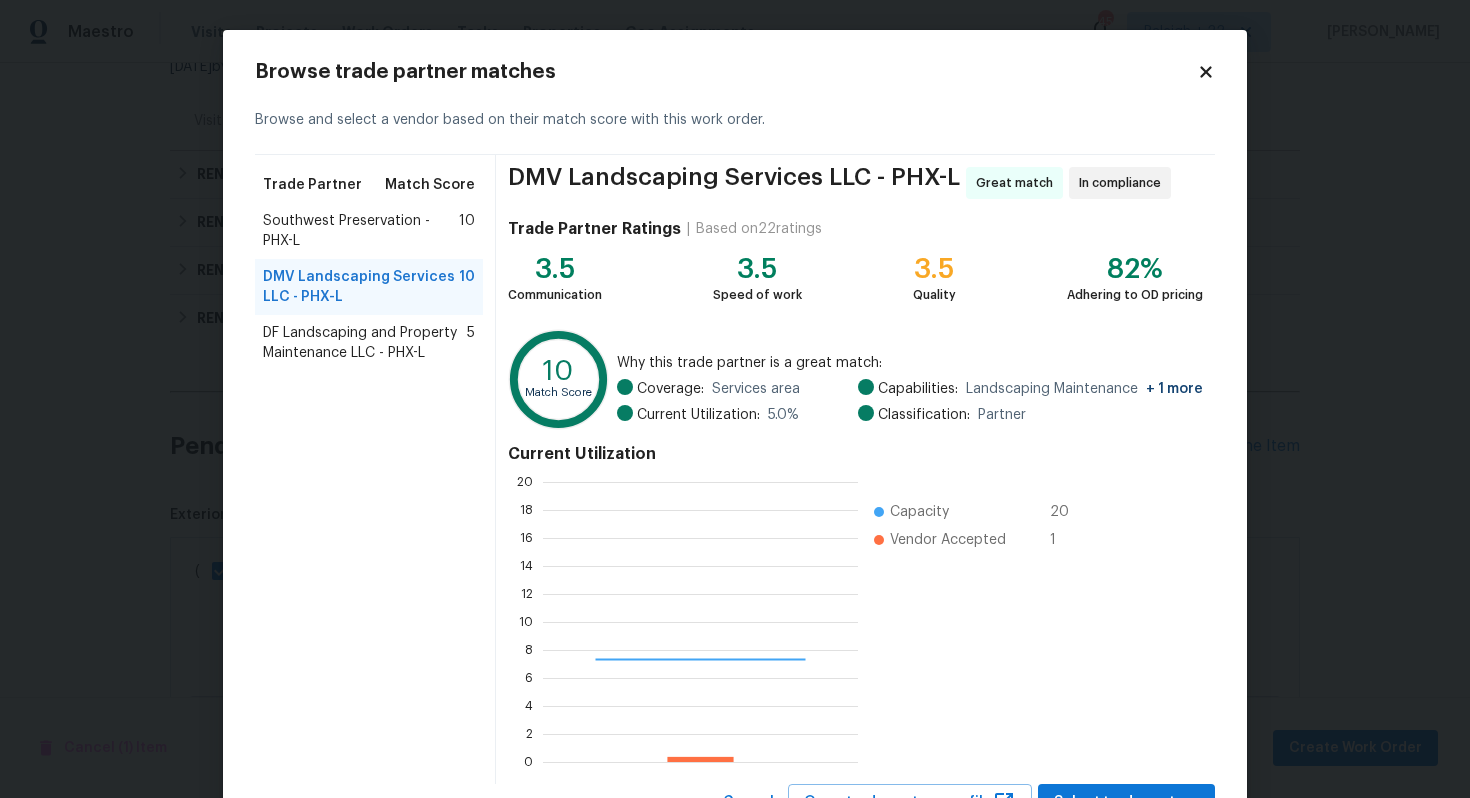 scroll, scrollTop: 2, scrollLeft: 2, axis: both 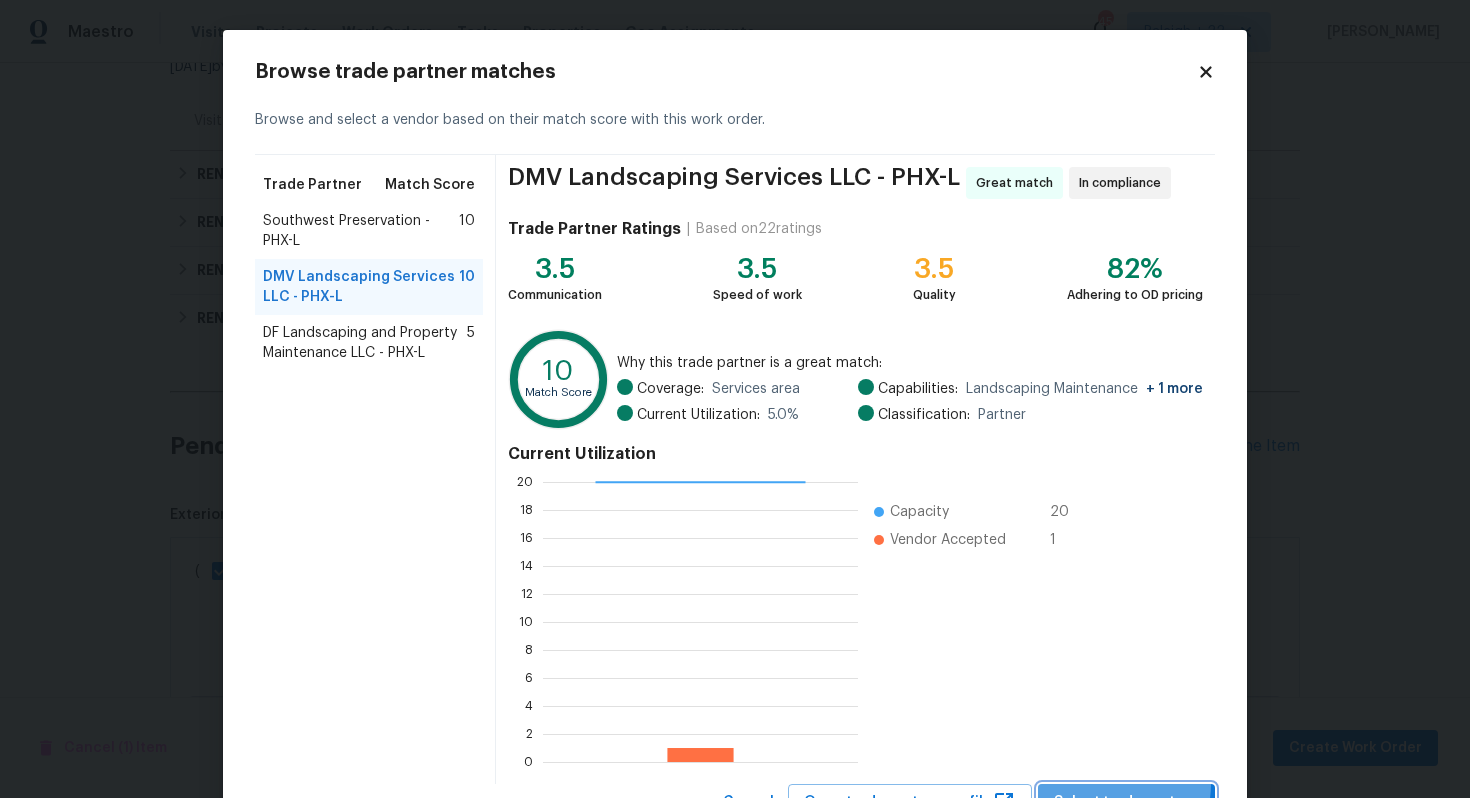 click on "Select trade partner" at bounding box center (1126, 802) 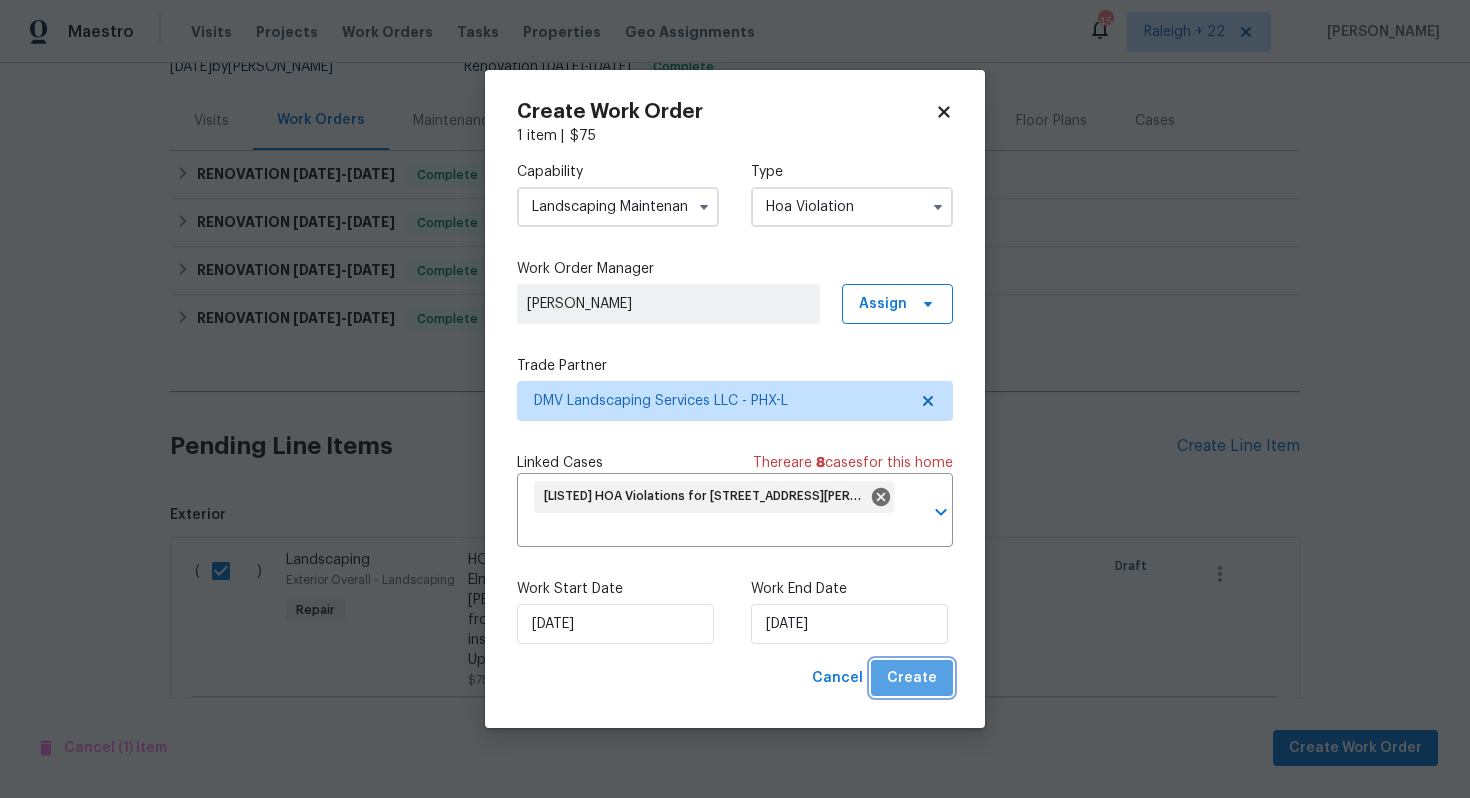 click on "Create" at bounding box center [912, 678] 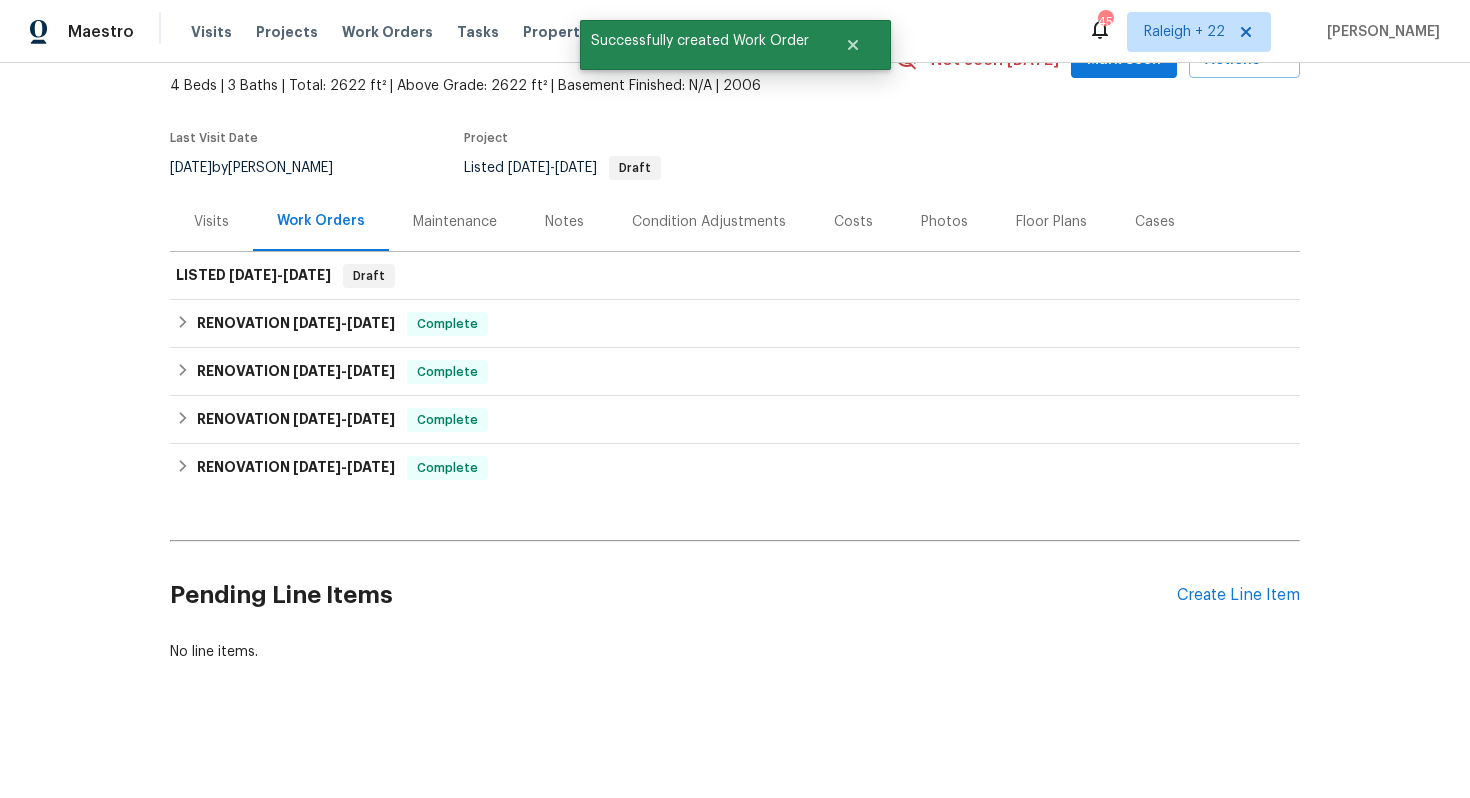 scroll, scrollTop: 111, scrollLeft: 0, axis: vertical 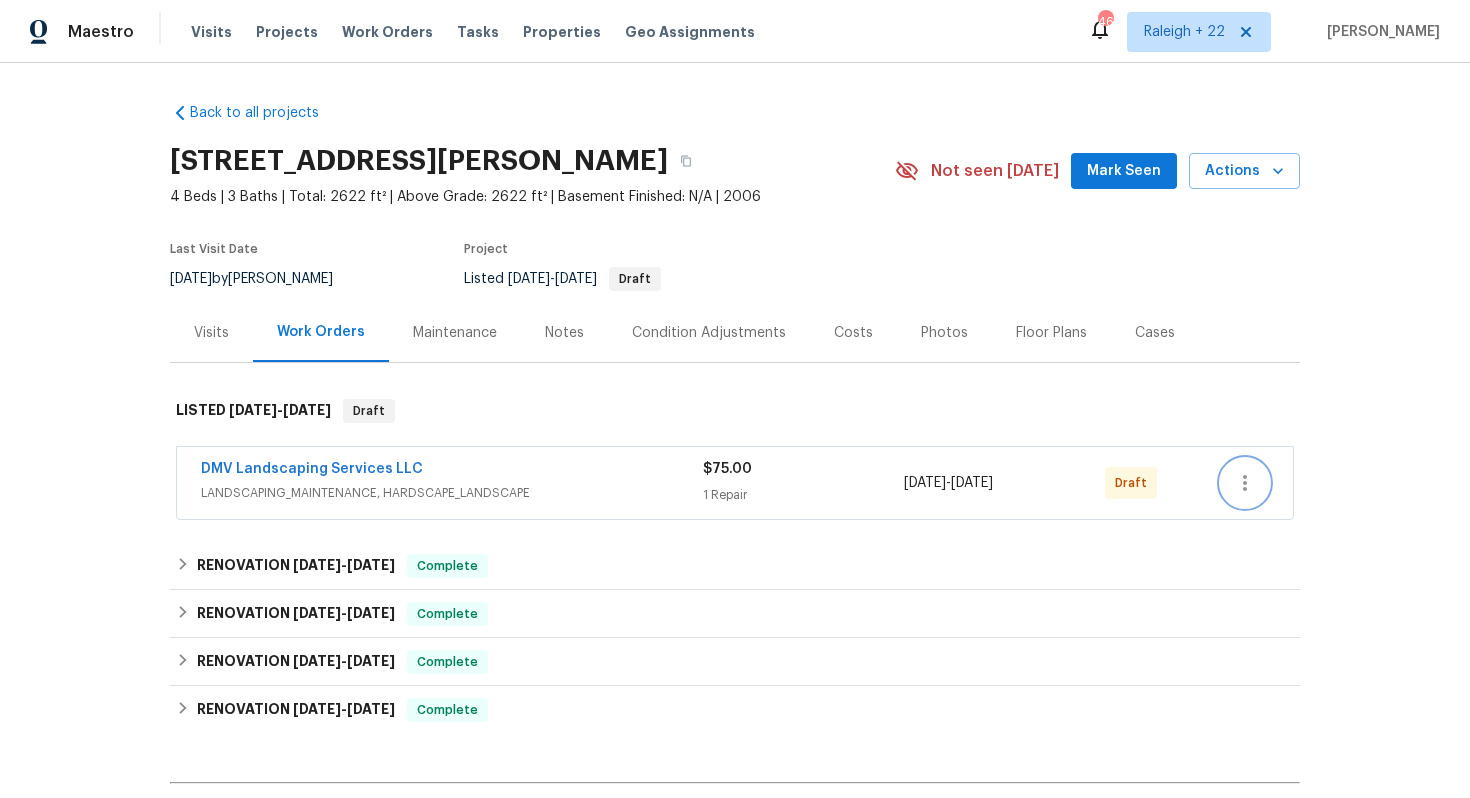 click 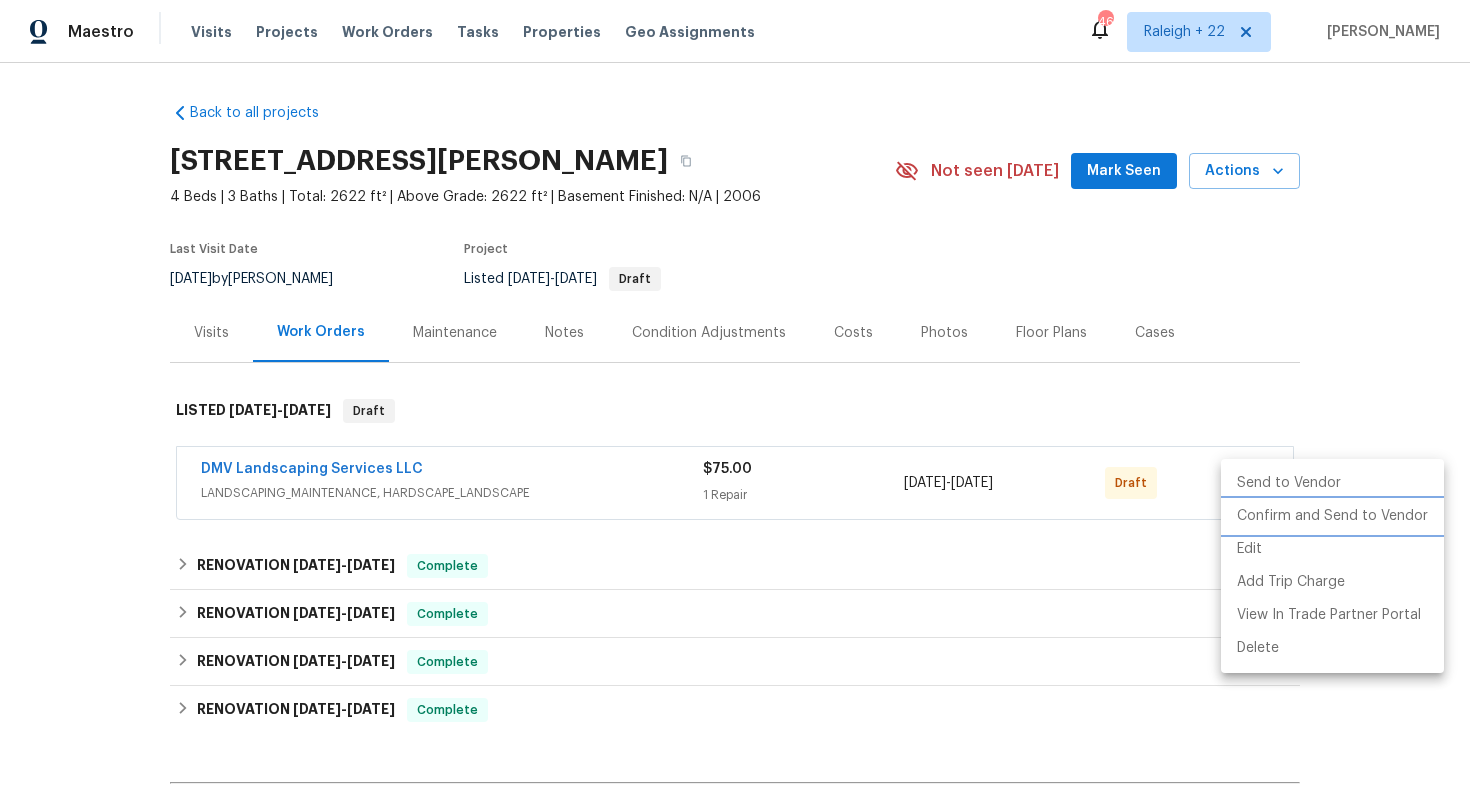 click on "Confirm and Send to Vendor" at bounding box center (1332, 516) 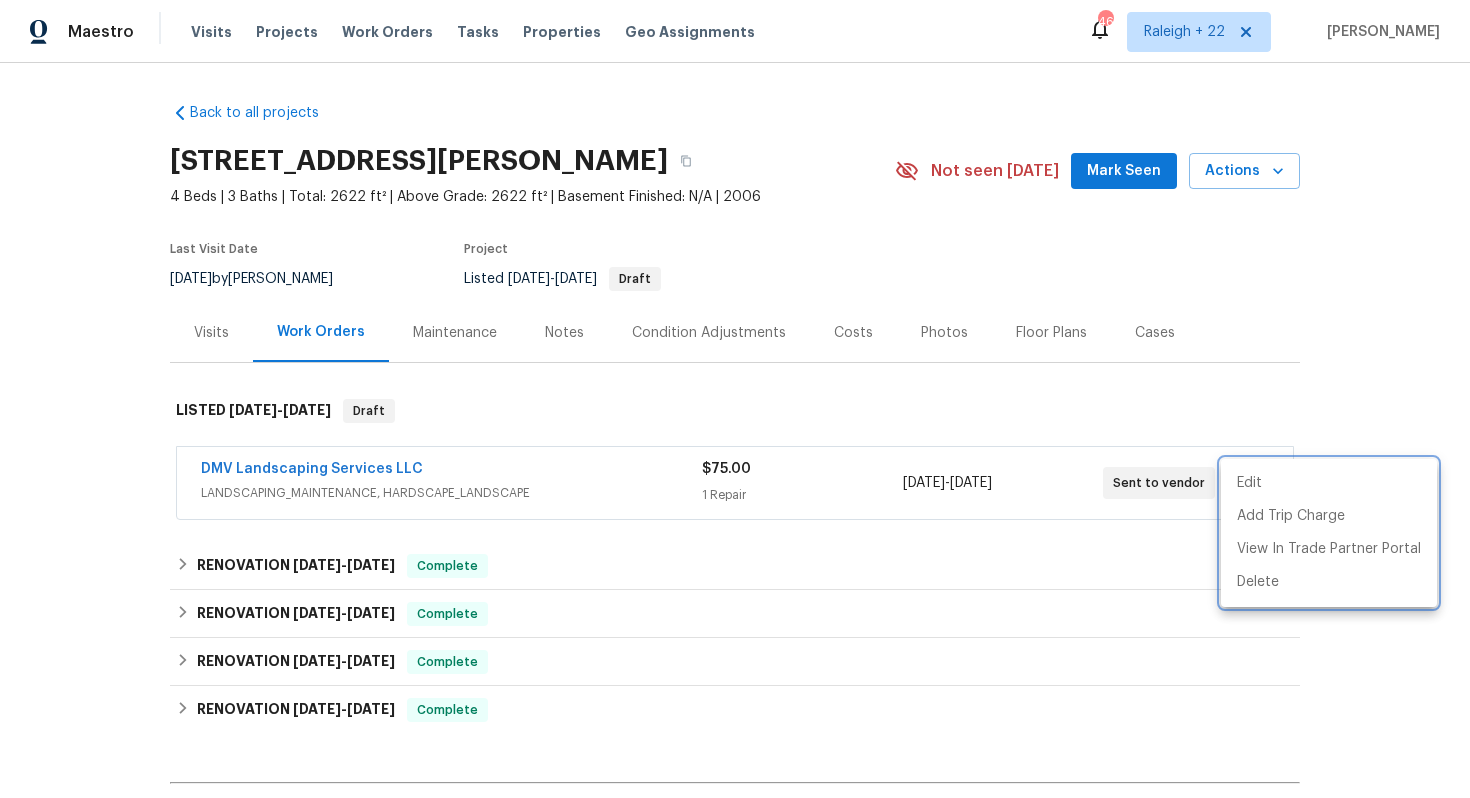click at bounding box center (735, 399) 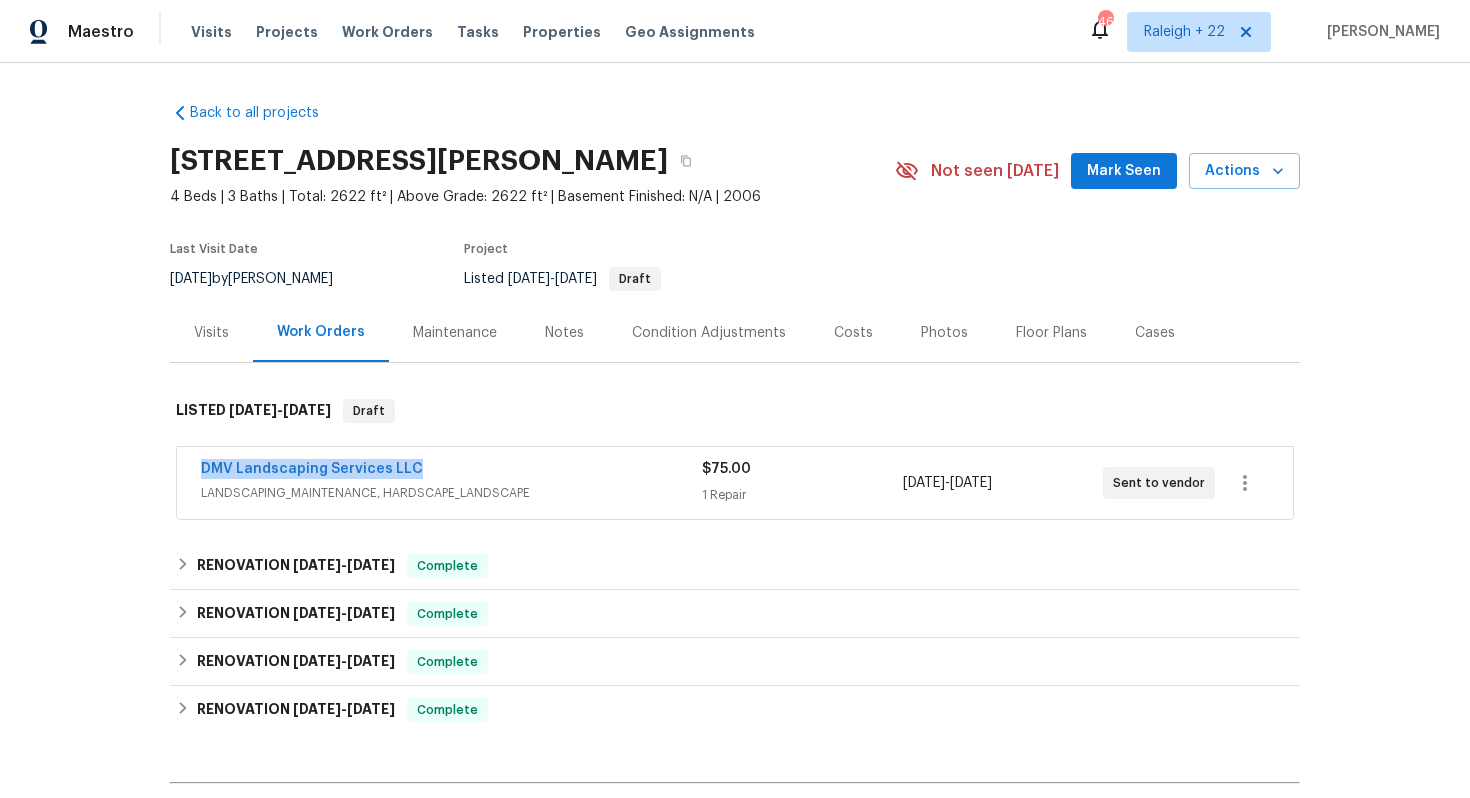 drag, startPoint x: 469, startPoint y: 461, endPoint x: 200, endPoint y: 454, distance: 269.09106 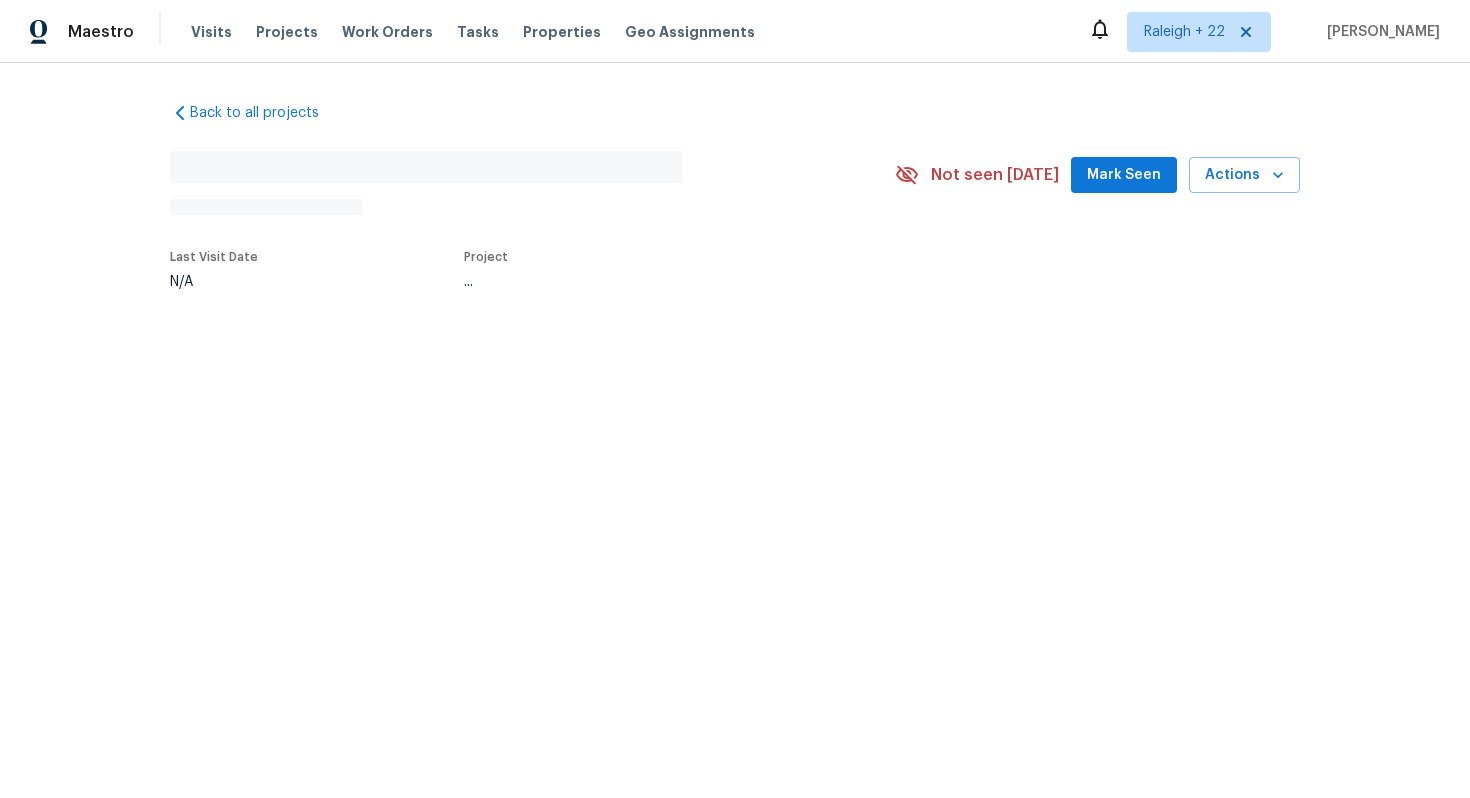 scroll, scrollTop: 0, scrollLeft: 0, axis: both 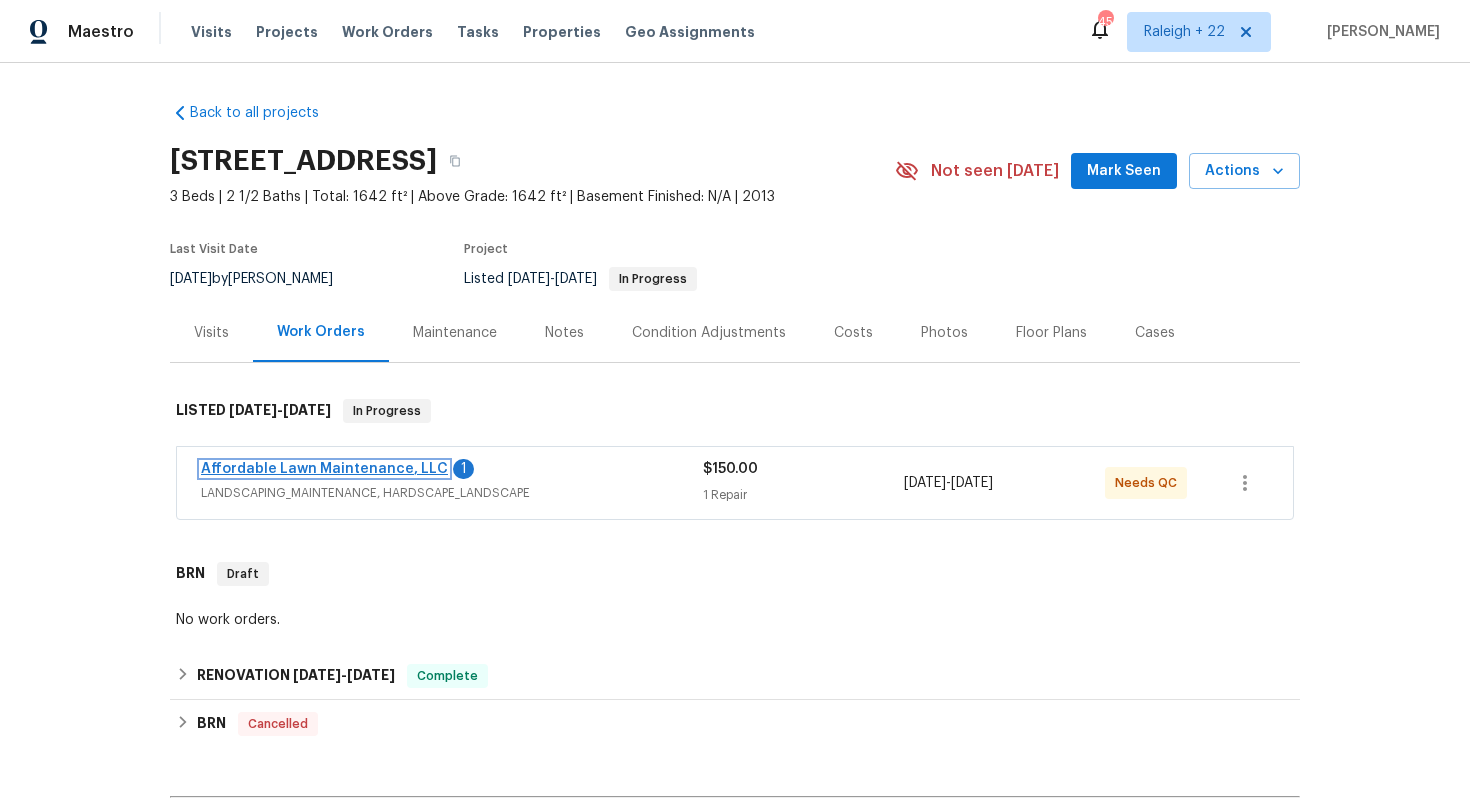 click on "Affordable Lawn Maintenance, LLC" at bounding box center [324, 469] 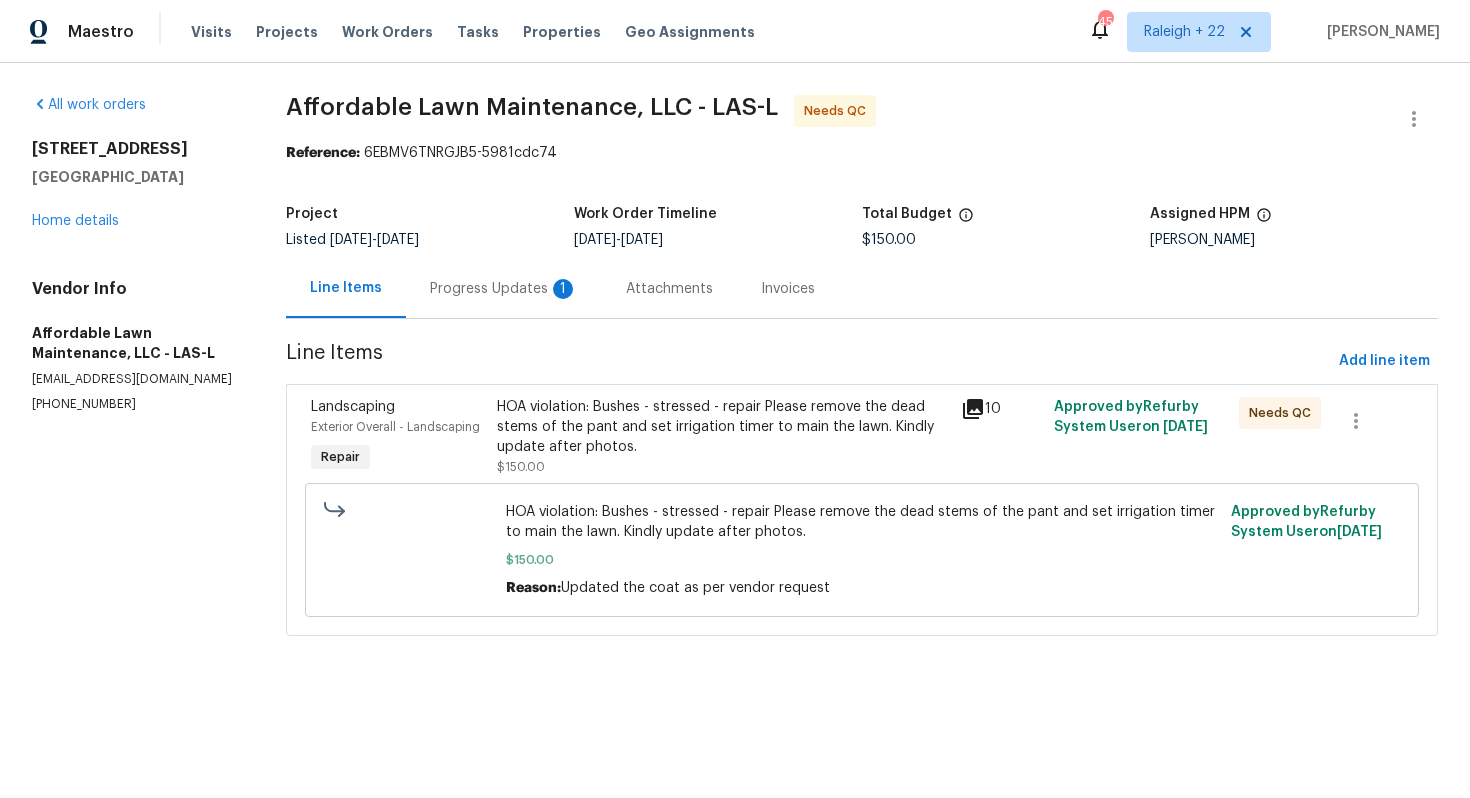 click on "Progress Updates 1" at bounding box center (504, 289) 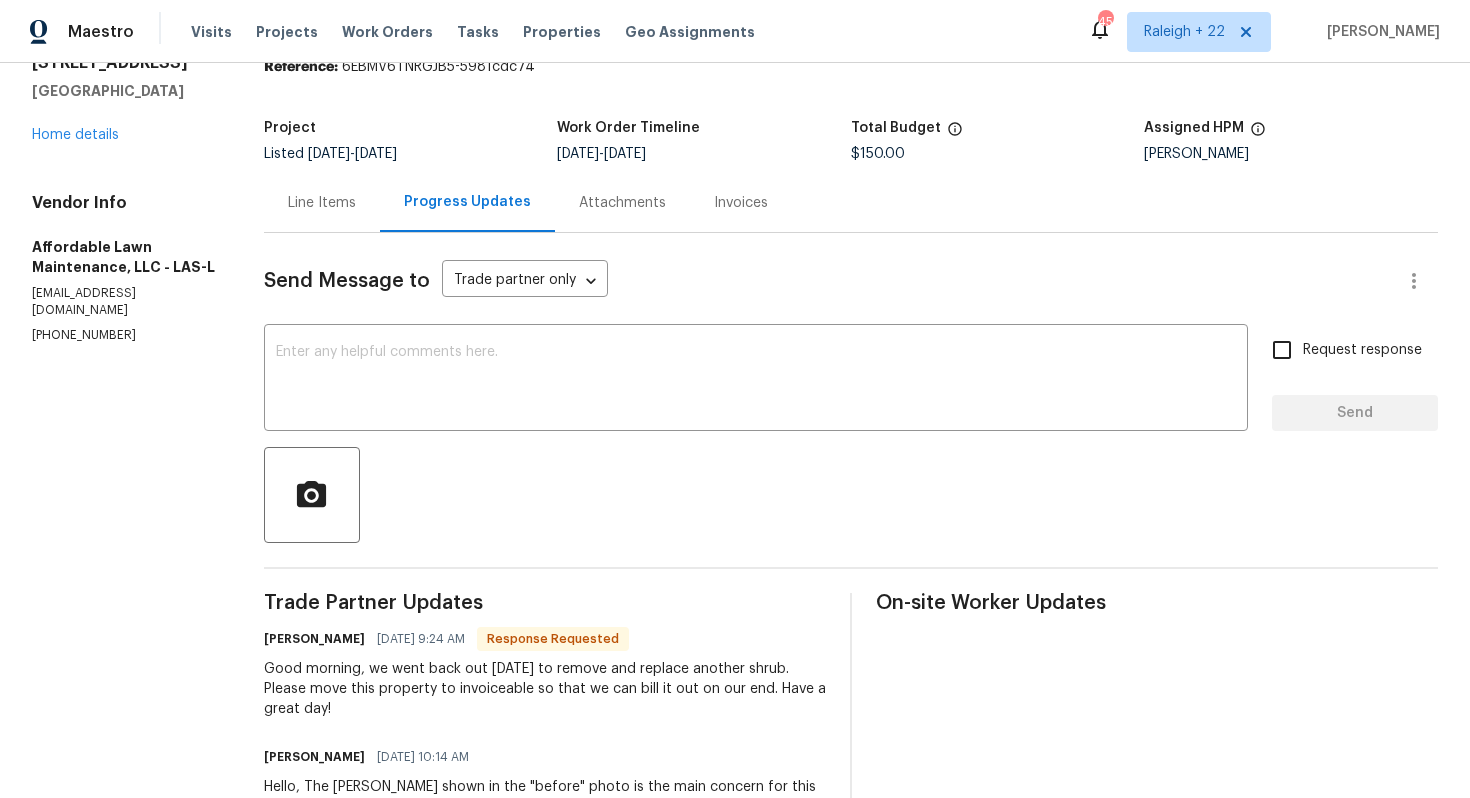scroll, scrollTop: 0, scrollLeft: 0, axis: both 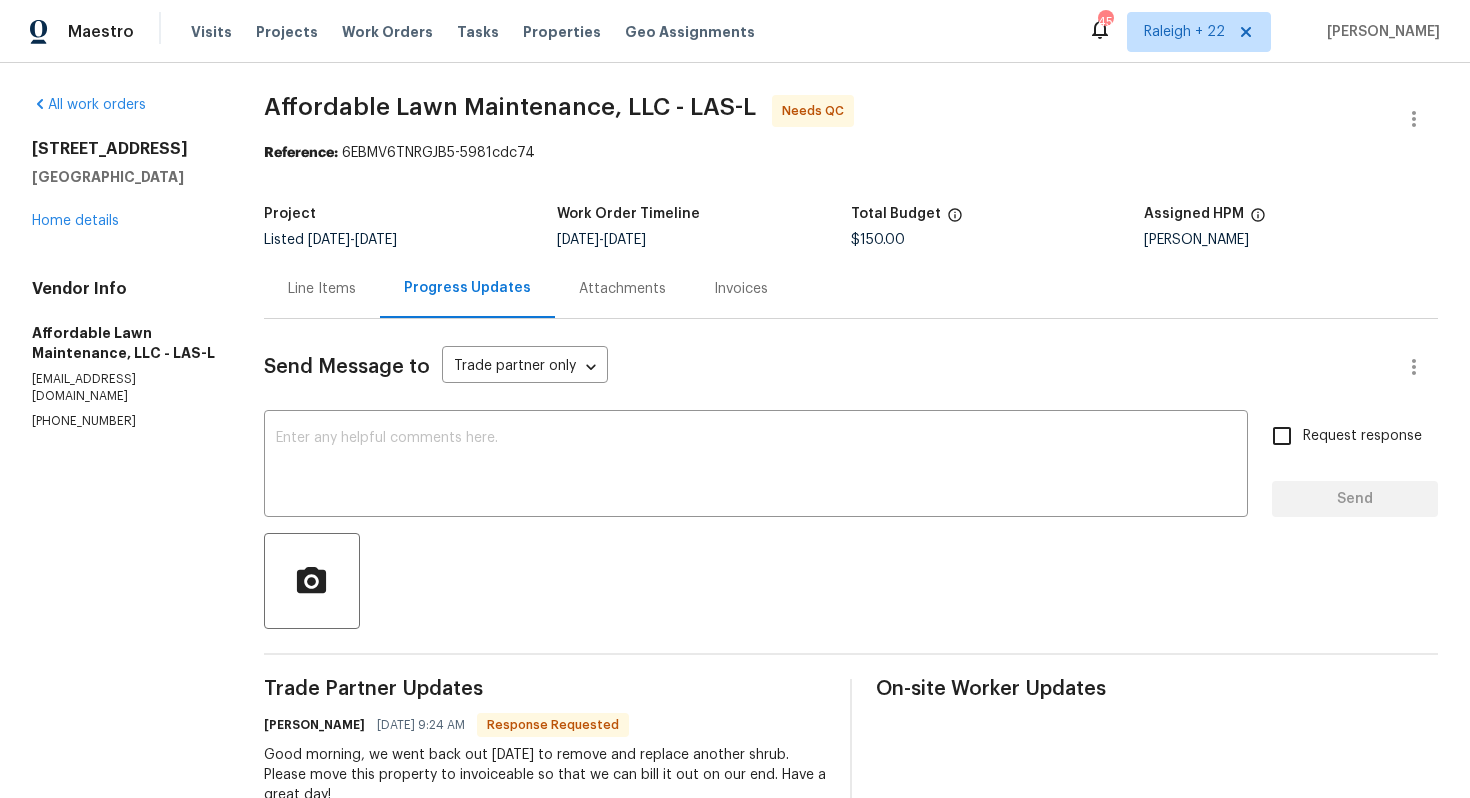 click on "Line Items" at bounding box center (322, 288) 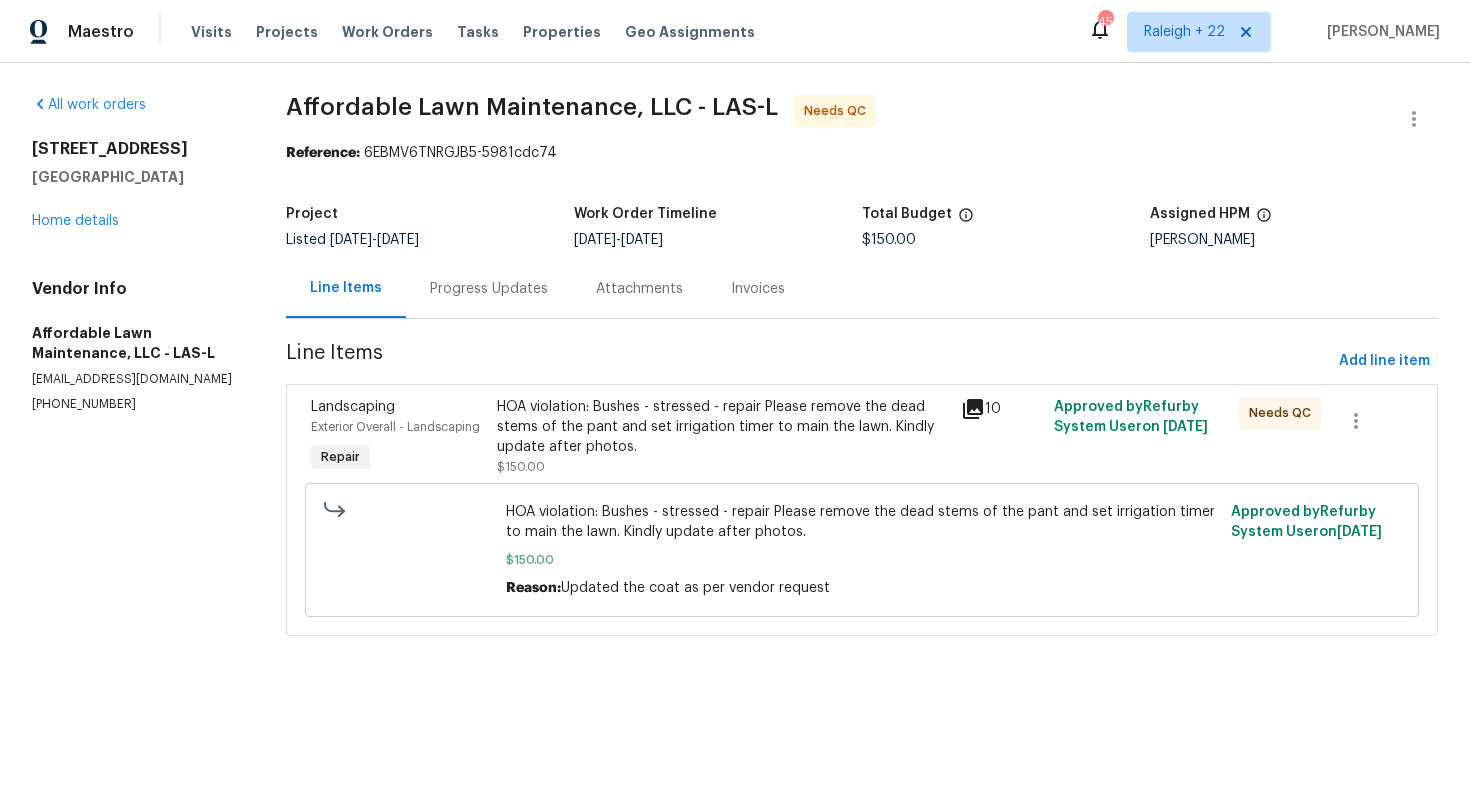 click on "HOA violation: Bushes - stressed - repair
Please remove  the dead stems of the pant and set irrigation timer to main the lawn. Kindly update after photos." at bounding box center (723, 427) 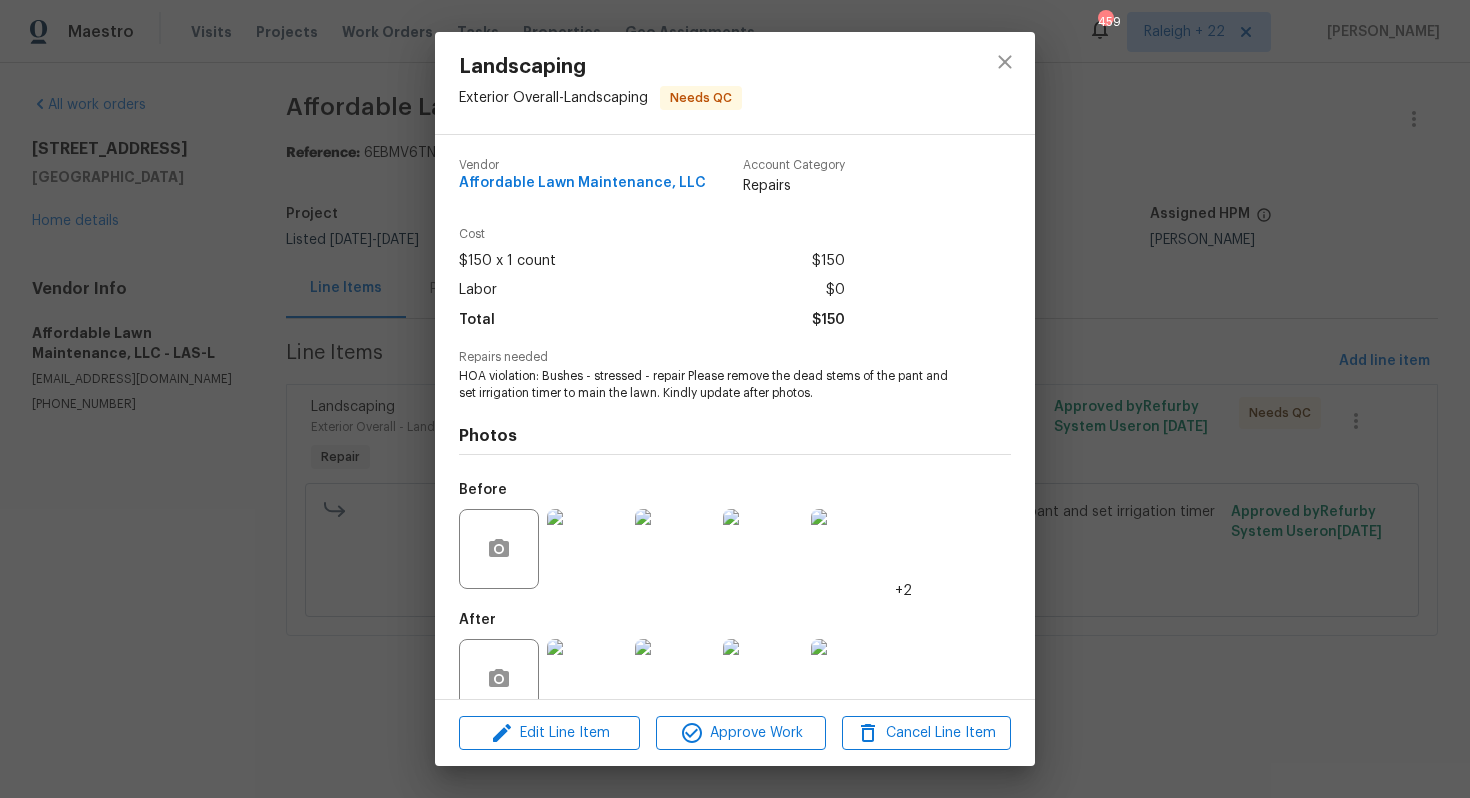 scroll, scrollTop: 40, scrollLeft: 0, axis: vertical 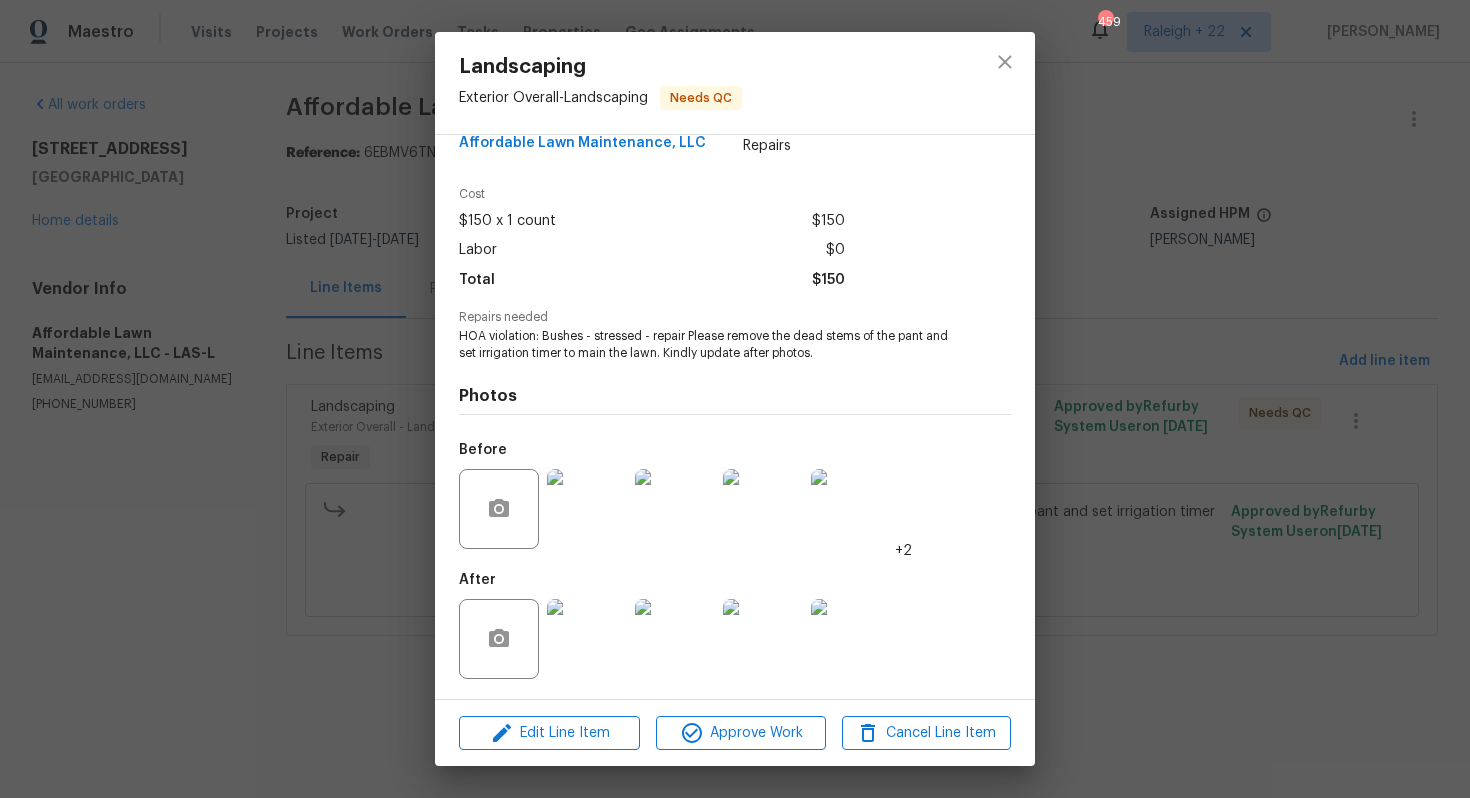 click at bounding box center (587, 639) 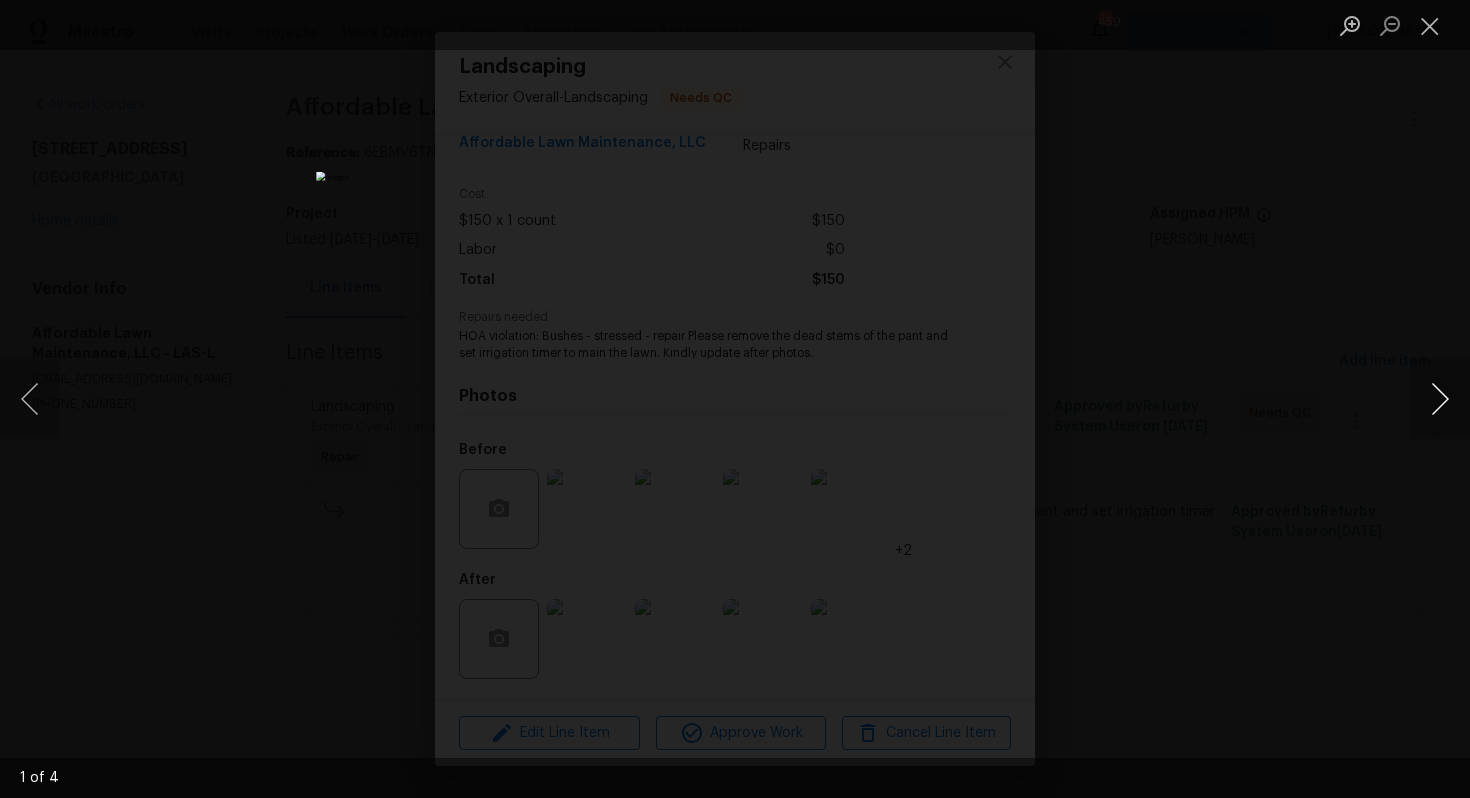 click at bounding box center (1440, 399) 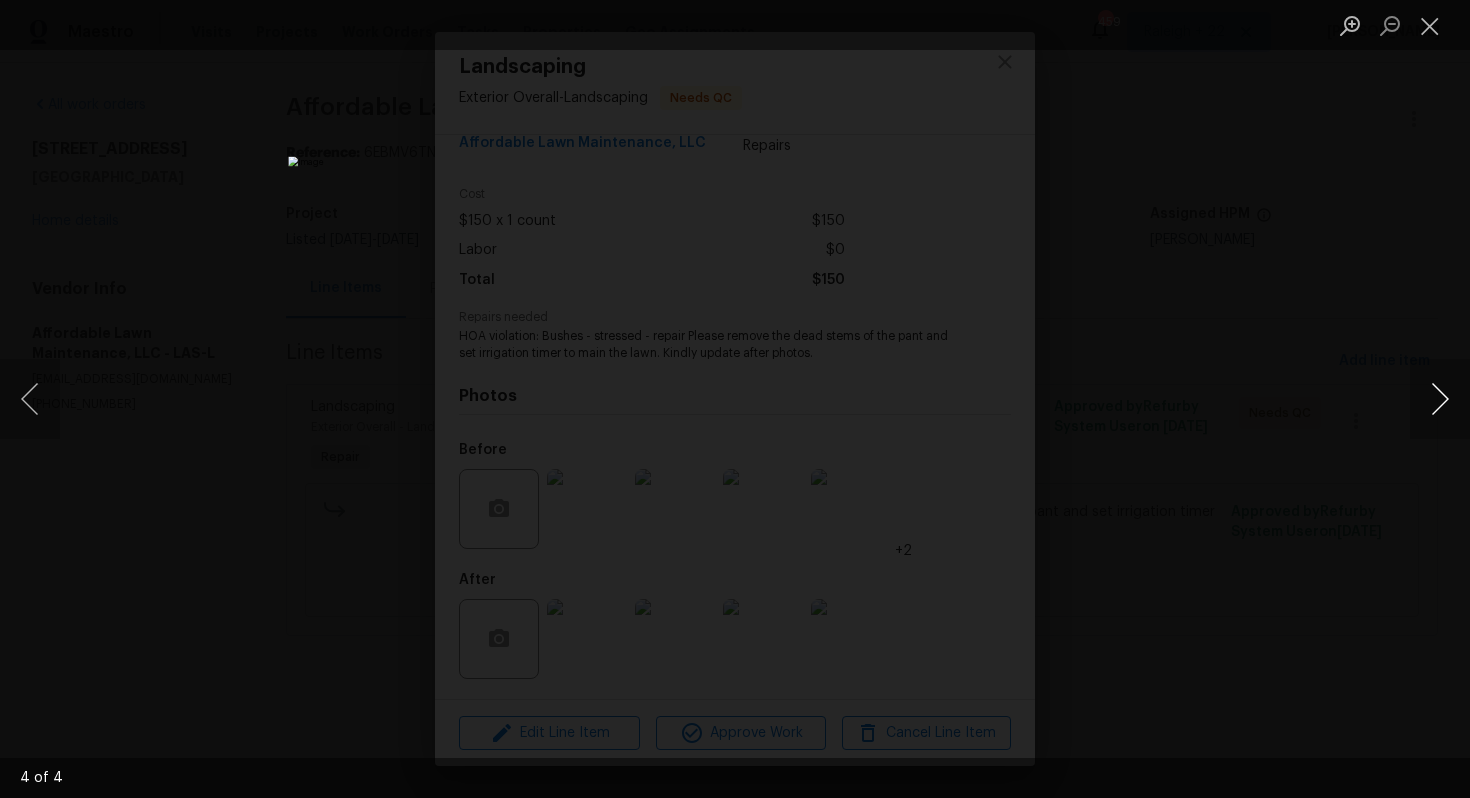 click at bounding box center [1440, 399] 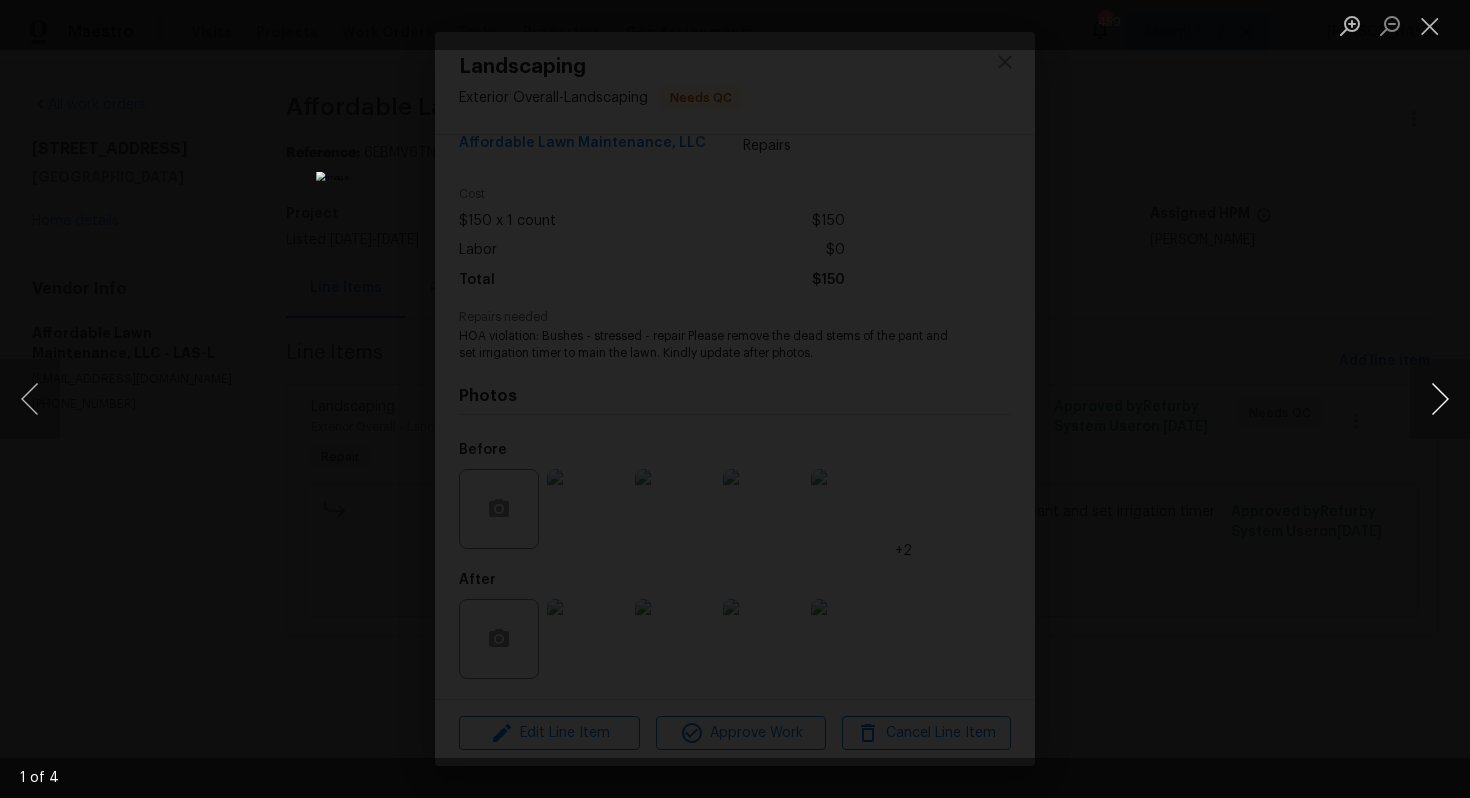 click at bounding box center (1440, 399) 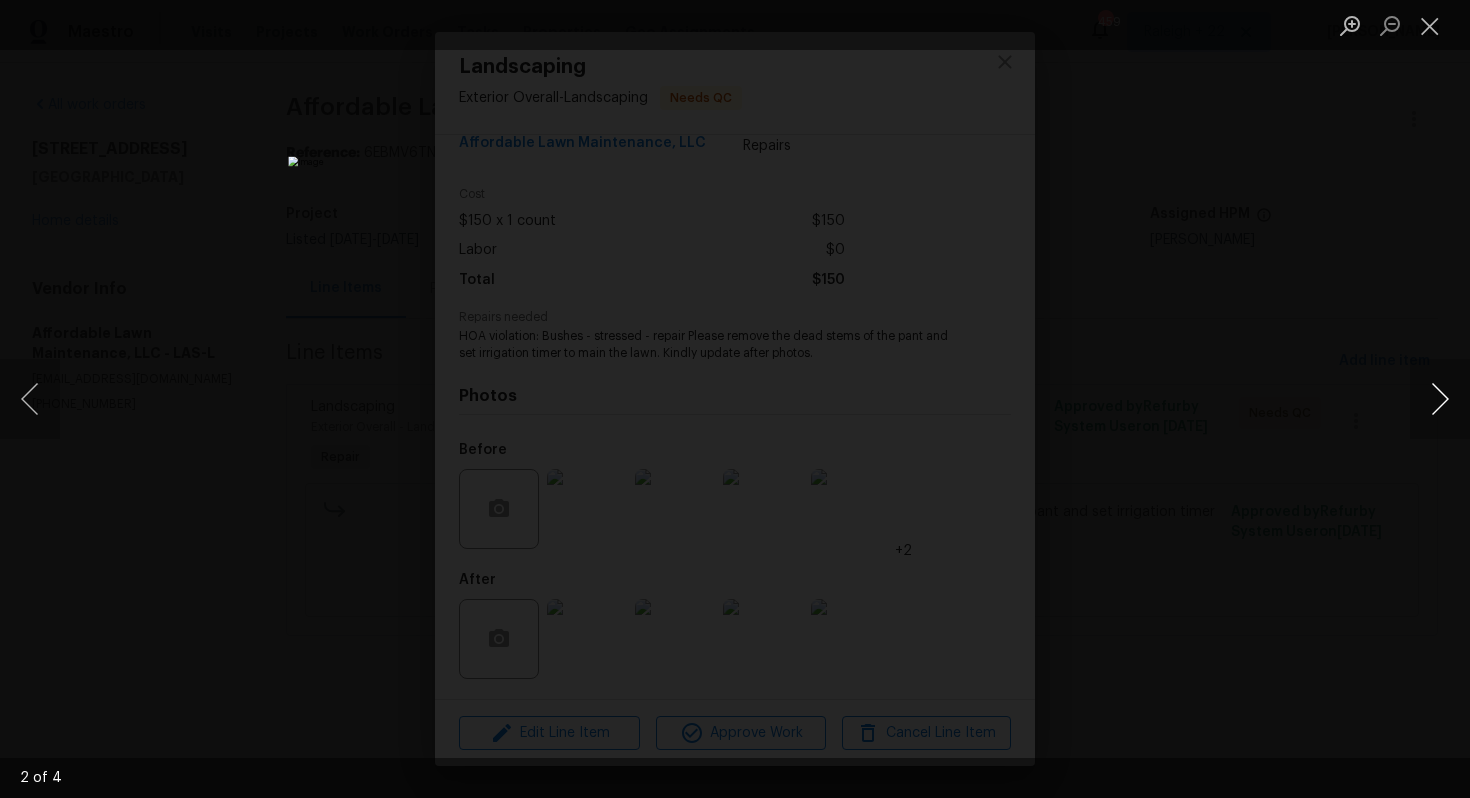 click at bounding box center (1440, 399) 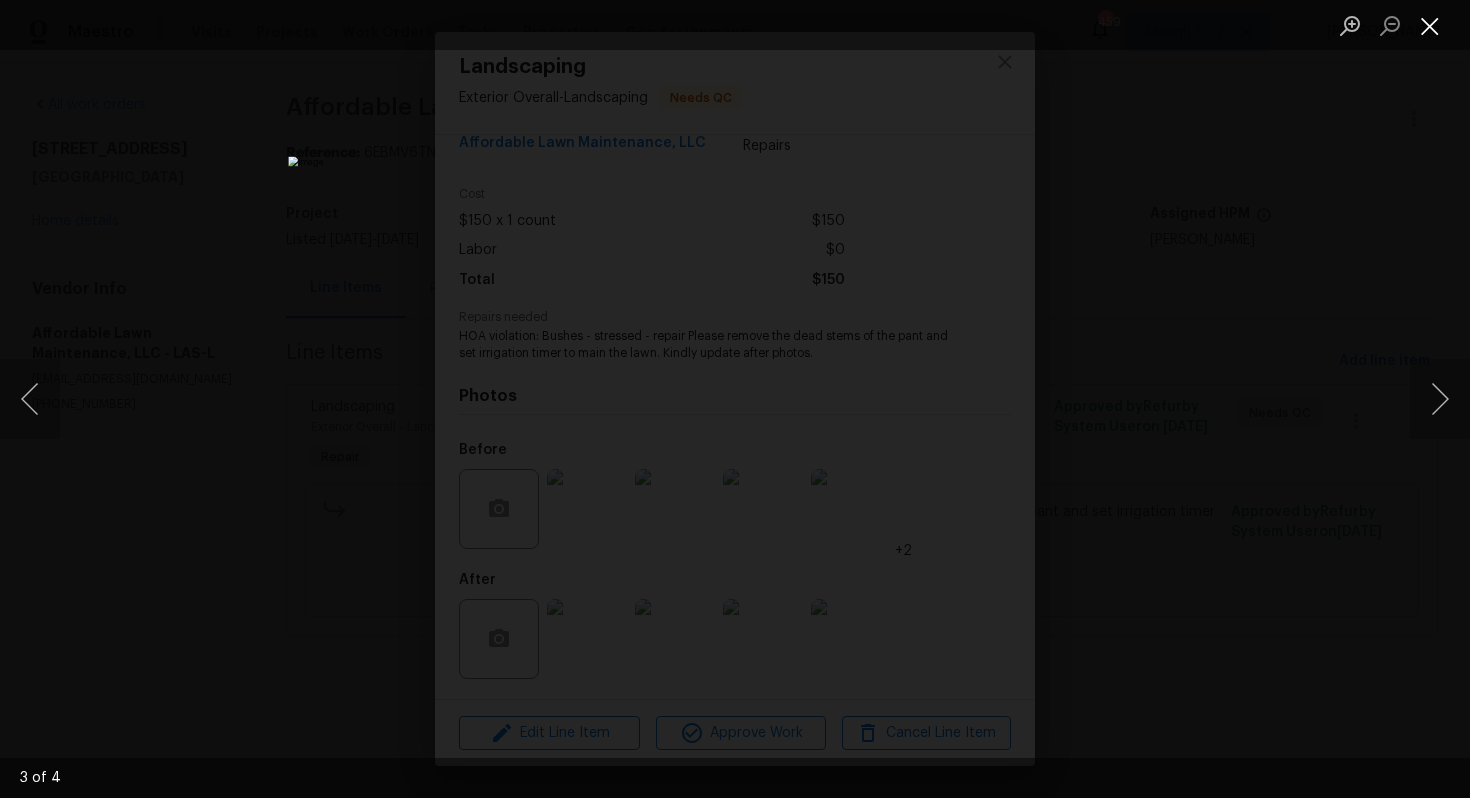 click at bounding box center [1430, 25] 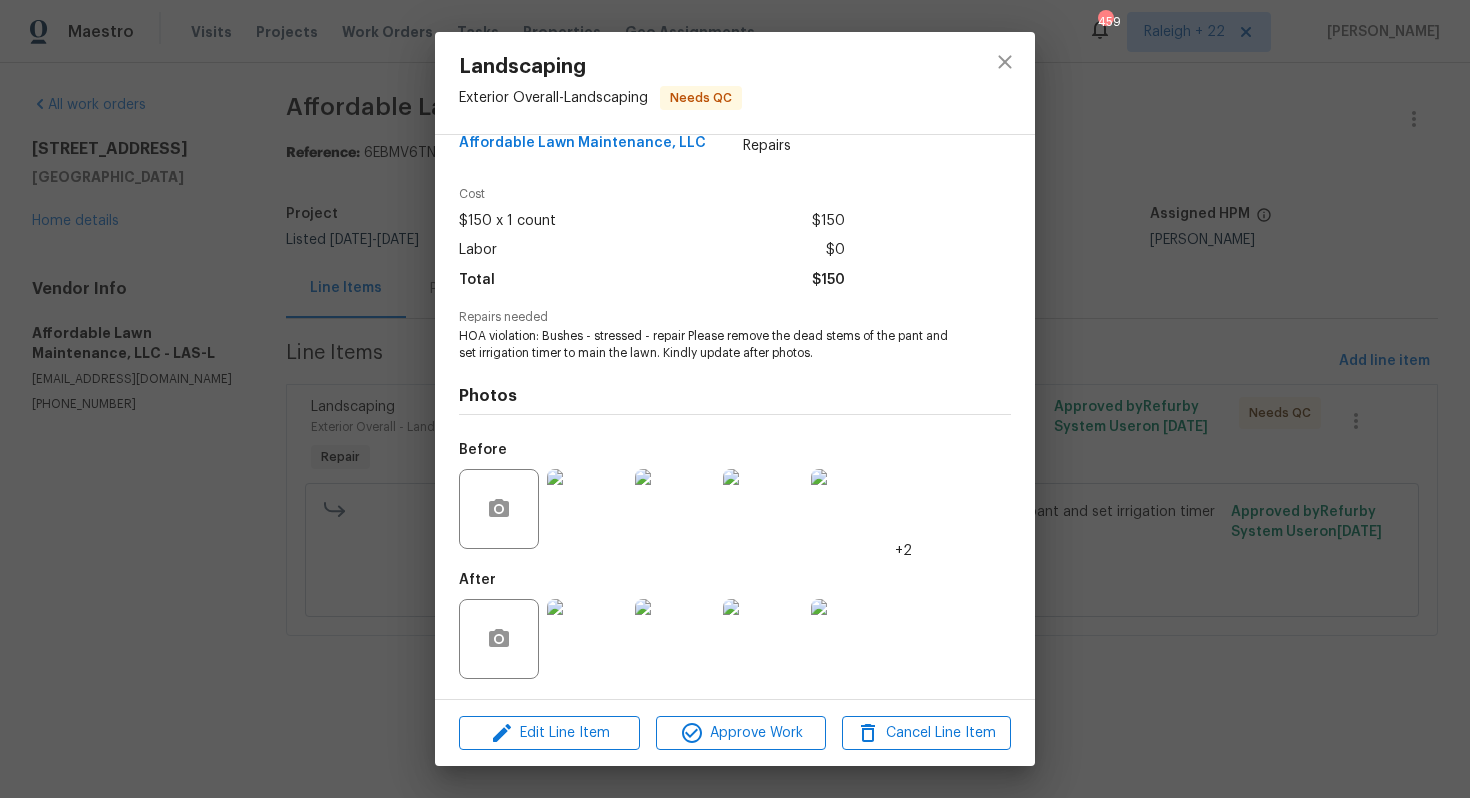 click at bounding box center [587, 639] 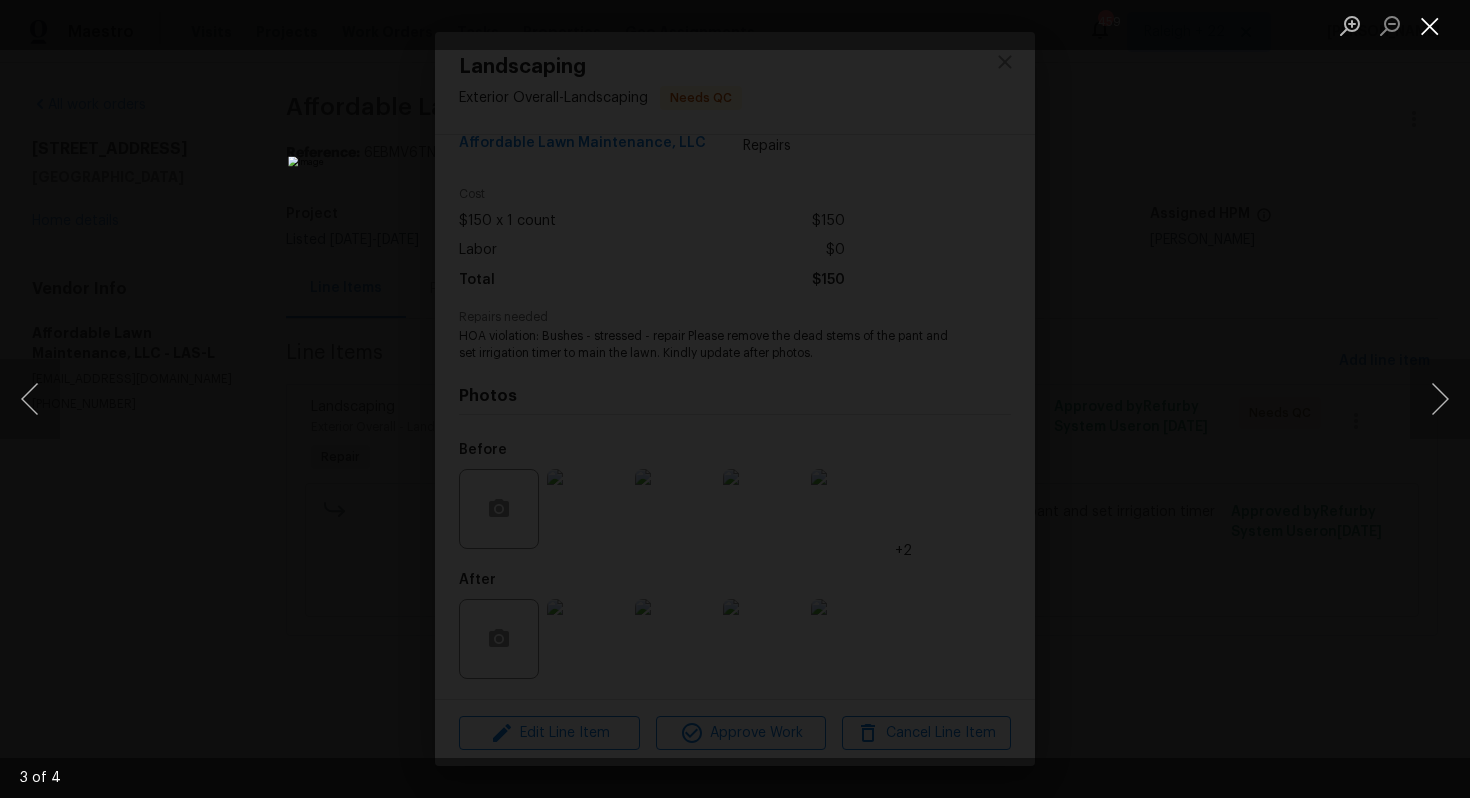 click at bounding box center [1430, 25] 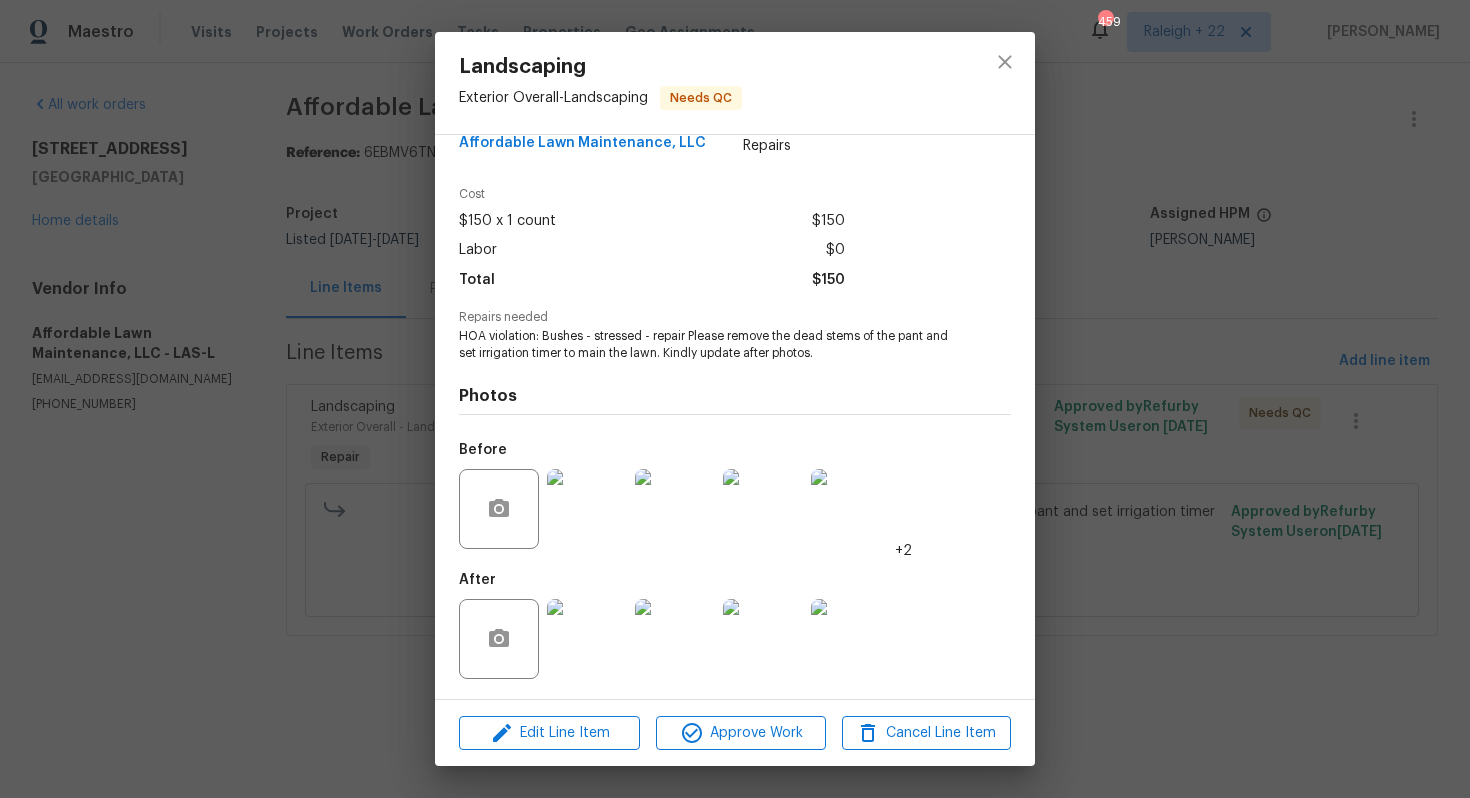 click on "Landscaping Exterior Overall  -  Landscaping Needs QC Vendor Affordable Lawn Maintenance, LLC Account Category Repairs Cost $150 x 1 count $150 Labor $0 Total $150 Repairs needed HOA violation: Bushes - stressed - repair
Please remove  the dead stems of the pant and set irrigation timer to main the lawn. Kindly update after photos. Photos Before  +2 After  Edit Line Item  Approve Work  Cancel Line Item" at bounding box center (735, 399) 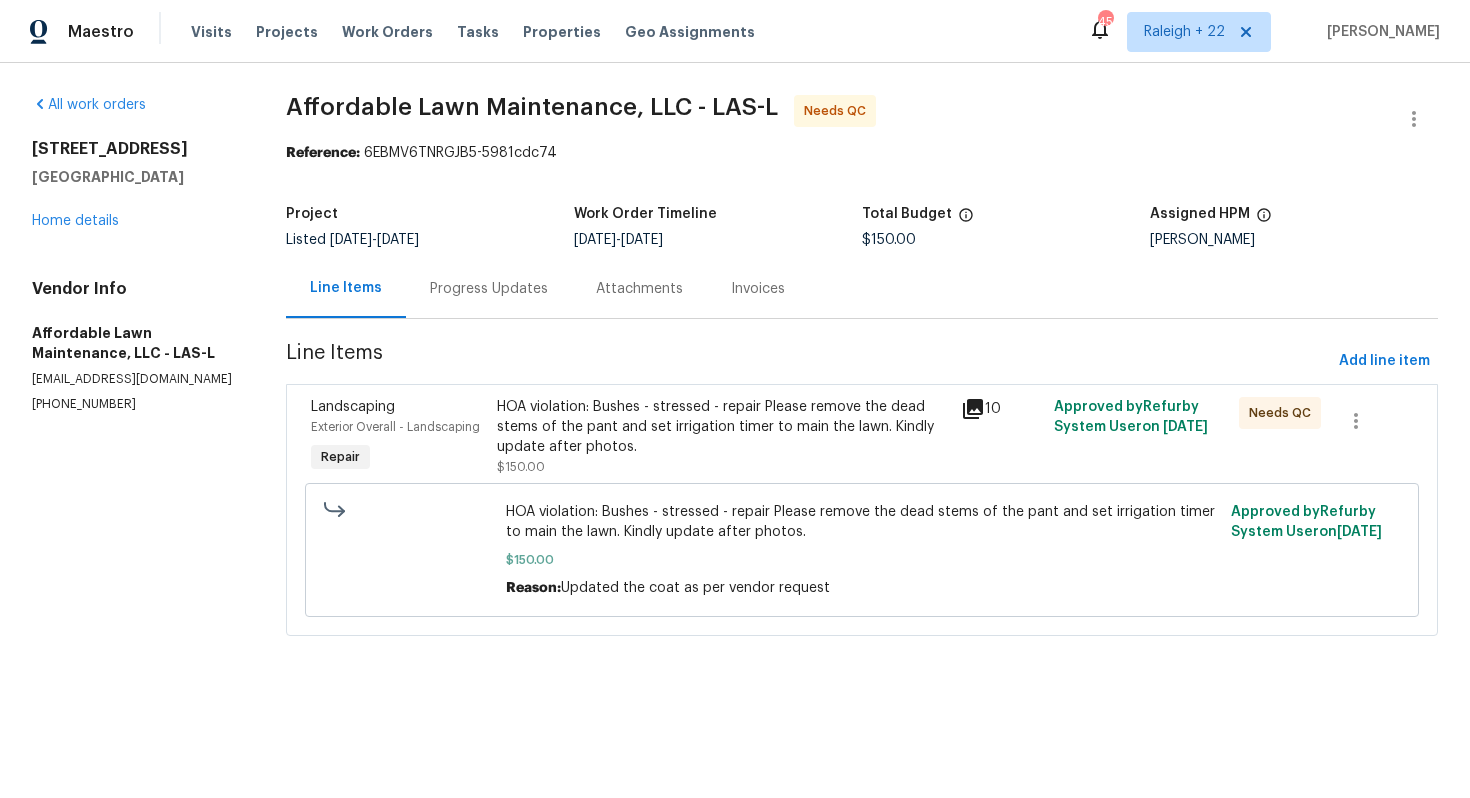 click on "HOA violation: Bushes - stressed - repair
Please remove  the dead stems of the pant and set irrigation timer to main the lawn. Kindly update after photos." at bounding box center [723, 427] 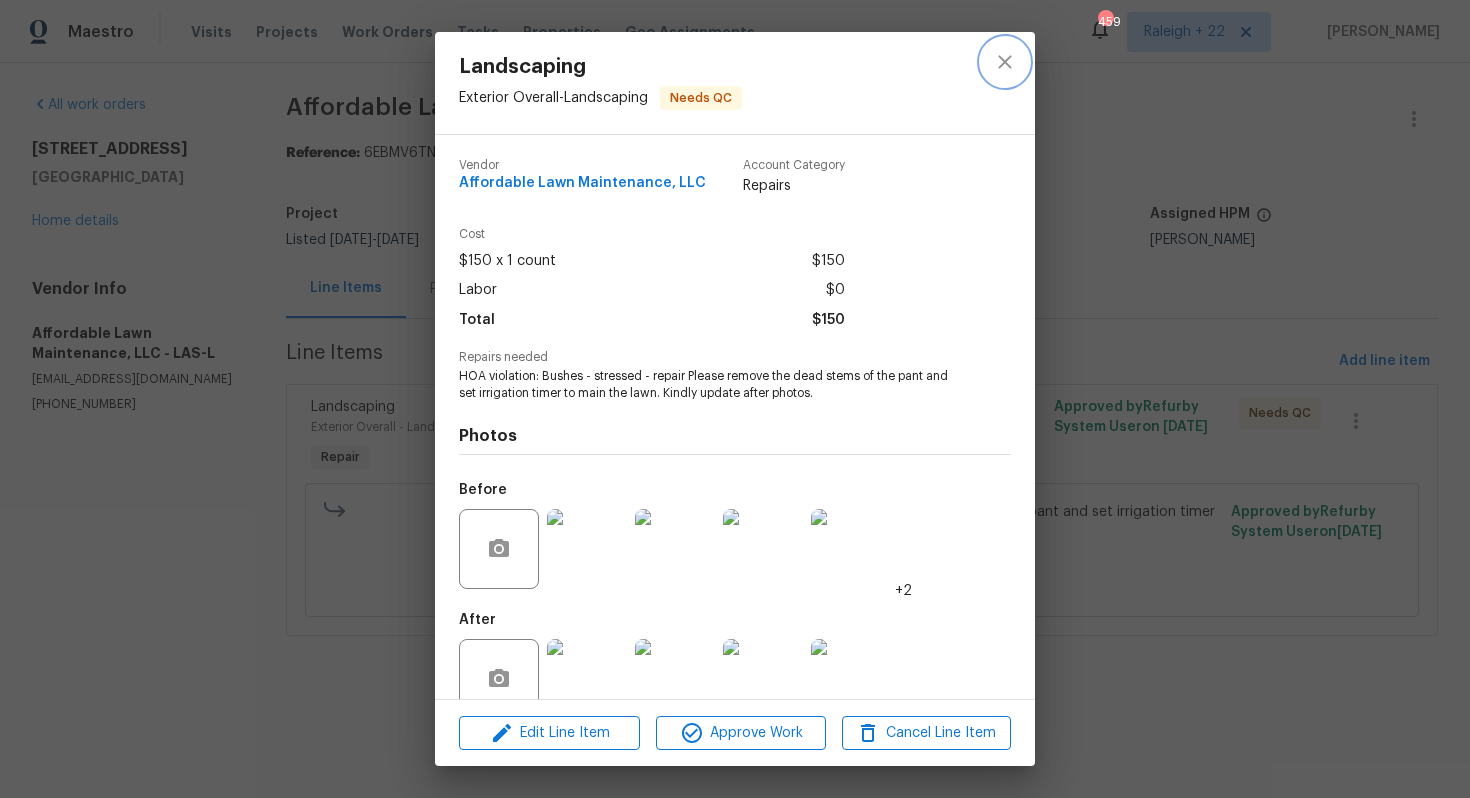 click 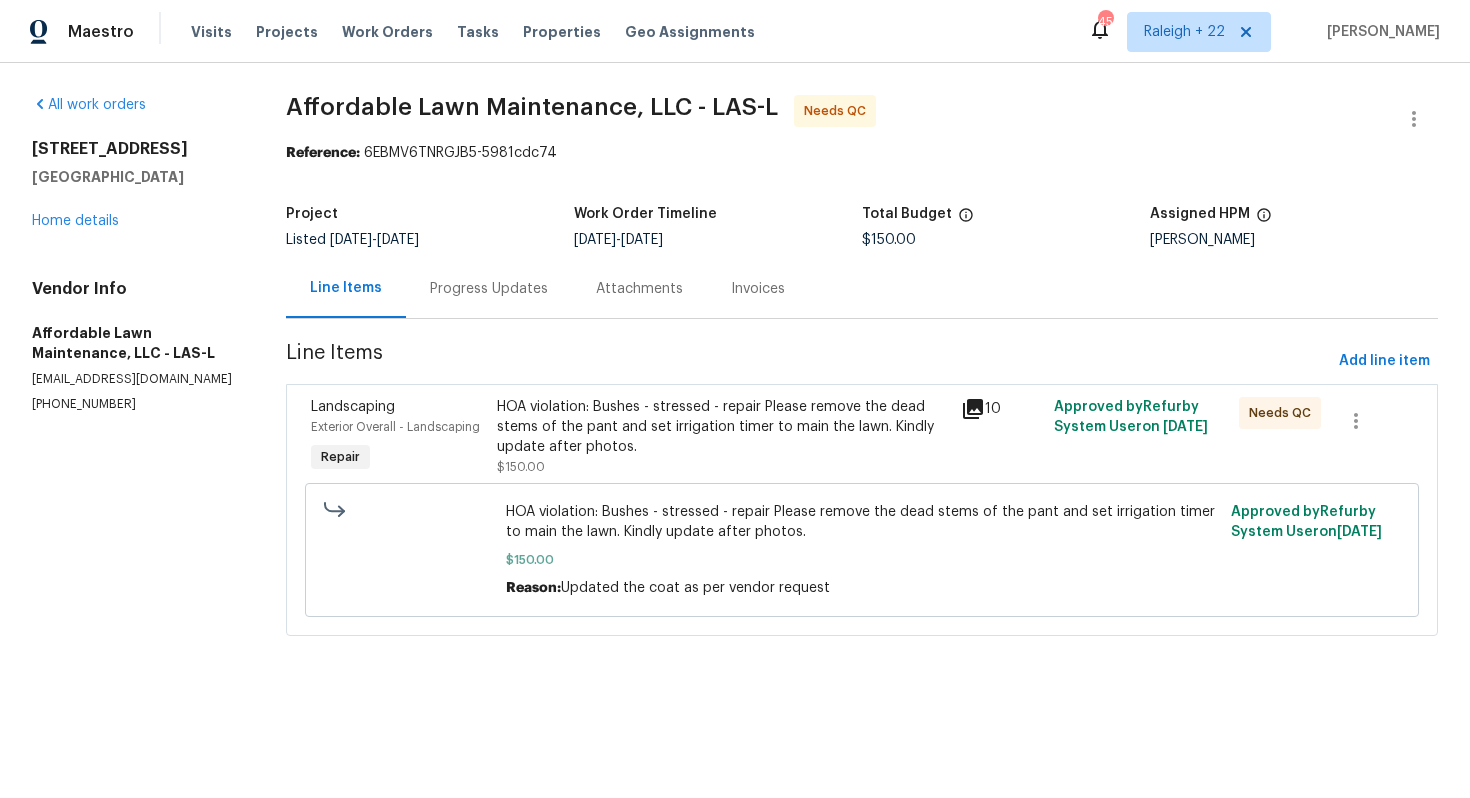 click on "Progress Updates" at bounding box center [489, 289] 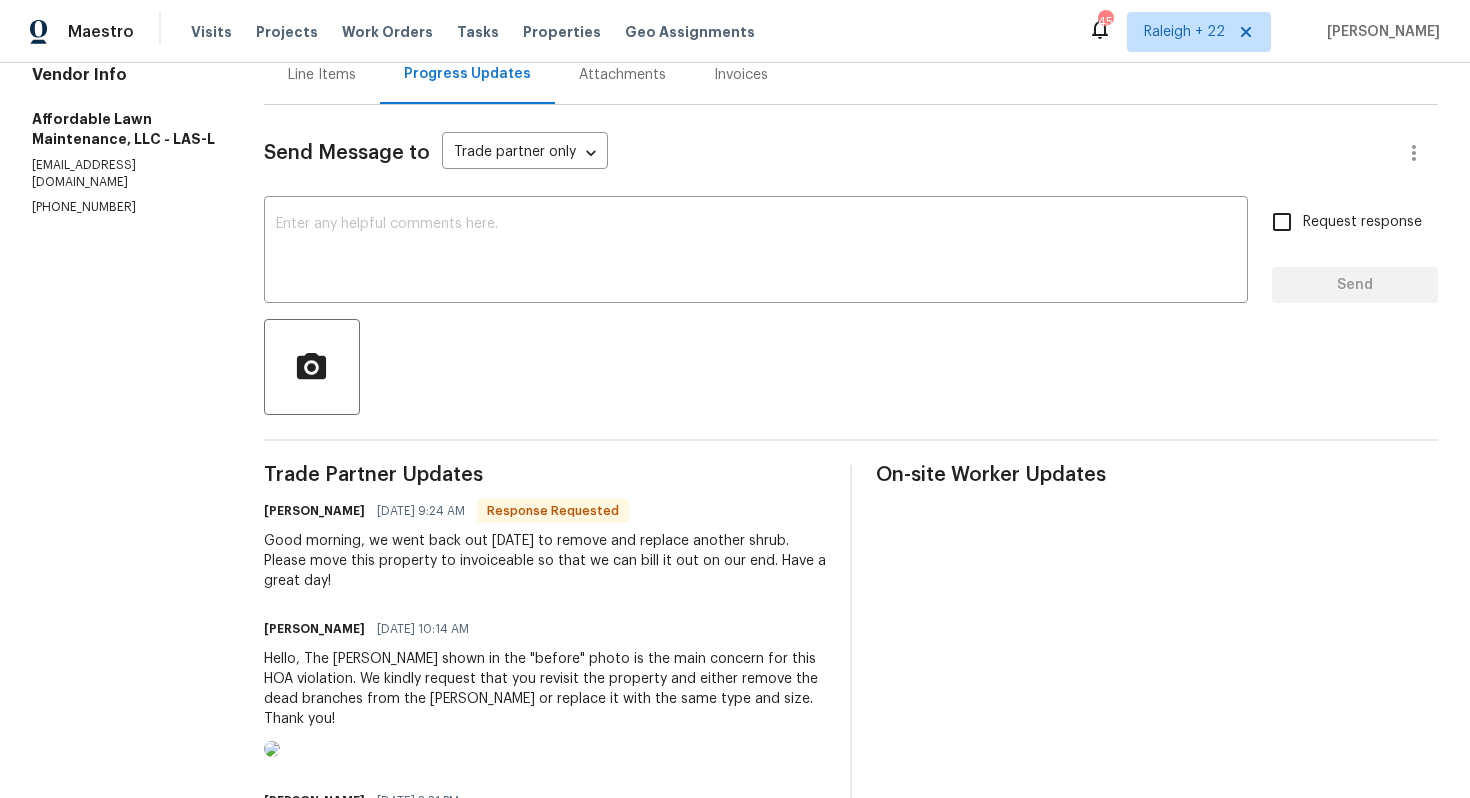 scroll, scrollTop: 0, scrollLeft: 0, axis: both 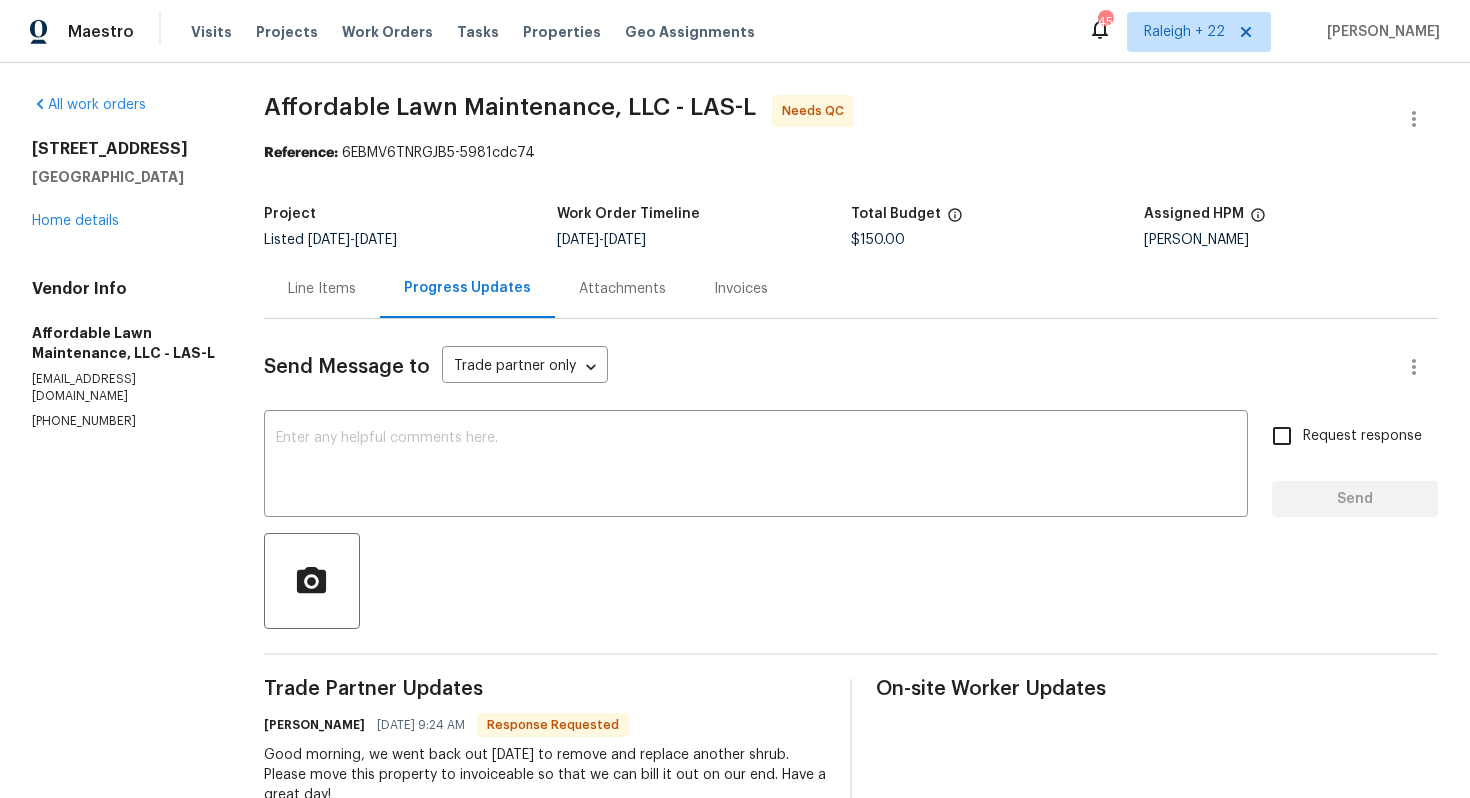 click on "Line Items" at bounding box center [322, 289] 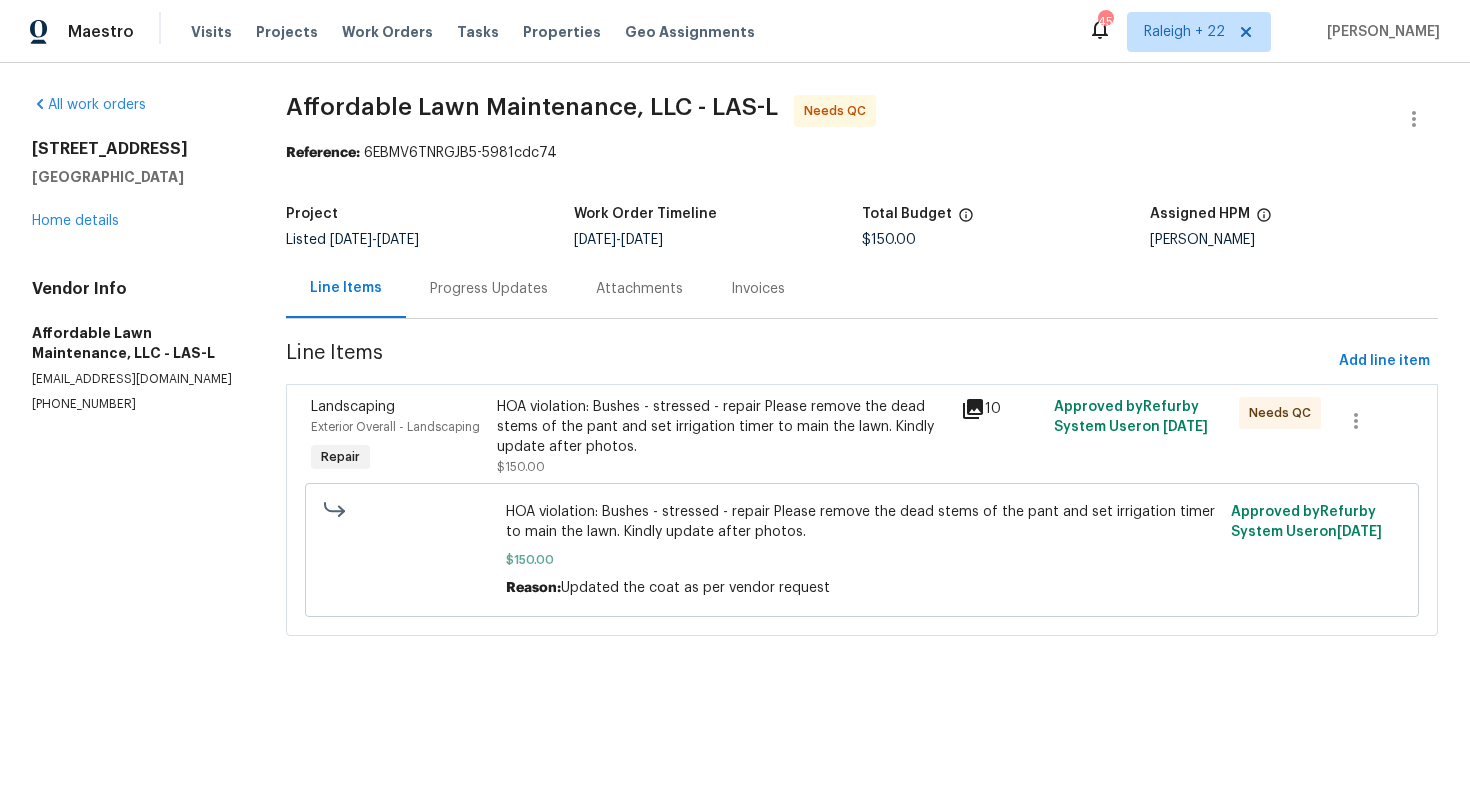 click on "HOA violation: Bushes - stressed - repair
Please remove  the dead stems of the pant and set irrigation timer to main the lawn. Kindly update after photos." at bounding box center [723, 427] 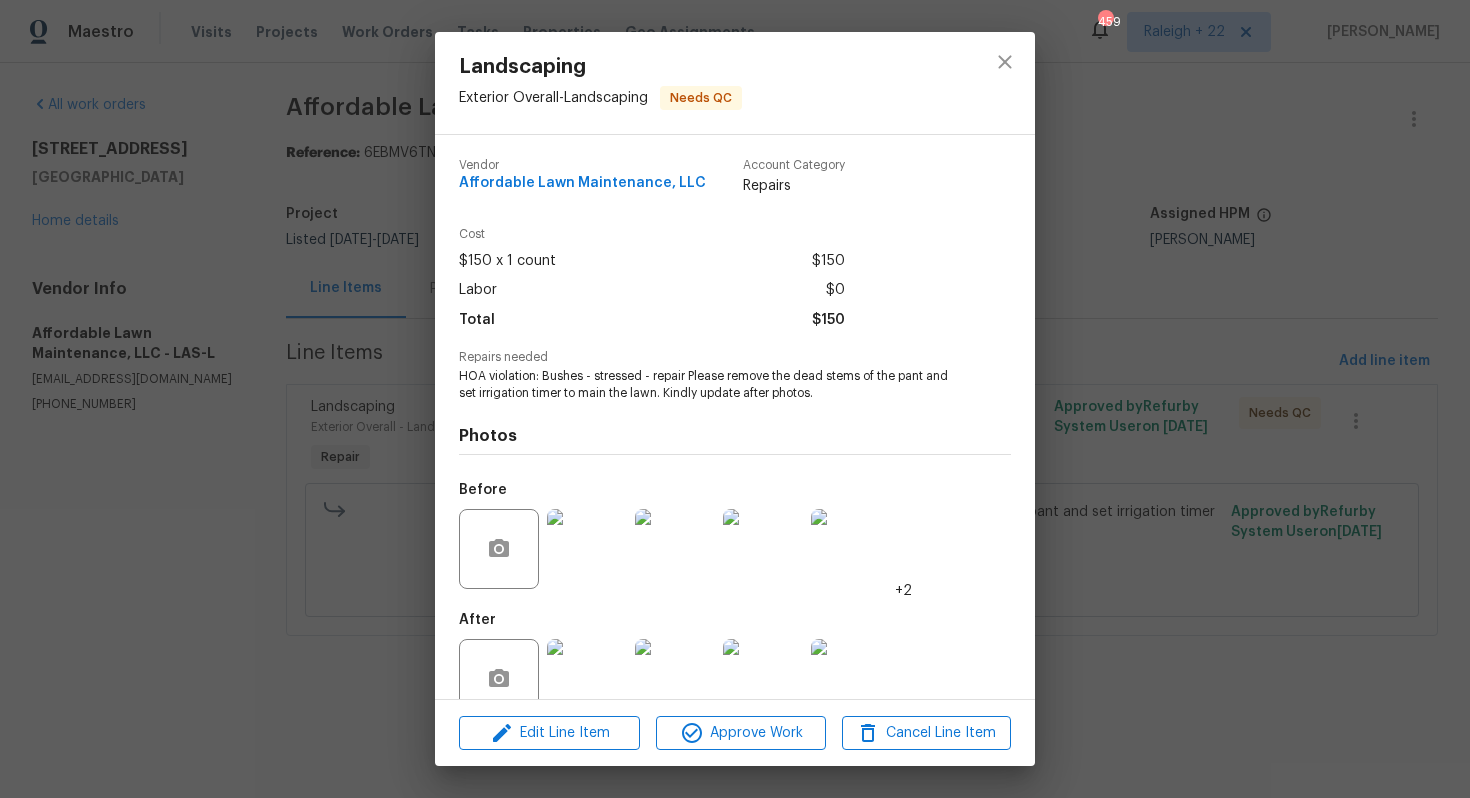 click on "Edit Line Item  Approve Work  Cancel Line Item" at bounding box center (735, 733) 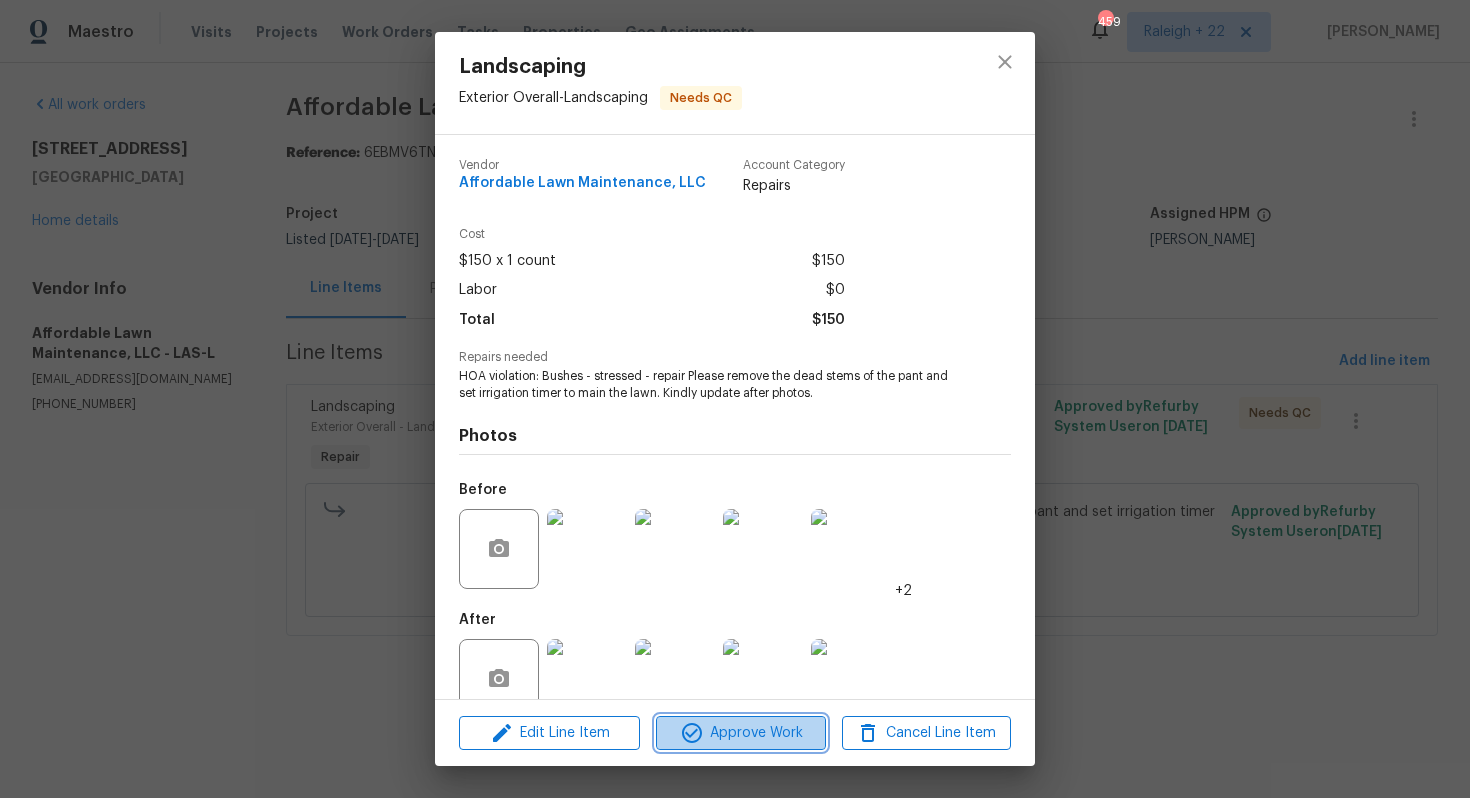 click on "Approve Work" at bounding box center [740, 733] 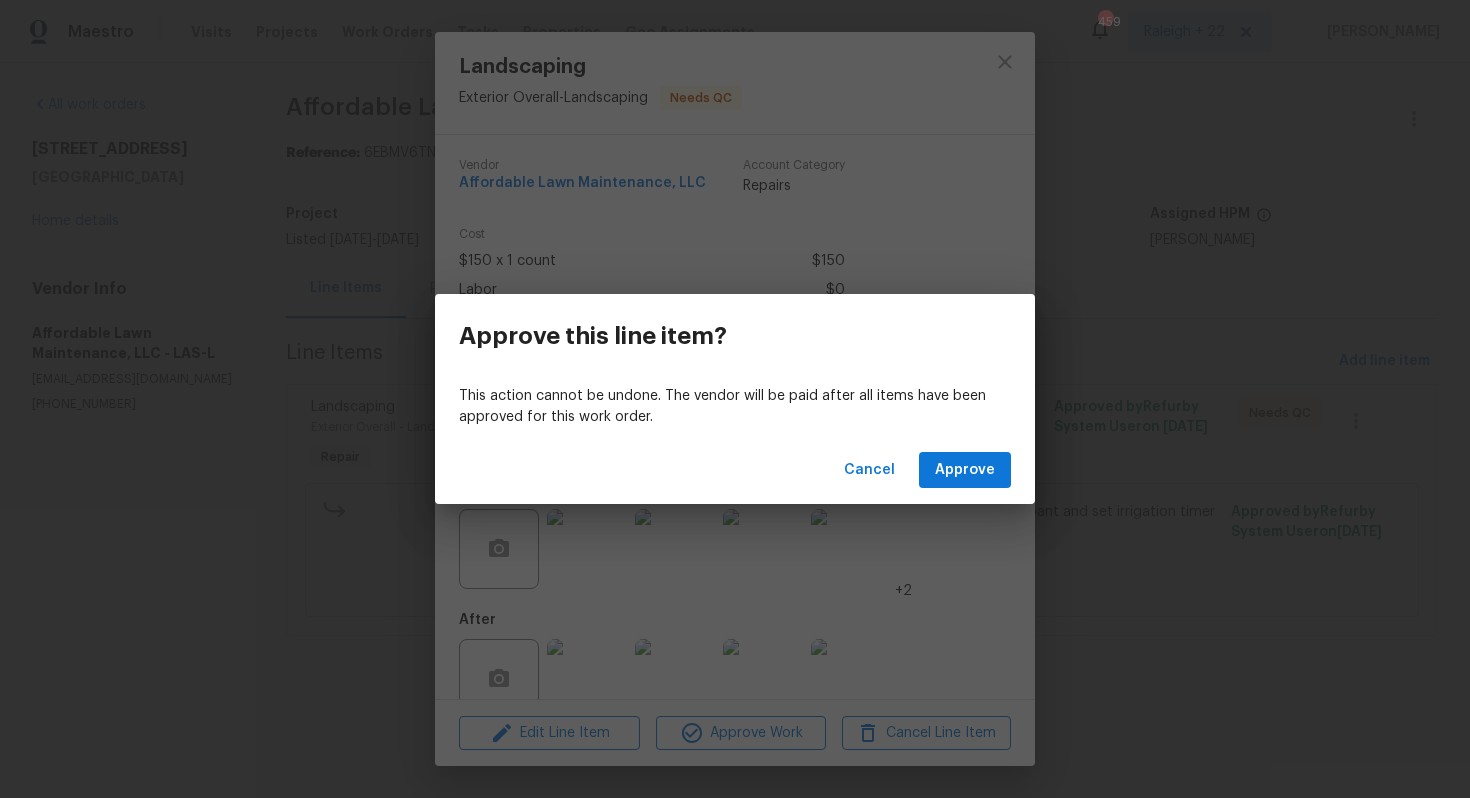 click on "Cancel Approve" at bounding box center [735, 470] 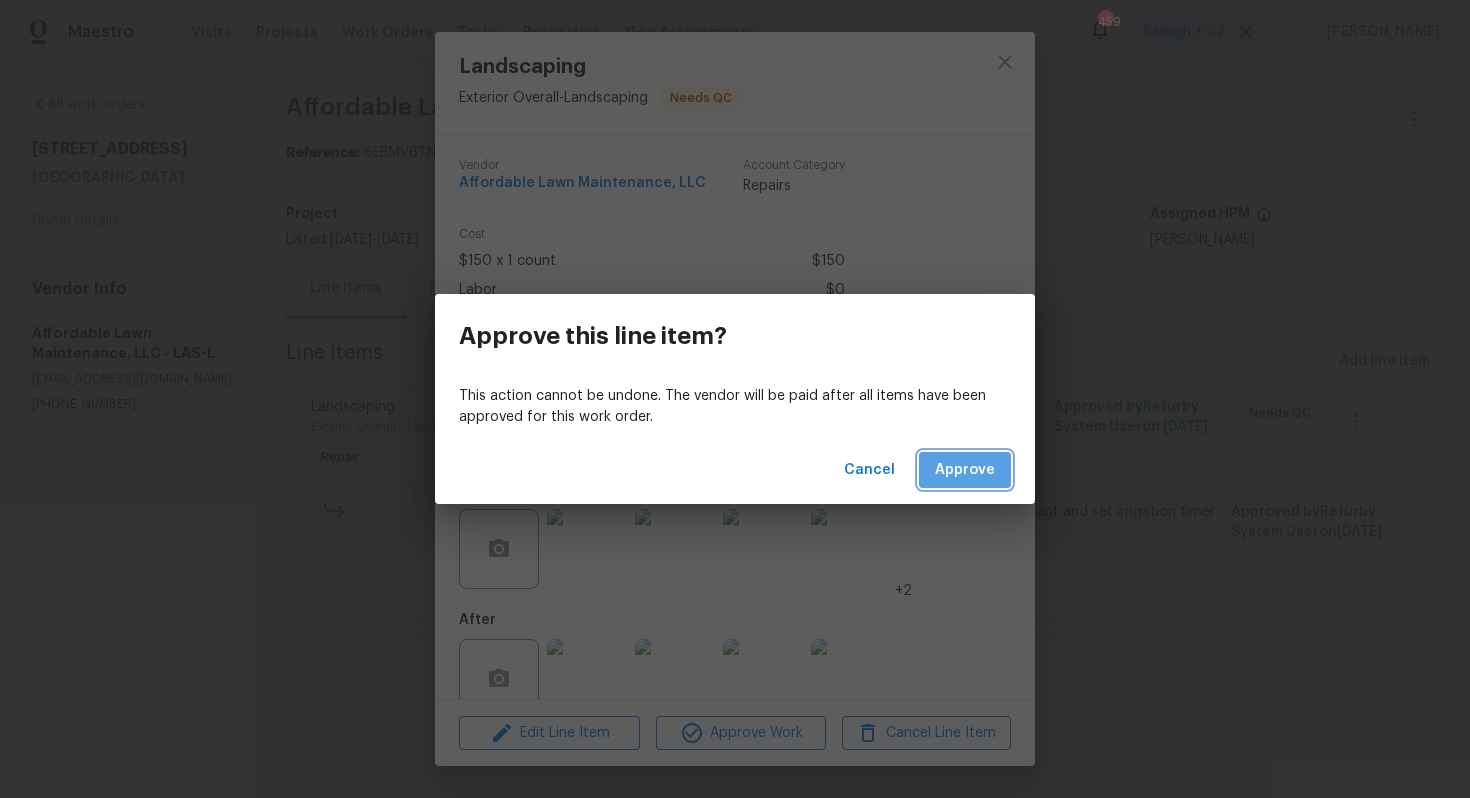click on "Approve" at bounding box center (965, 470) 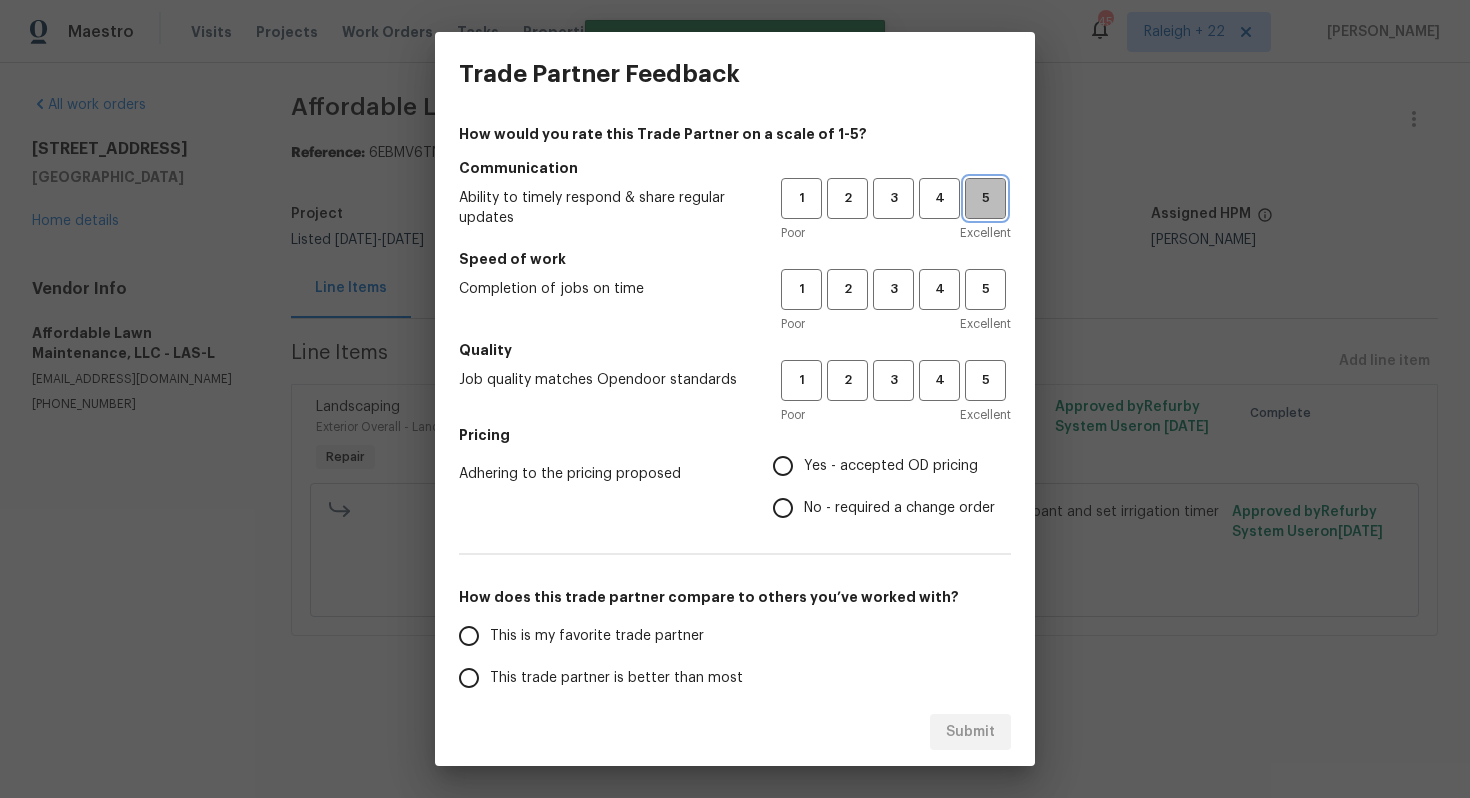 click on "5" at bounding box center (985, 198) 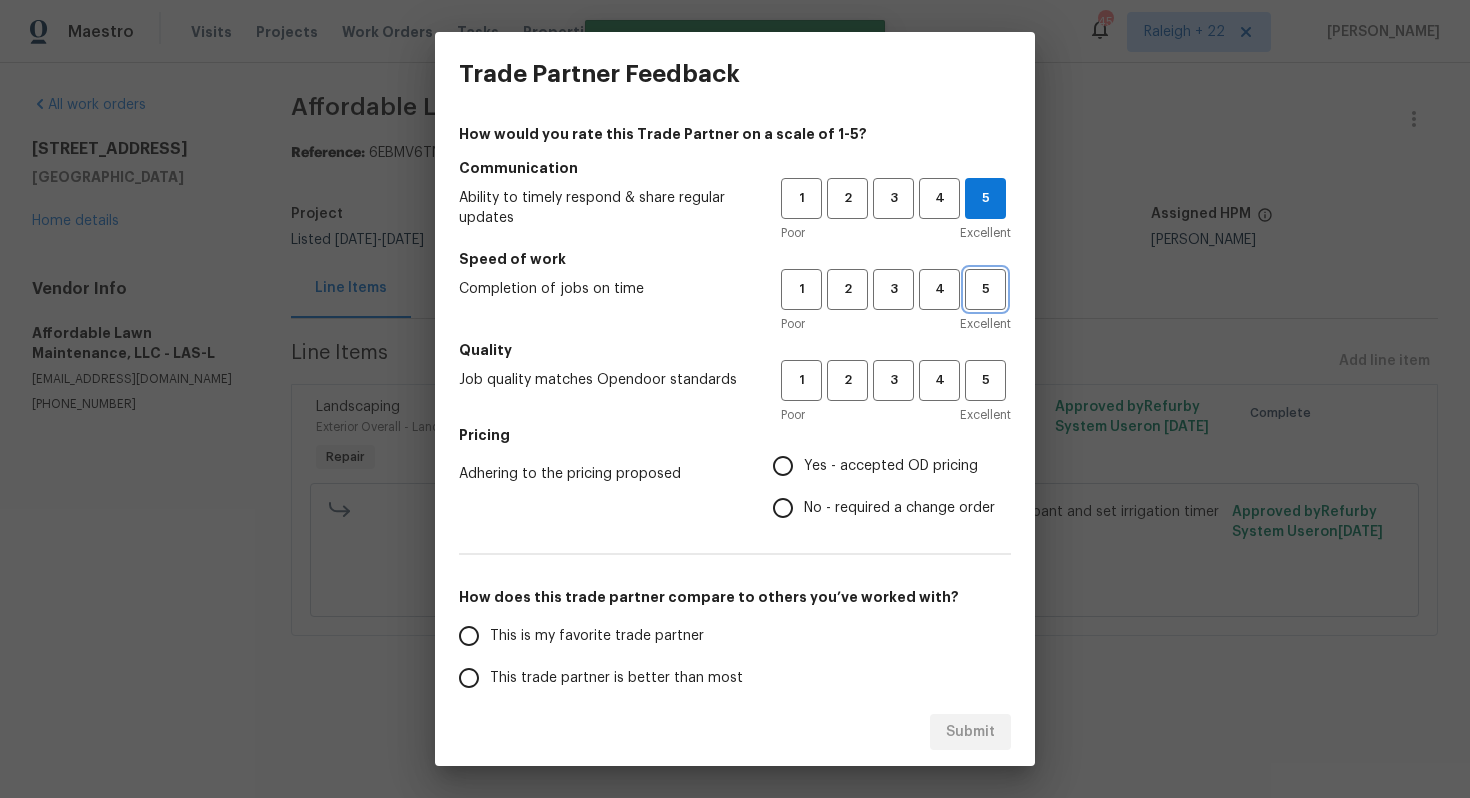 click on "5" at bounding box center [985, 289] 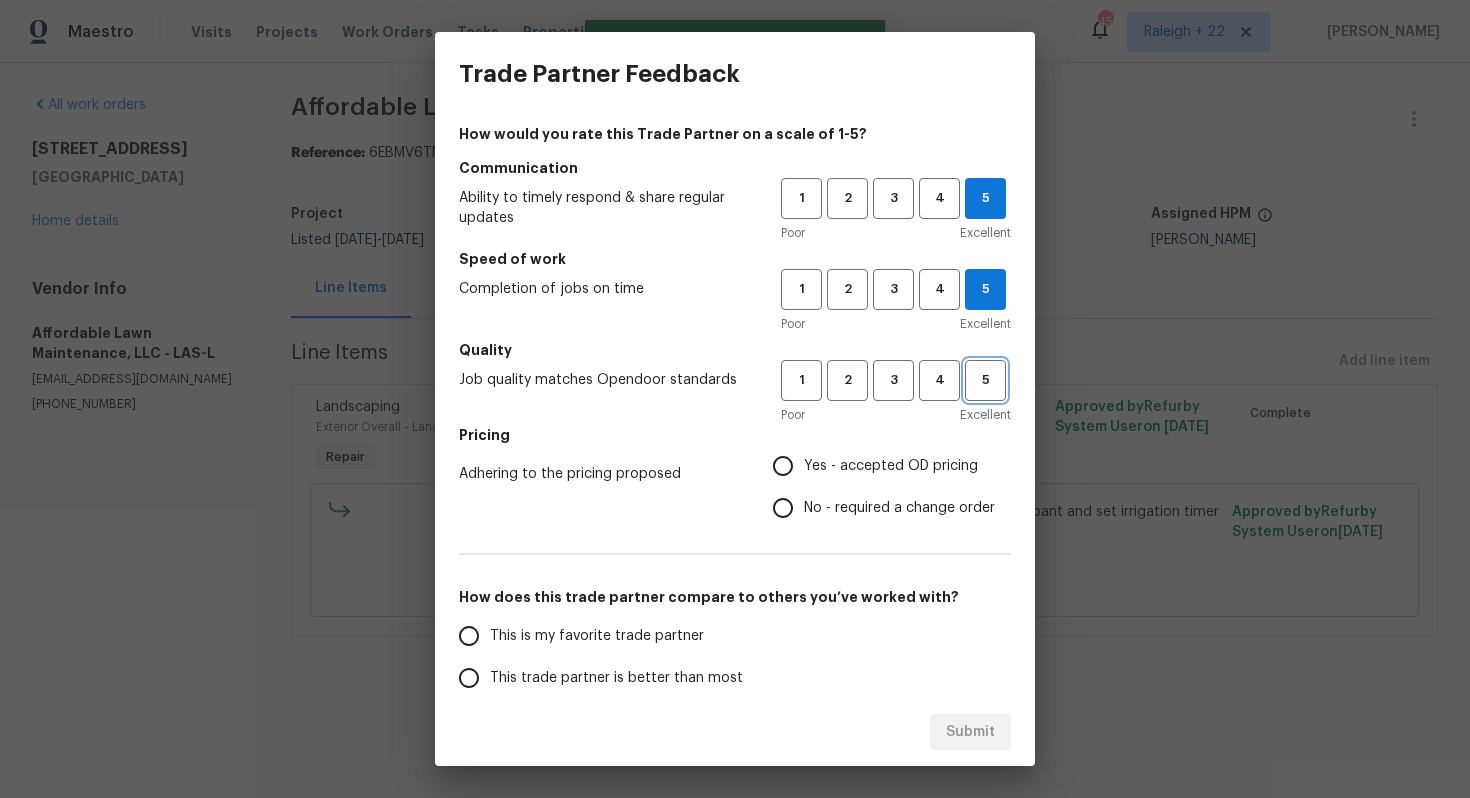 click on "5" at bounding box center [985, 380] 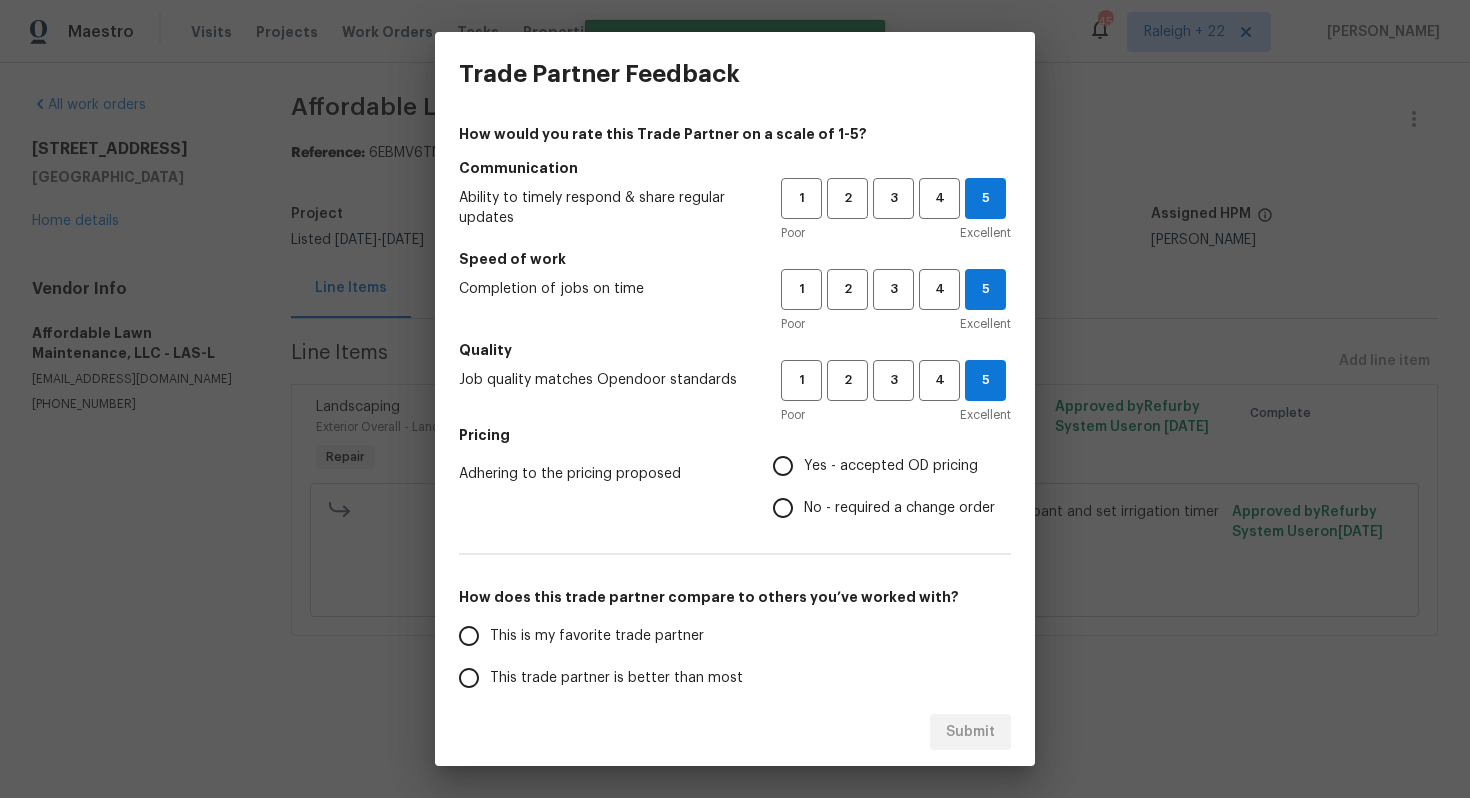 click on "No - required a change order" at bounding box center [899, 508] 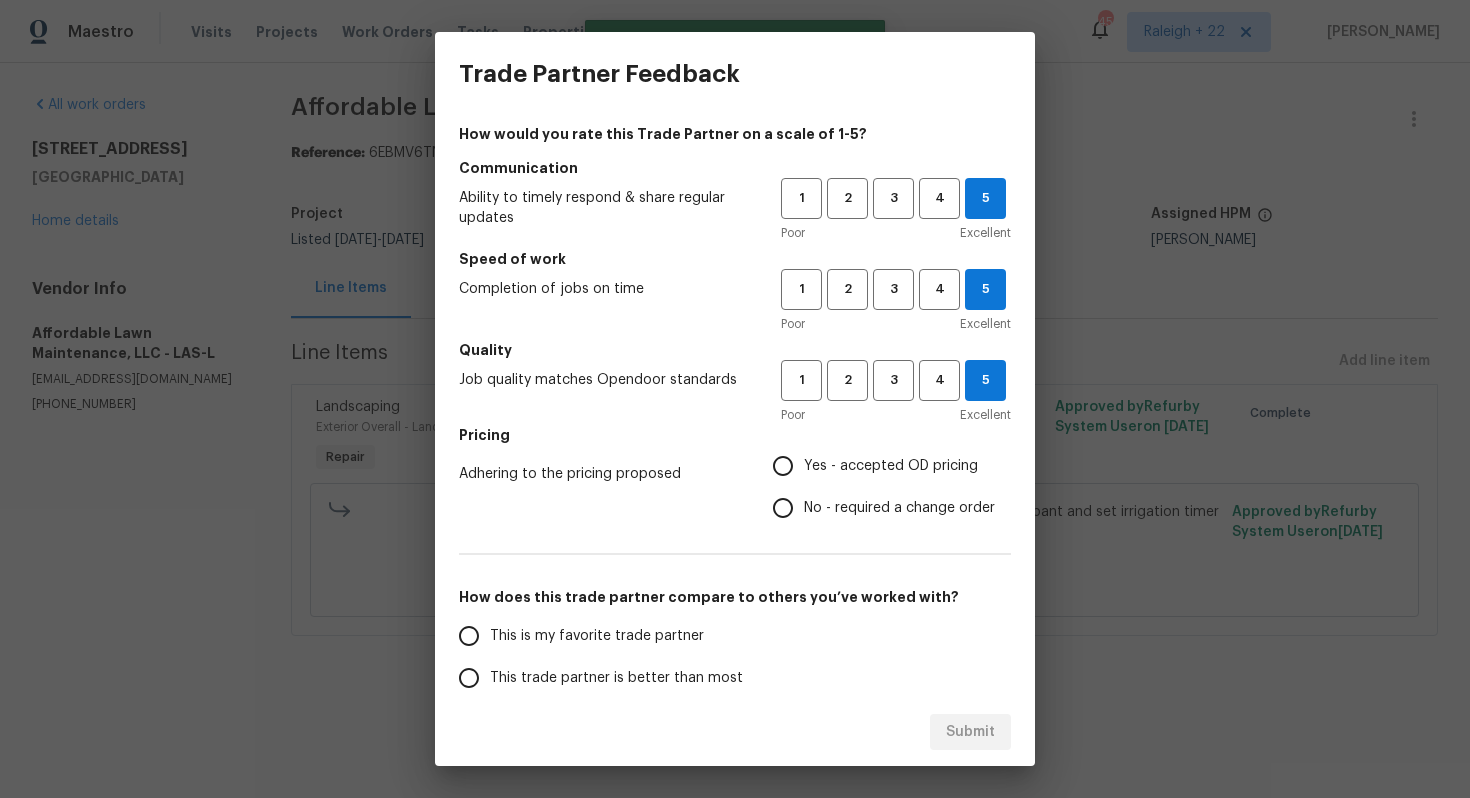 click on "No - required a change order" at bounding box center [783, 508] 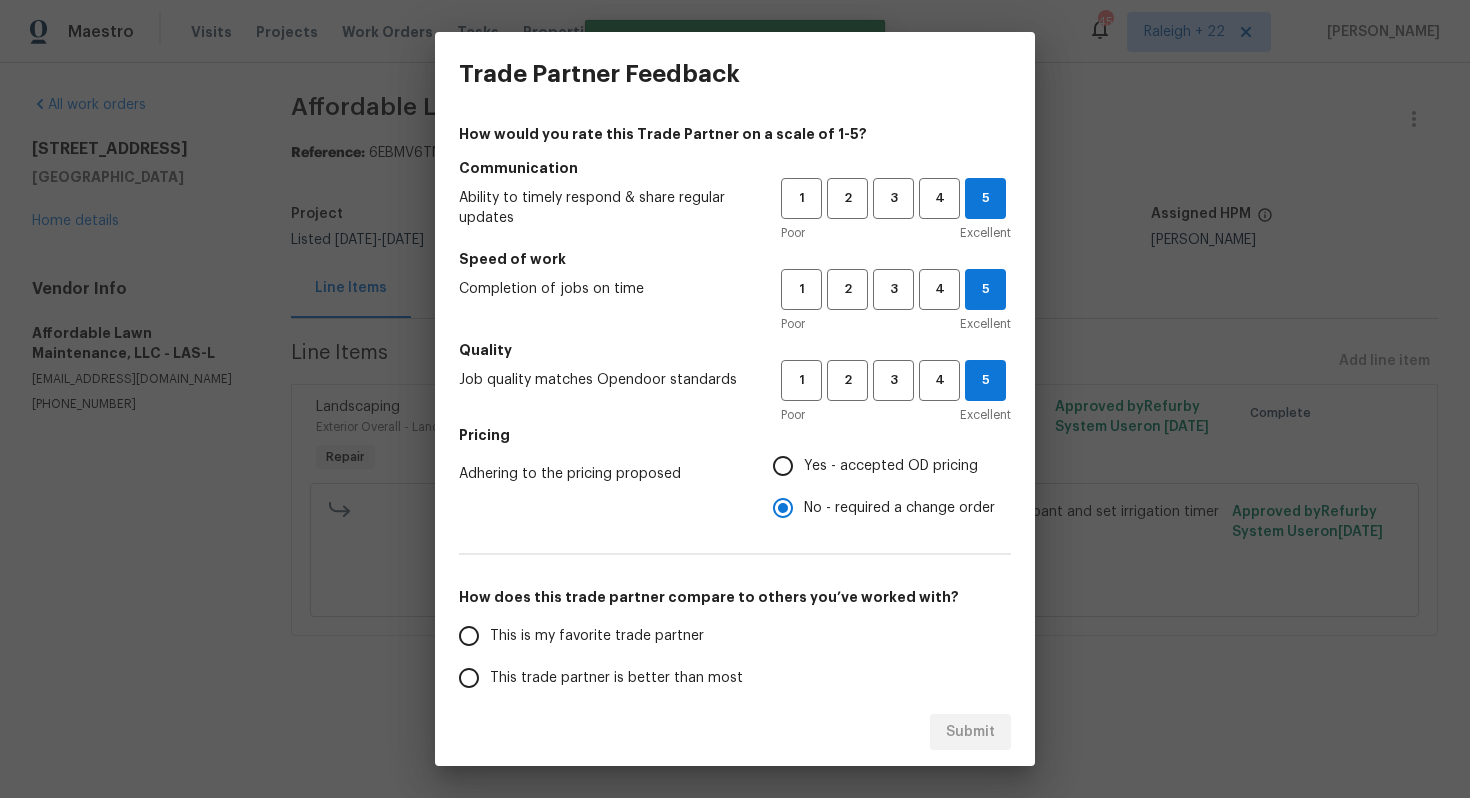 click on "This is my favorite trade partner" at bounding box center (606, 636) 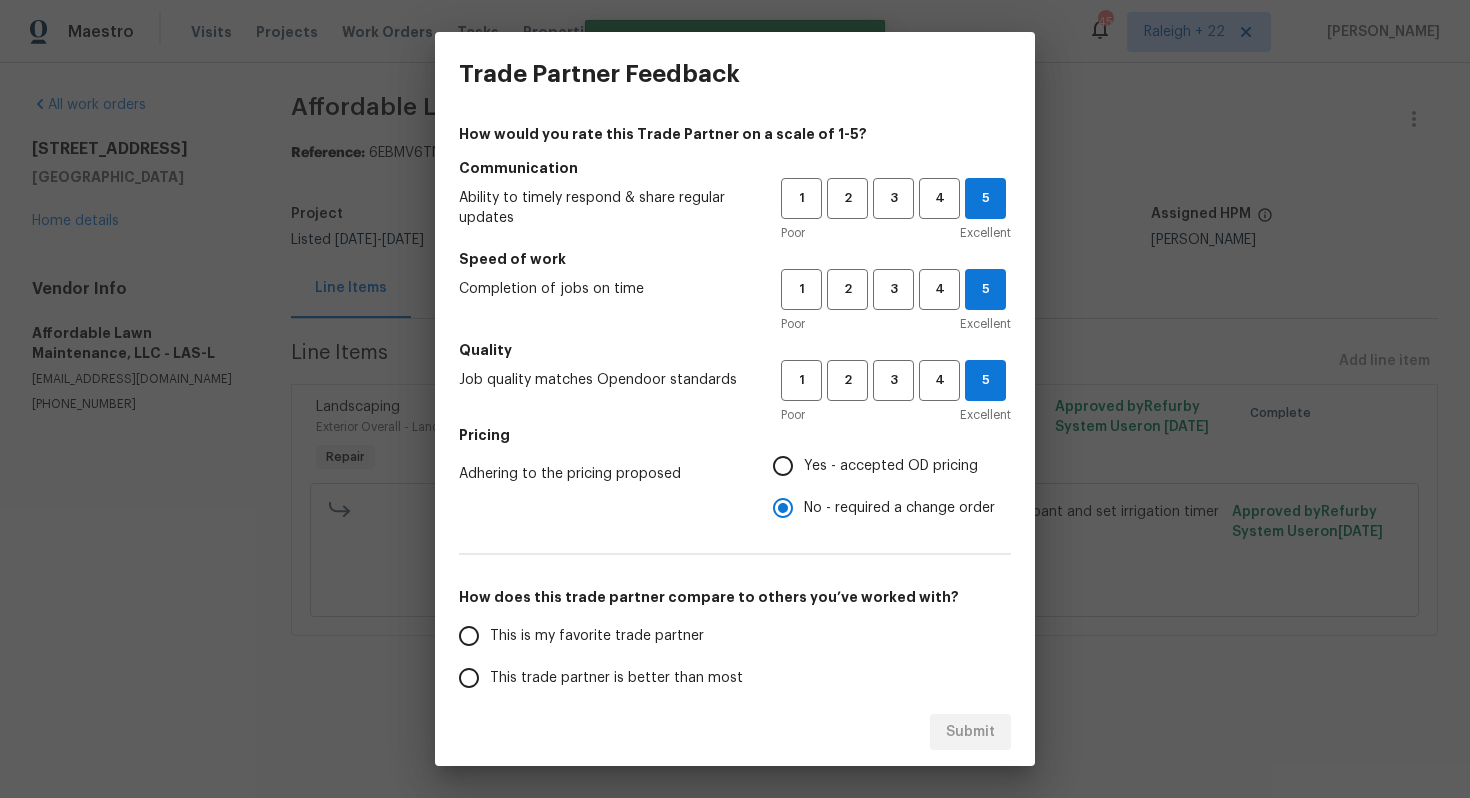 click on "This is my favorite trade partner" at bounding box center (469, 636) 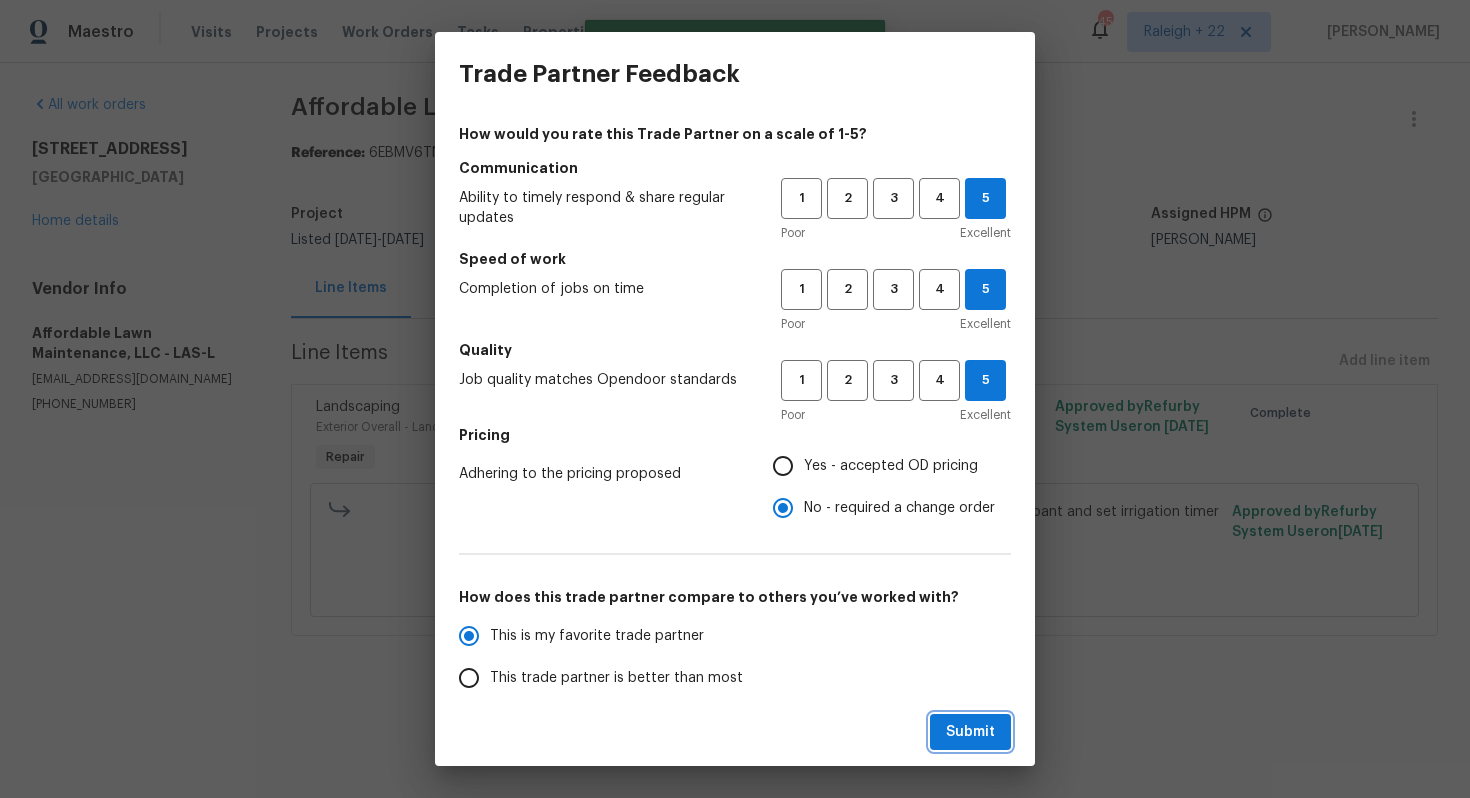 click on "Submit" at bounding box center (970, 732) 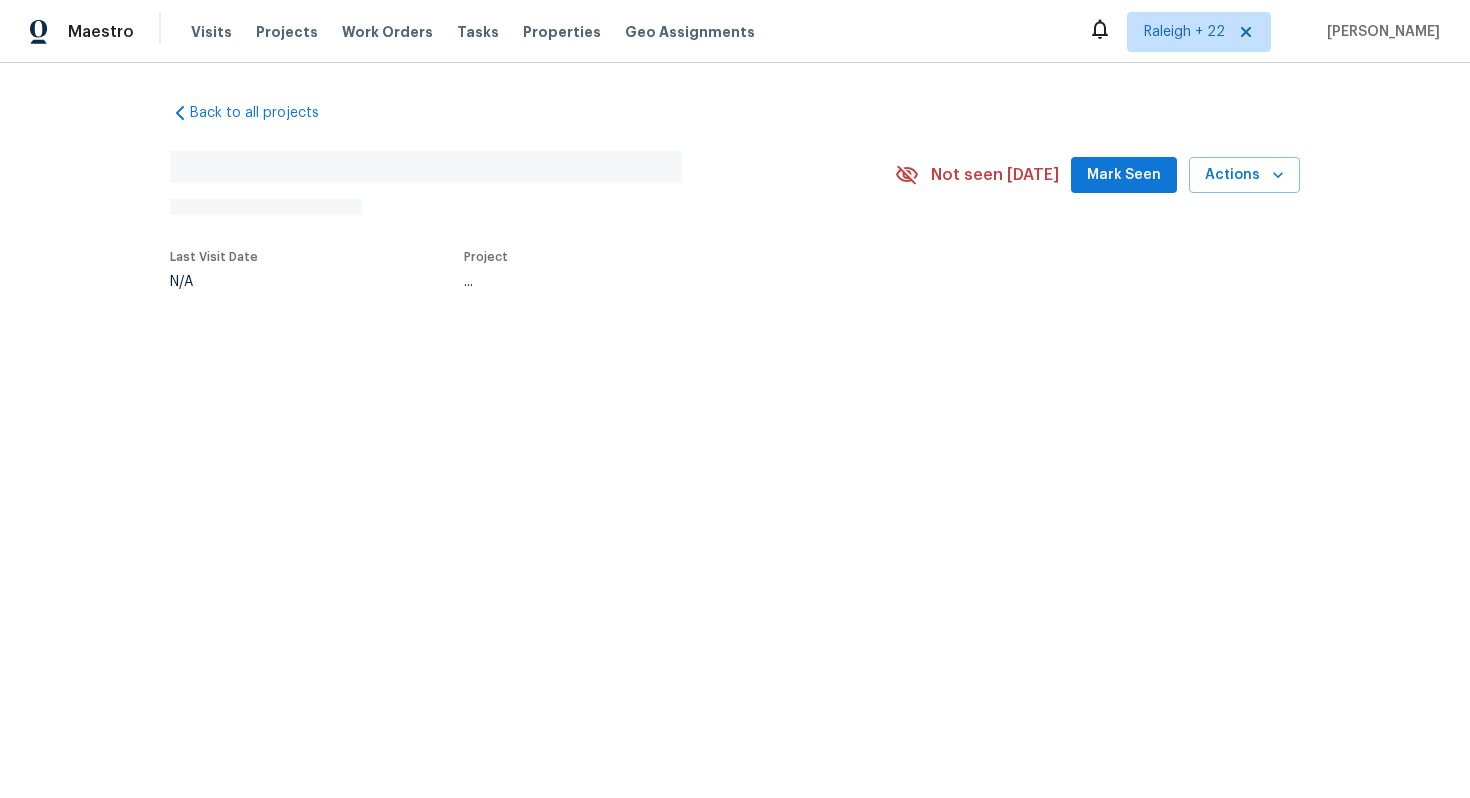scroll, scrollTop: 0, scrollLeft: 0, axis: both 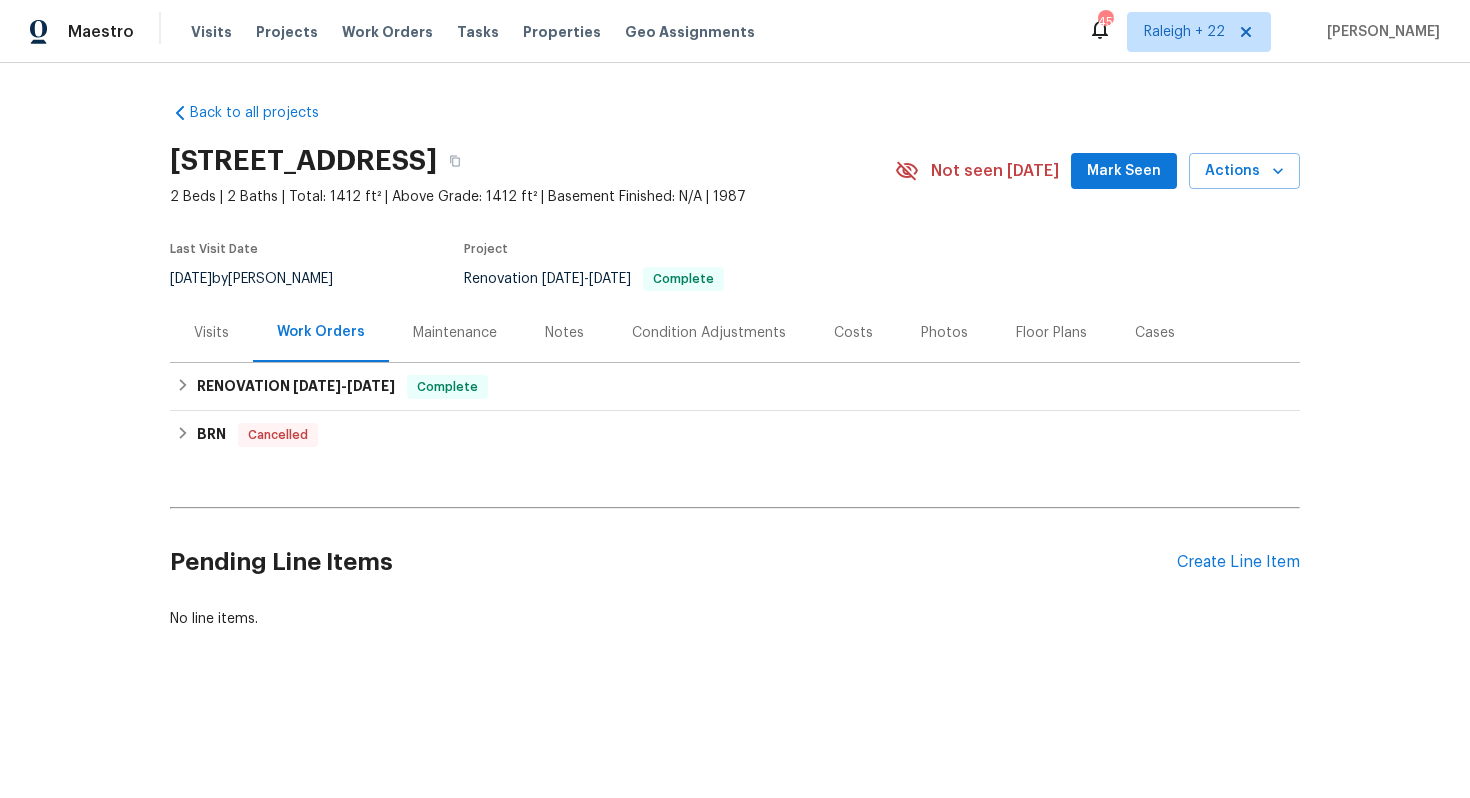 click on "Visits" at bounding box center [211, 333] 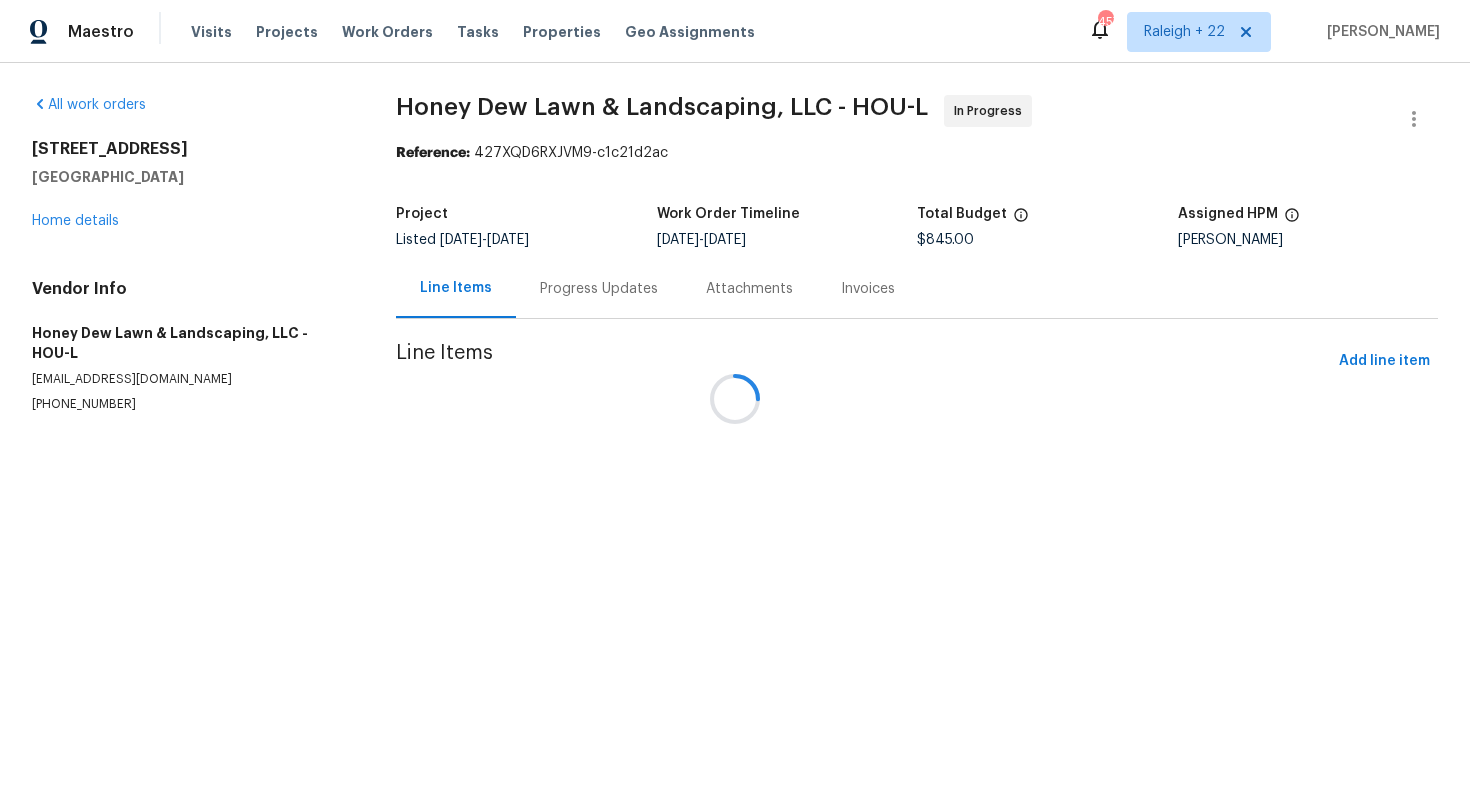 scroll, scrollTop: 0, scrollLeft: 0, axis: both 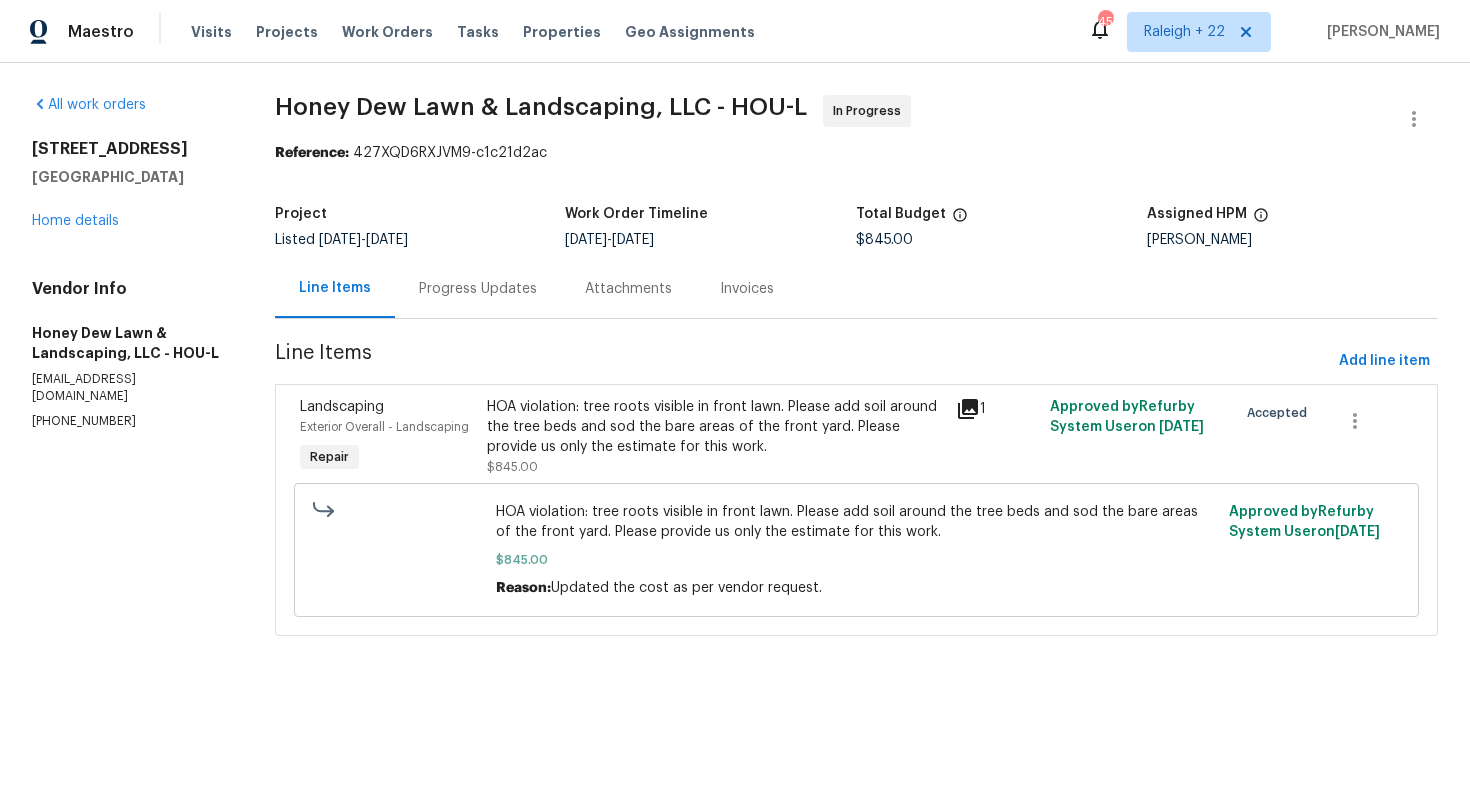 click on "Progress Updates" at bounding box center [478, 288] 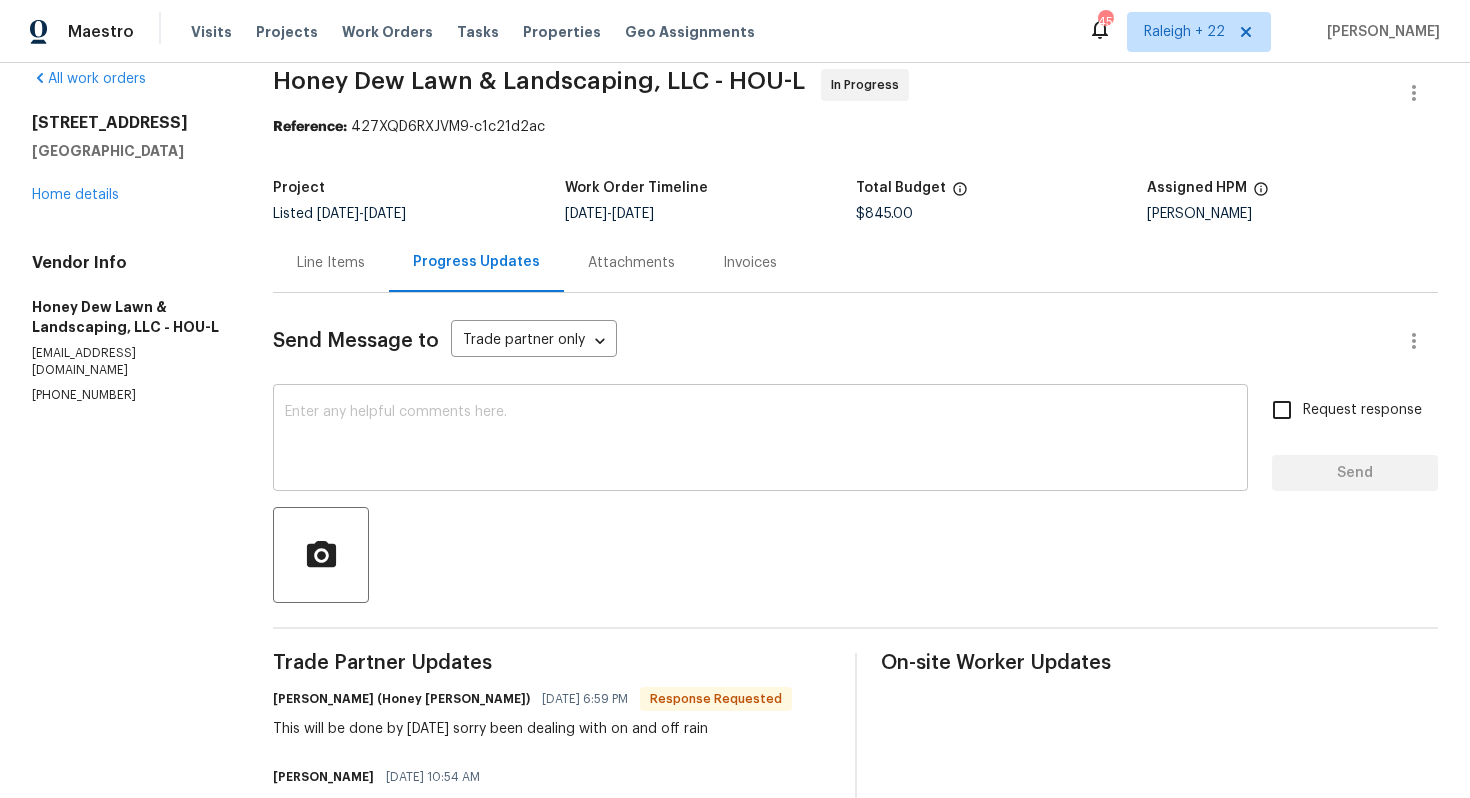 scroll, scrollTop: 36, scrollLeft: 0, axis: vertical 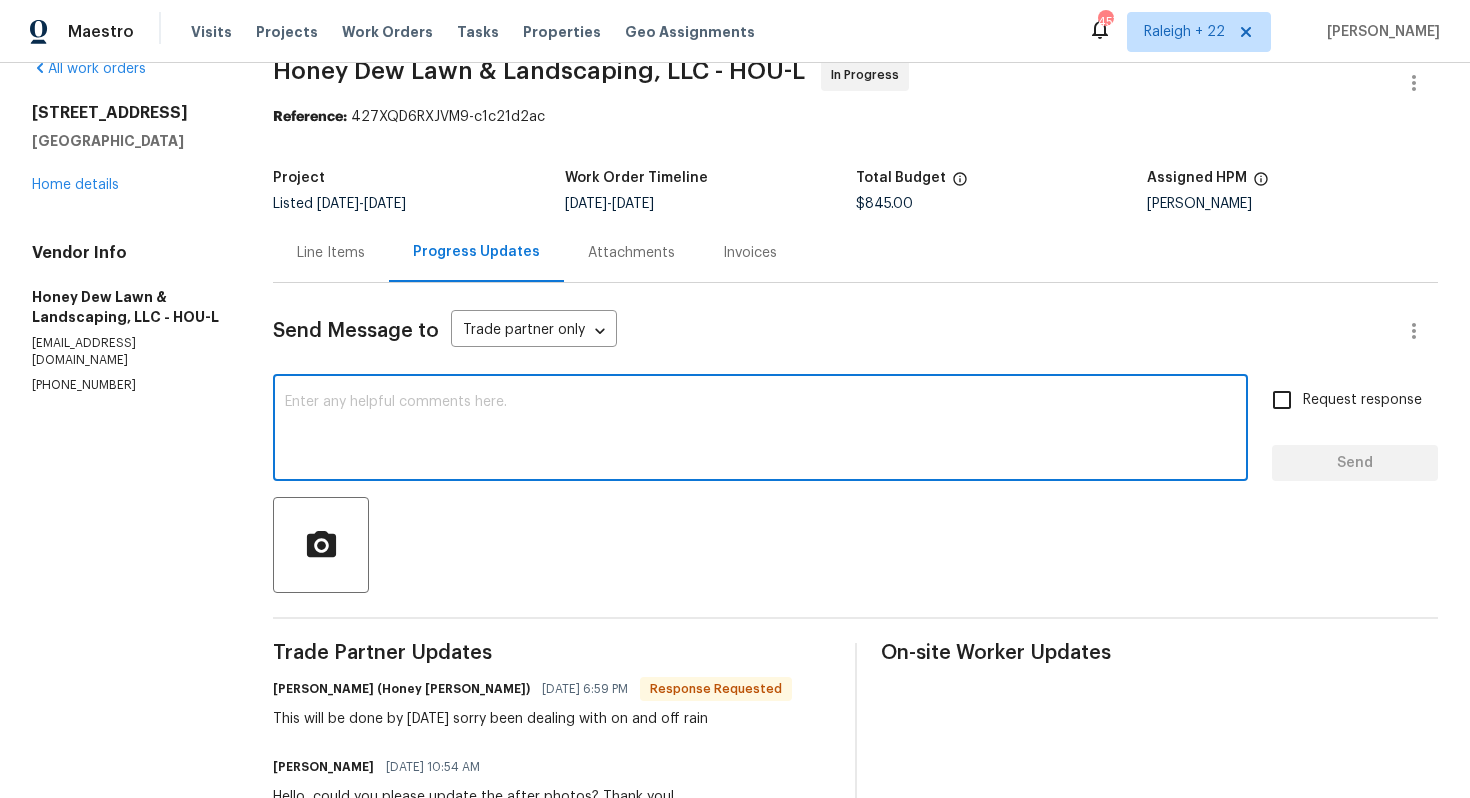 click at bounding box center [760, 430] 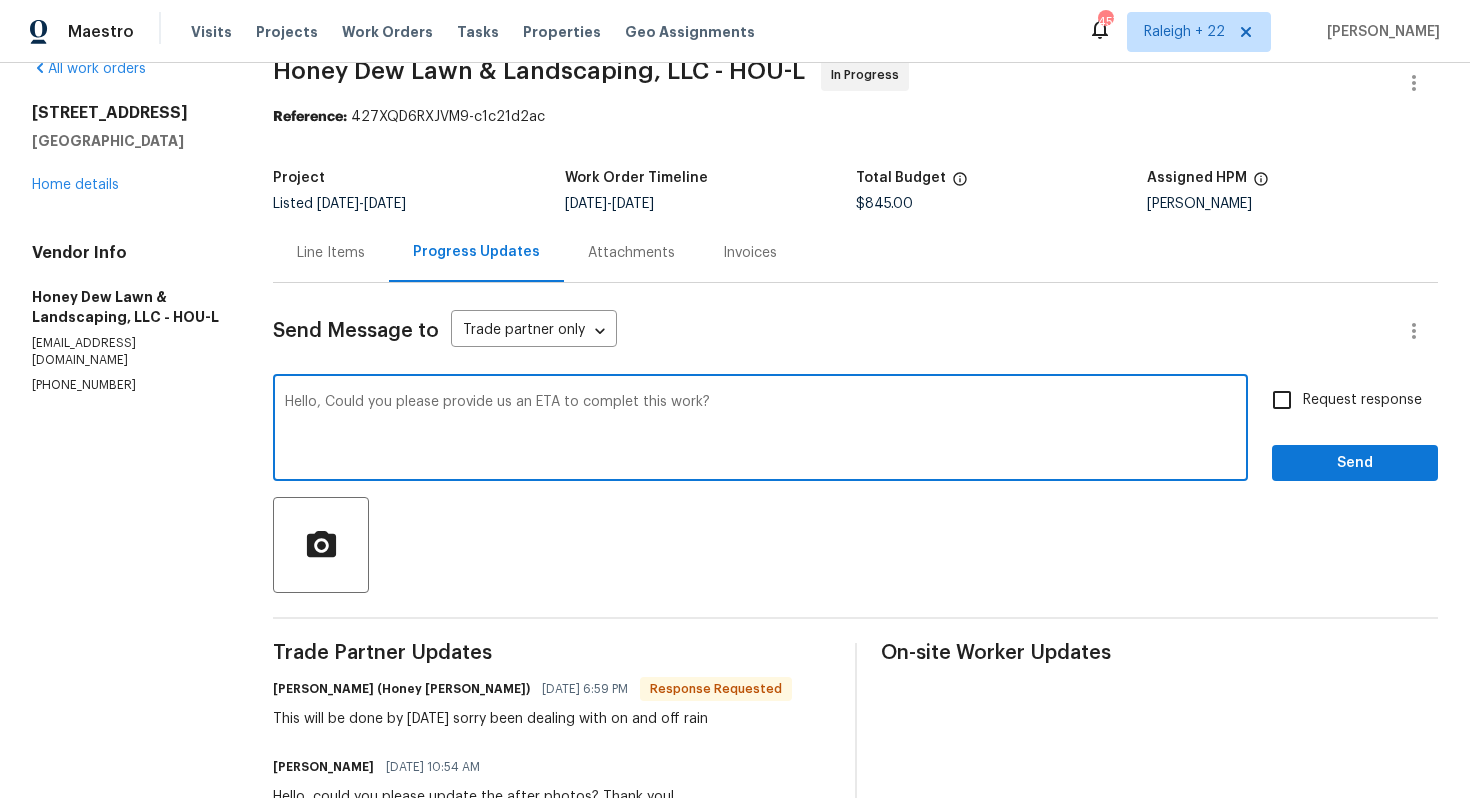 click on "Hello, Could you please provide us an ETA to complet this work?" at bounding box center [760, 430] 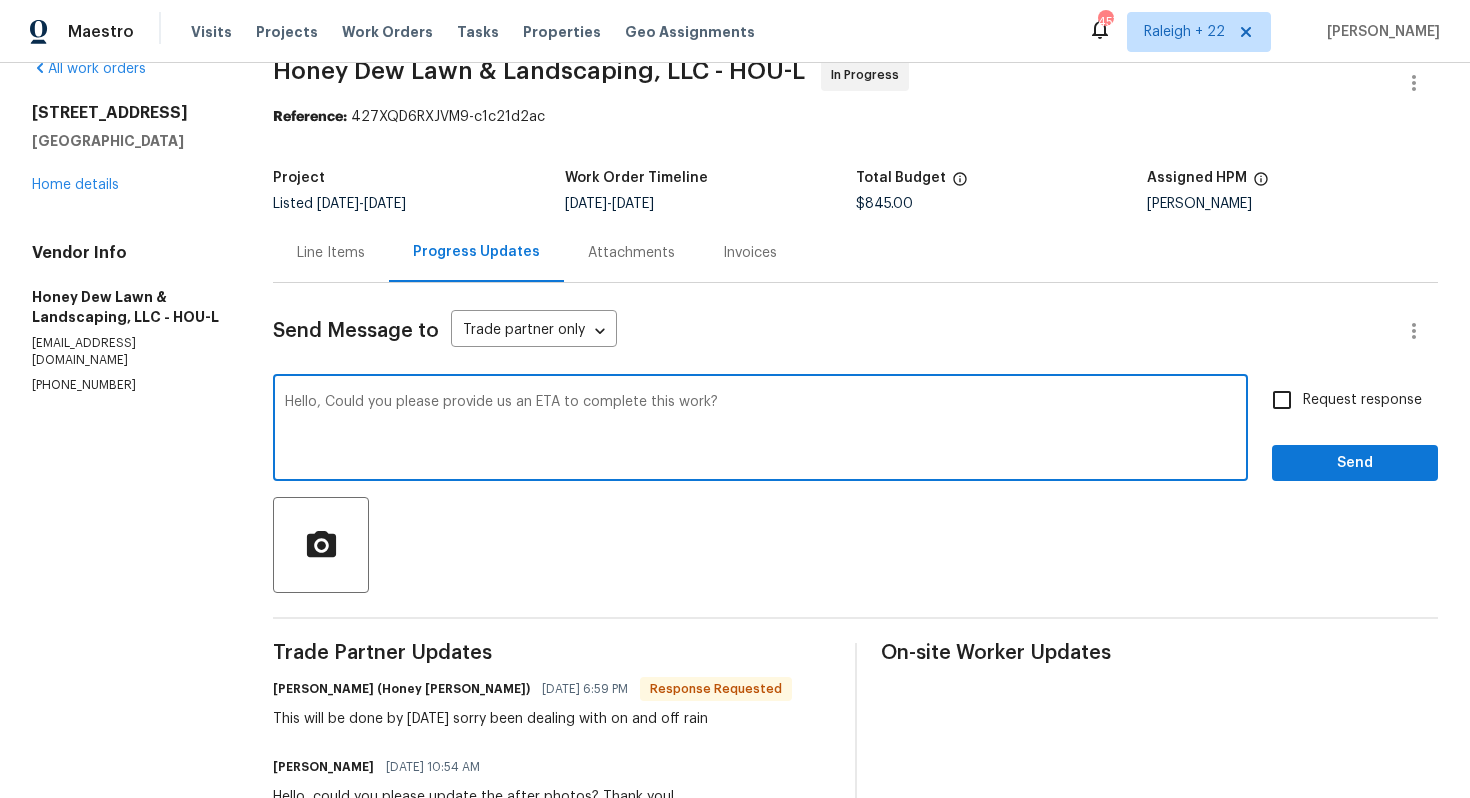 click on "Hello, Could you please provide us an ETA to complete this work?" at bounding box center (760, 430) 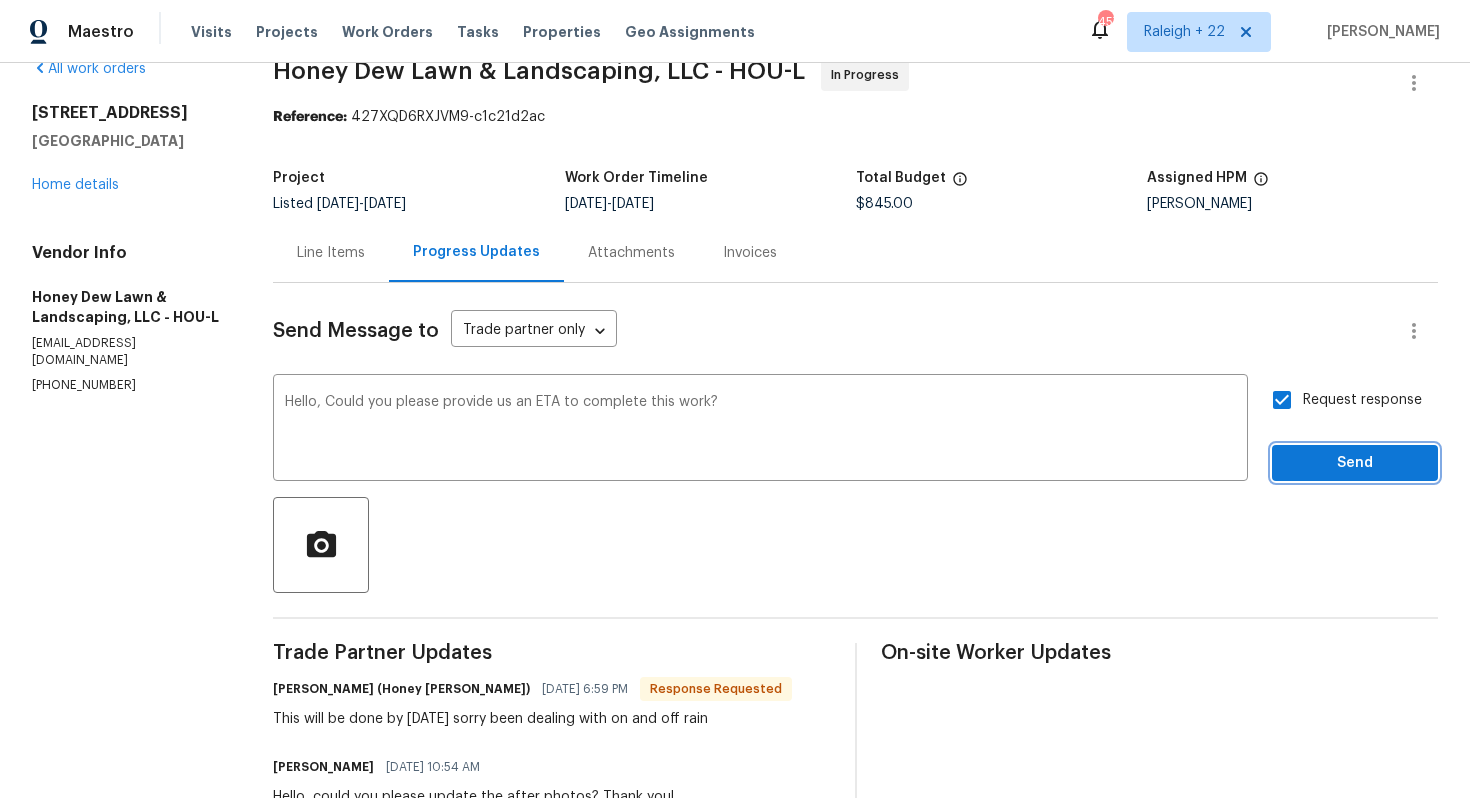 click on "Send" at bounding box center (1355, 463) 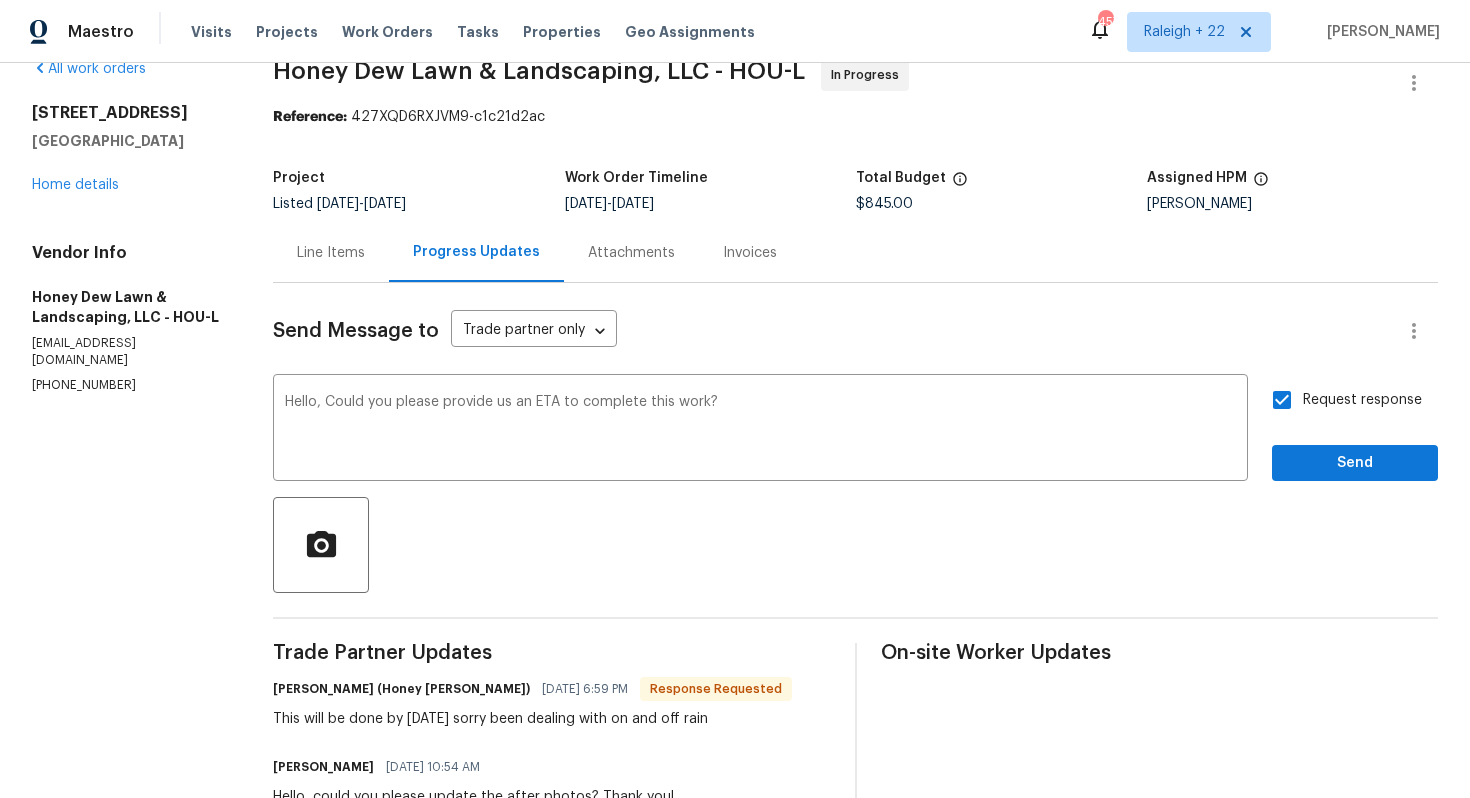 scroll, scrollTop: 0, scrollLeft: 0, axis: both 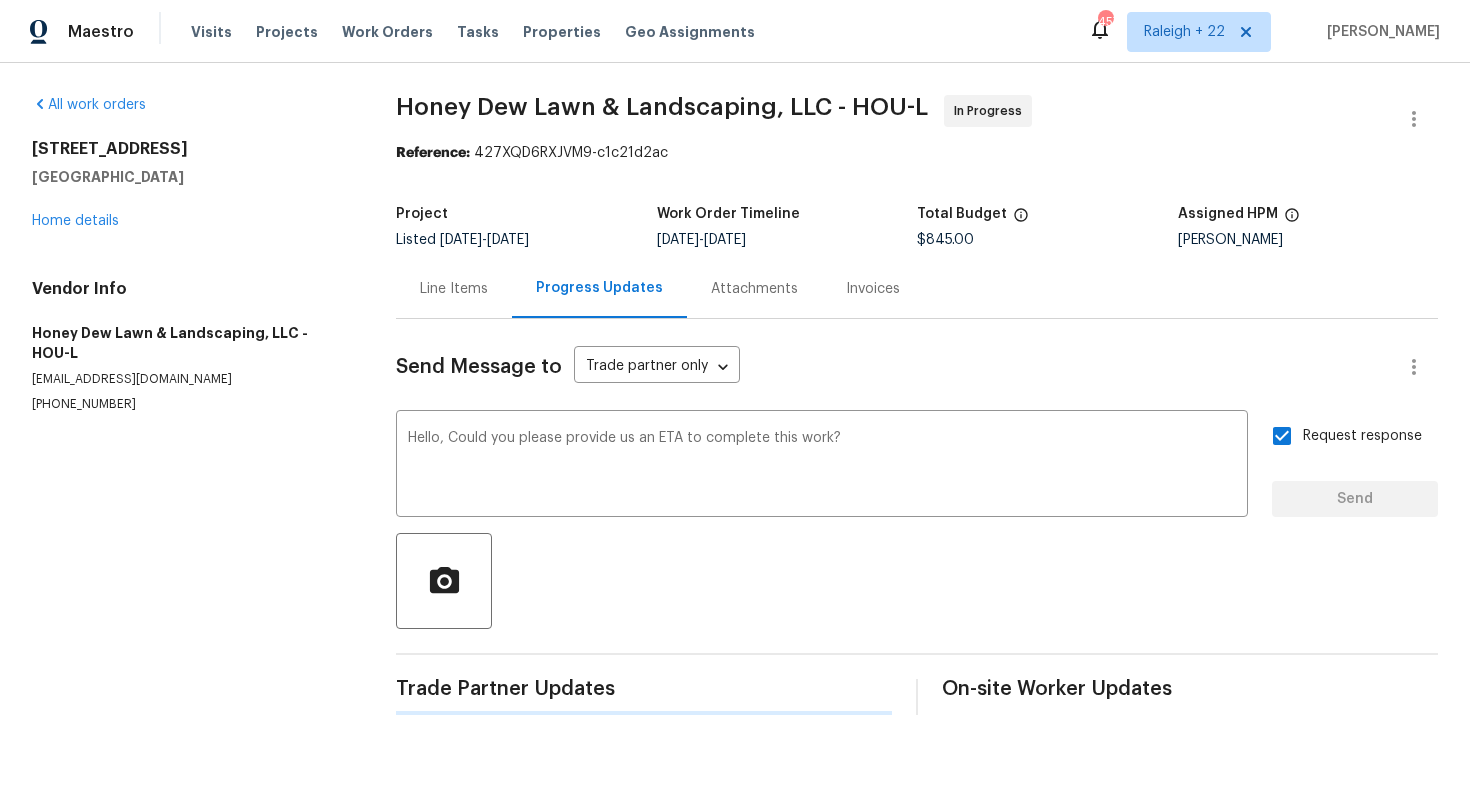 type 